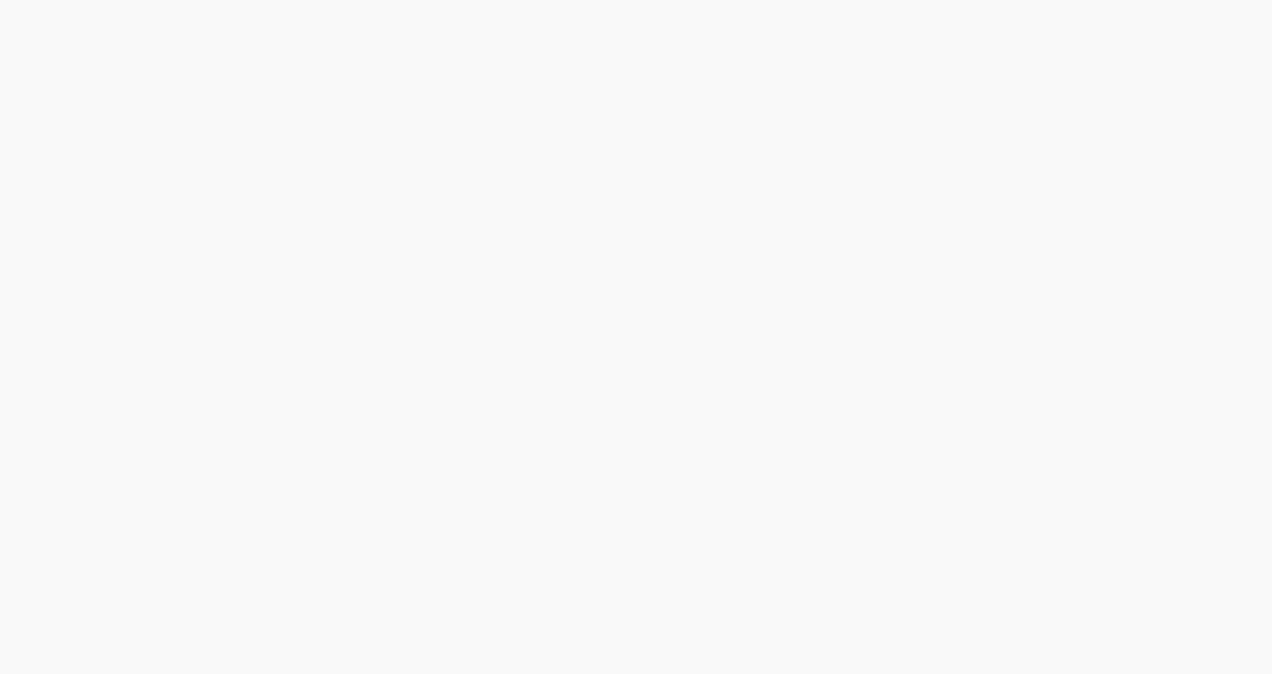 scroll, scrollTop: 0, scrollLeft: 0, axis: both 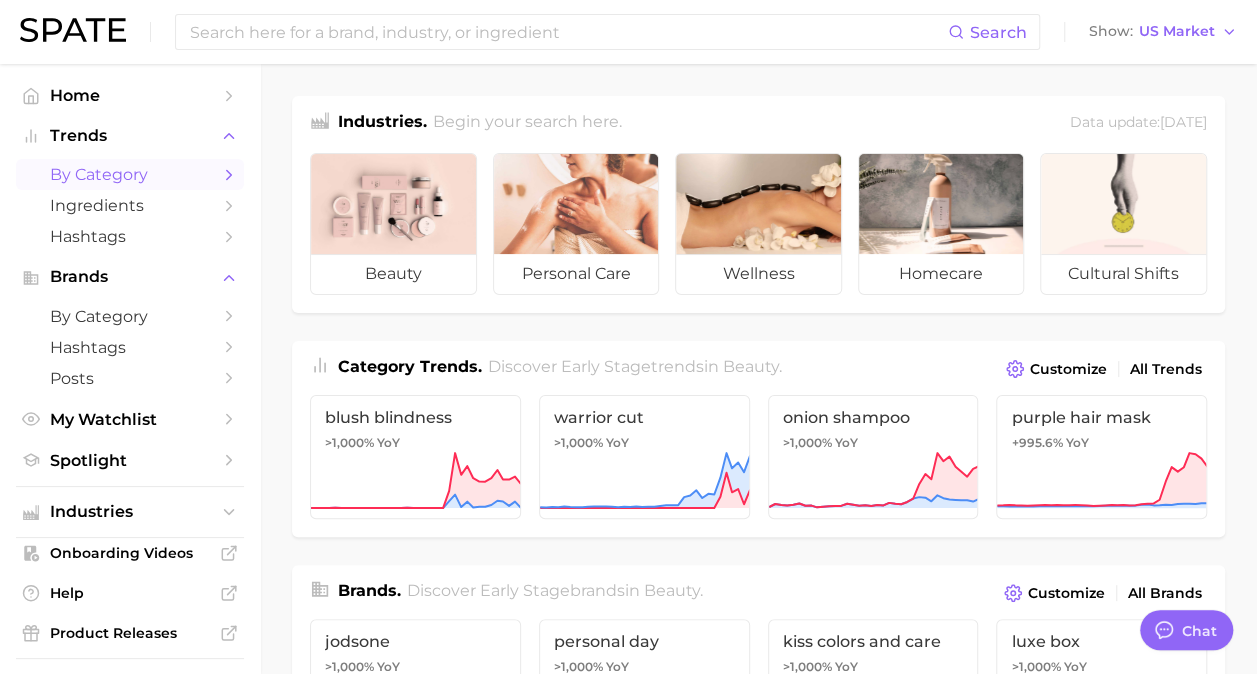 click on "by Category" at bounding box center (130, 174) 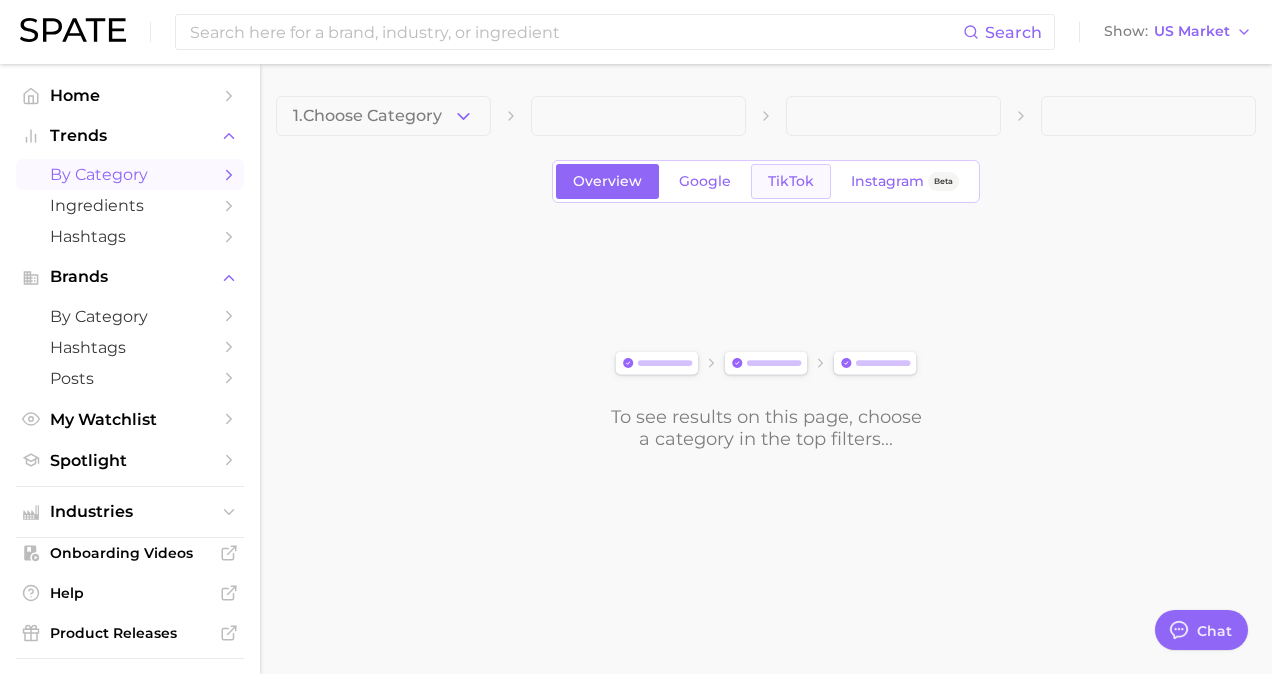click on "TikTok" at bounding box center (791, 181) 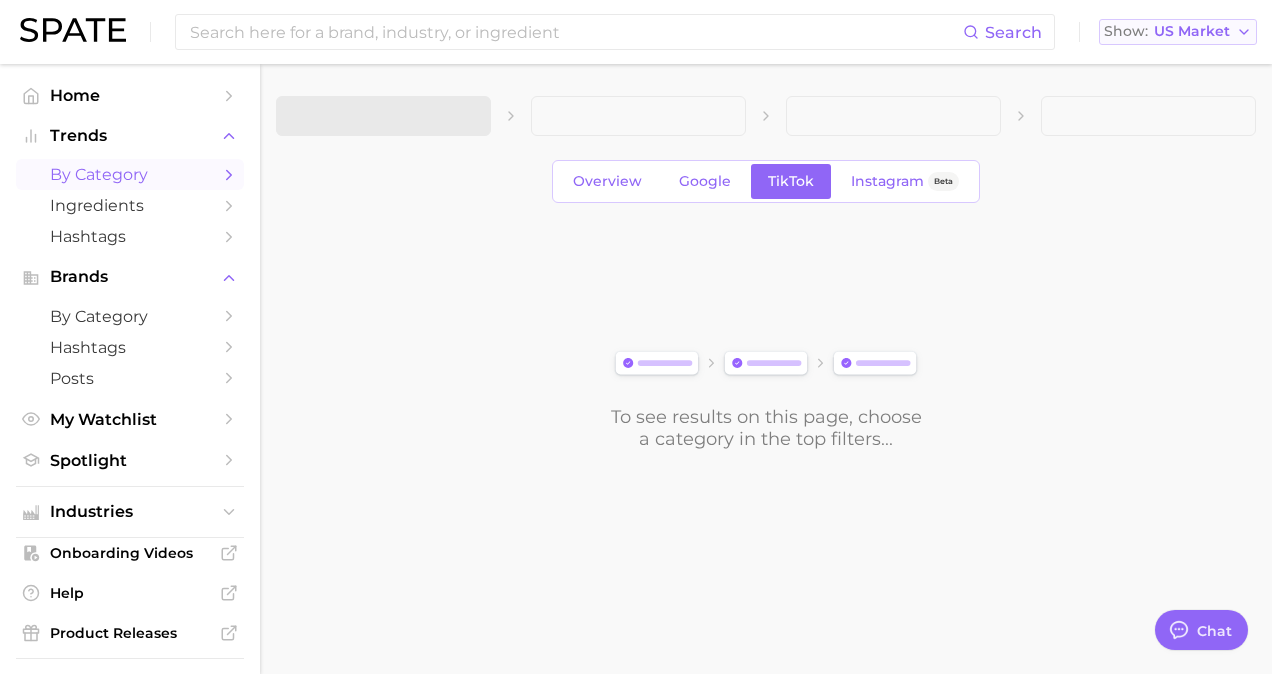 click 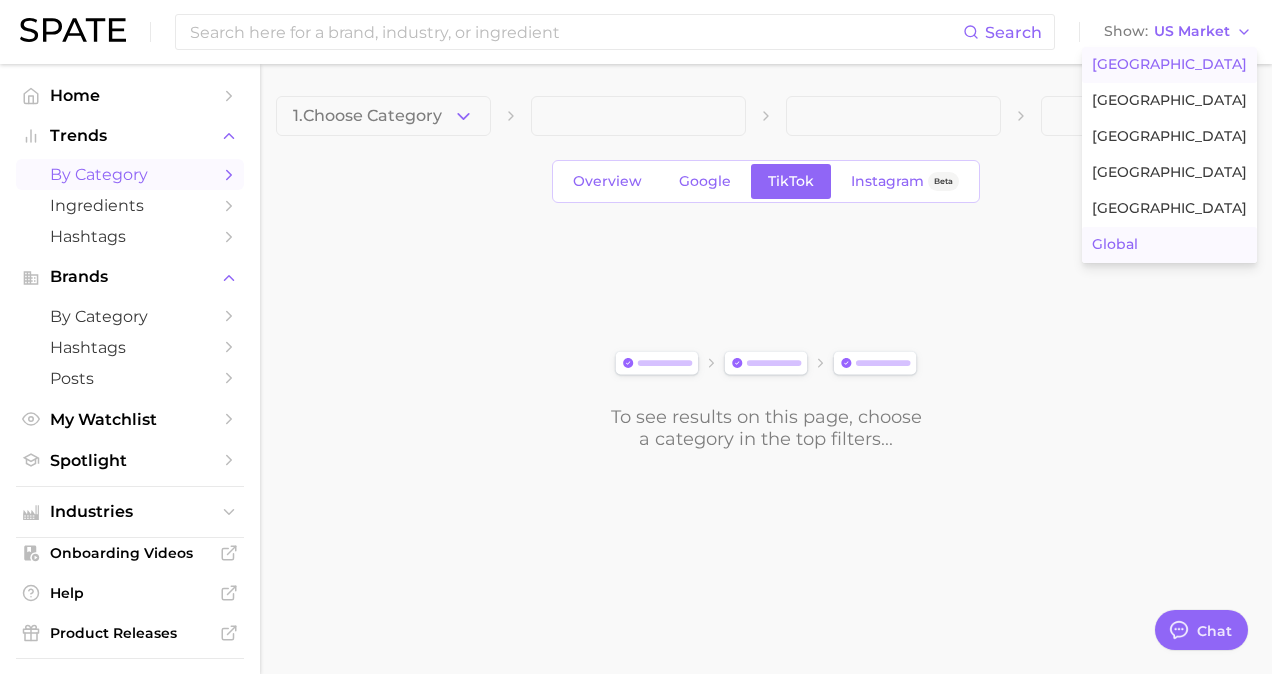 click on "Global" at bounding box center [1169, 245] 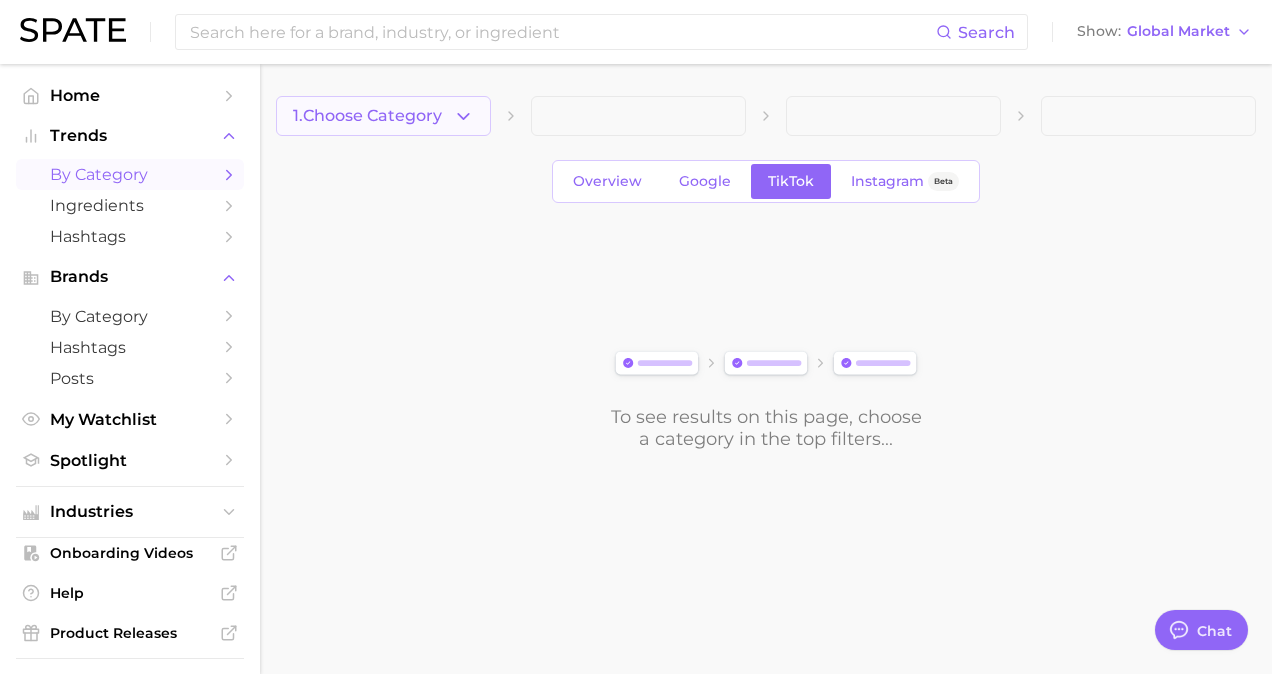 click on "1.  Choose Category" at bounding box center (367, 116) 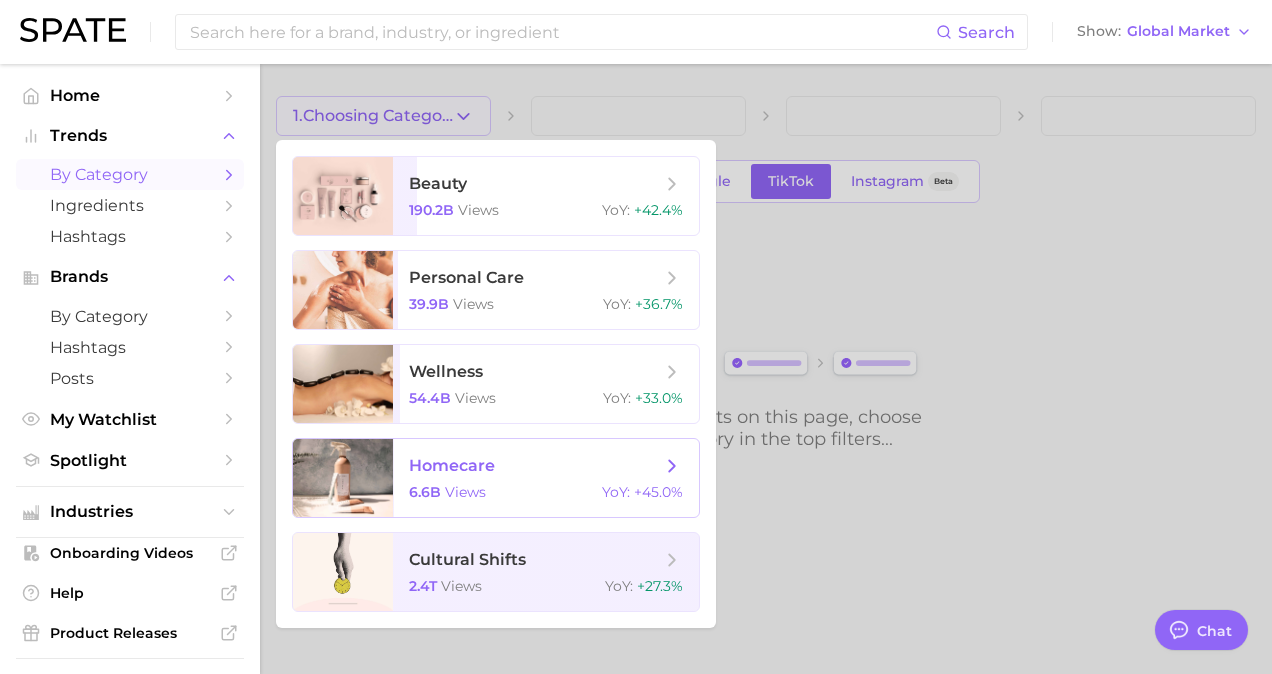 click on "6.6b   views YoY :   +45.0%" at bounding box center [546, 492] 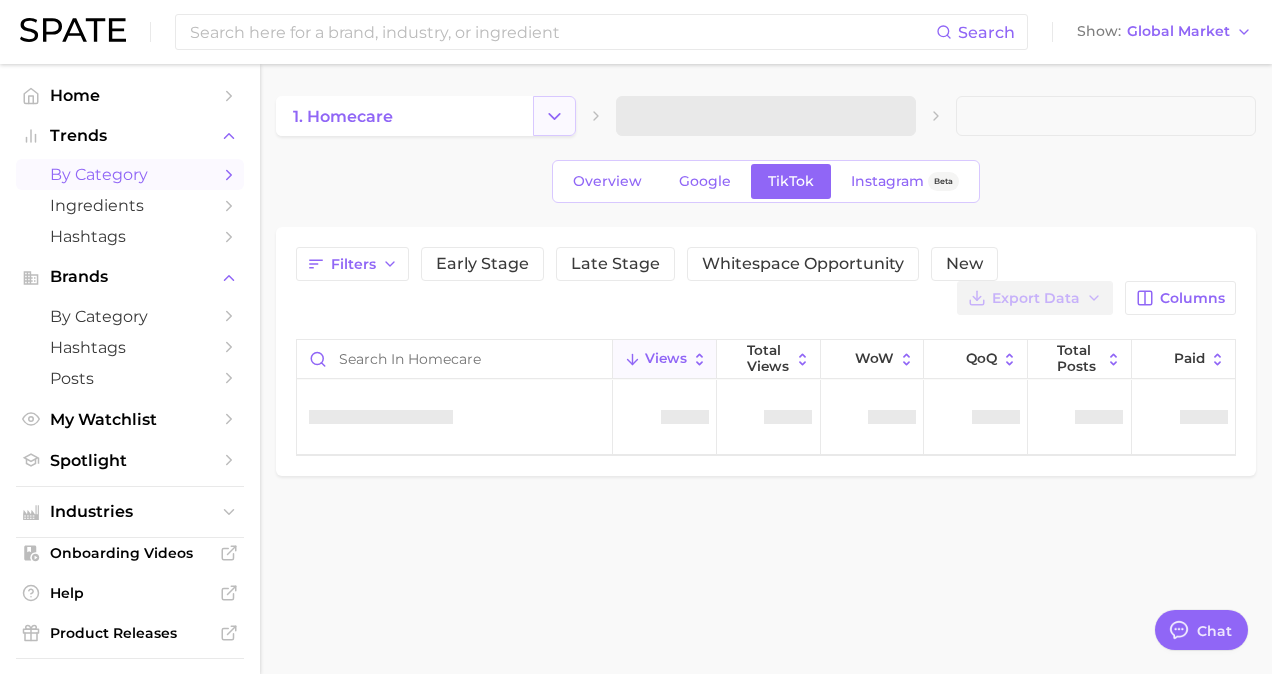 click 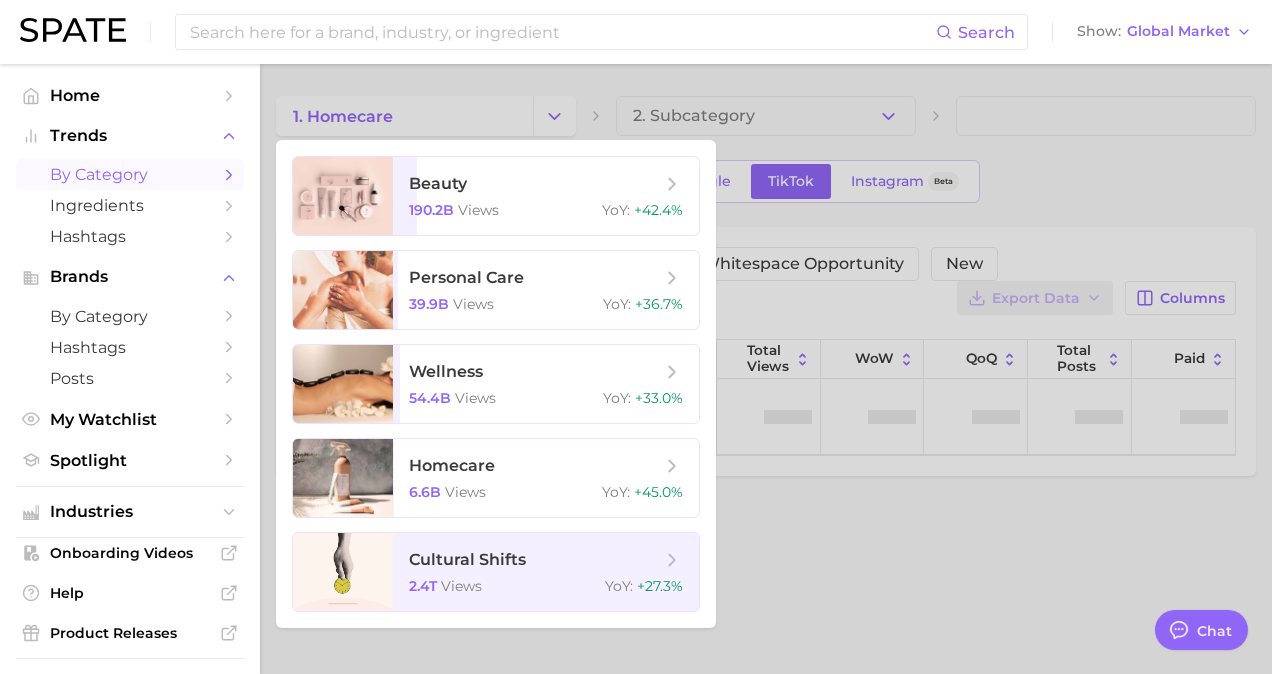 click at bounding box center (636, 337) 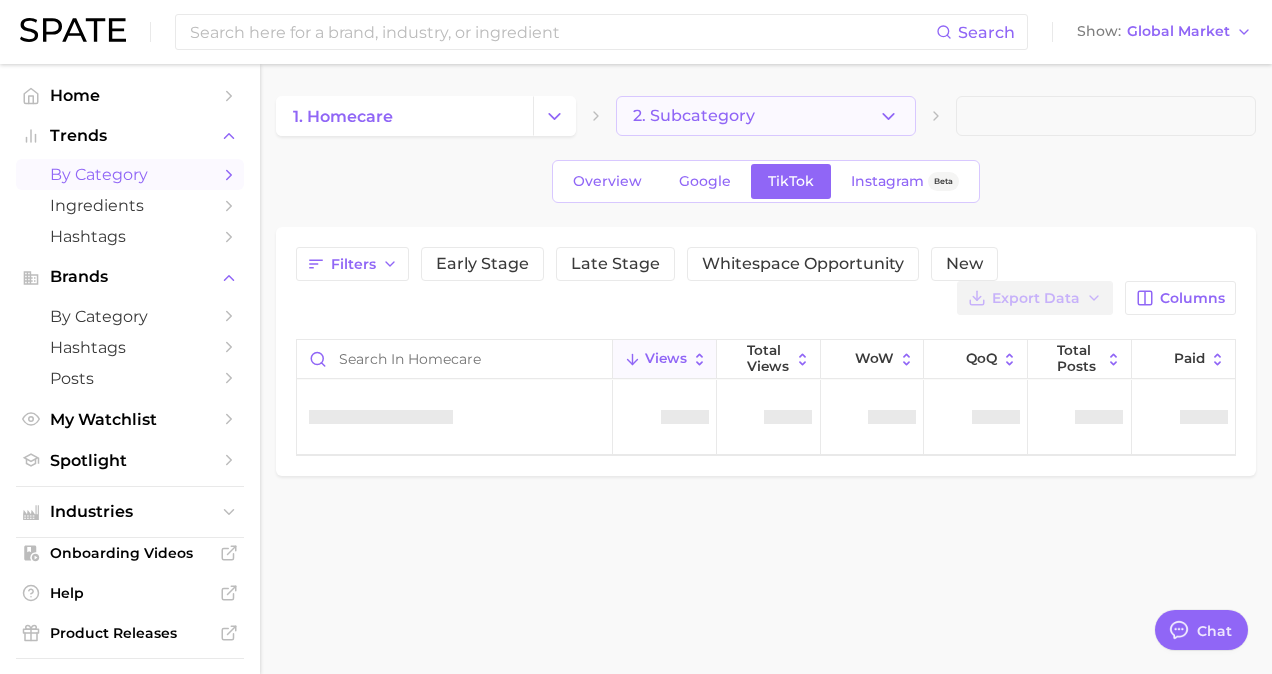 click on "2. Subcategory" at bounding box center [766, 116] 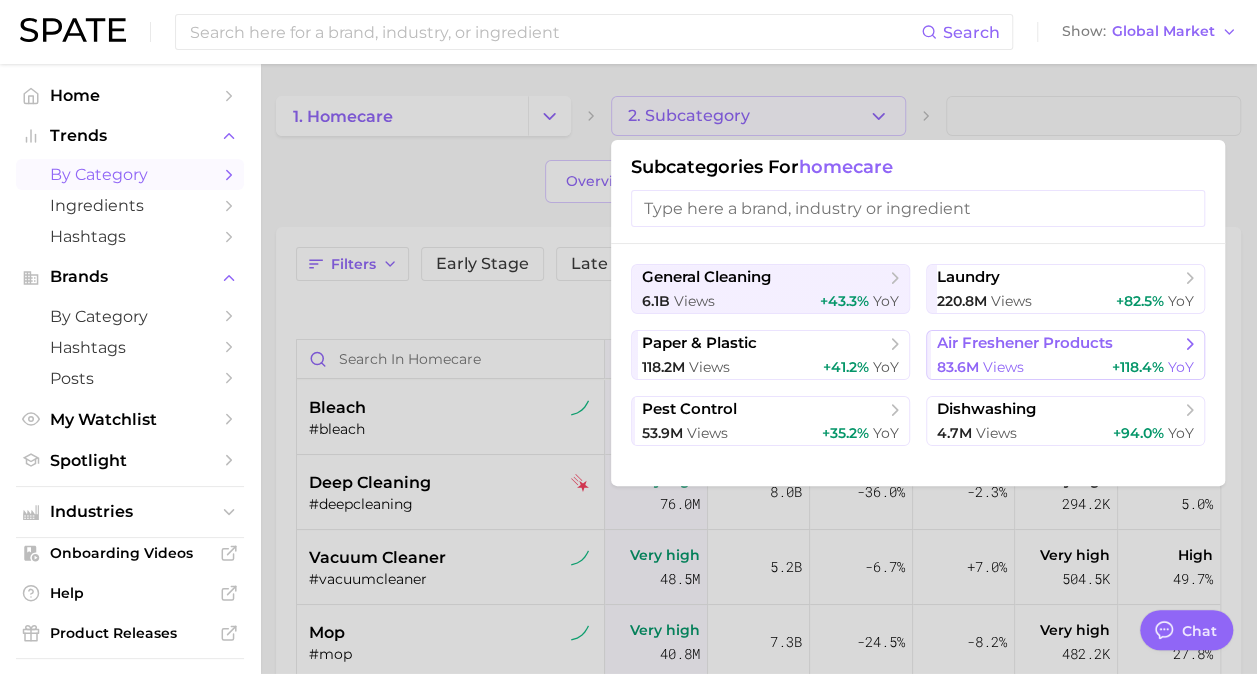 click on "air freshener products" at bounding box center (1025, 343) 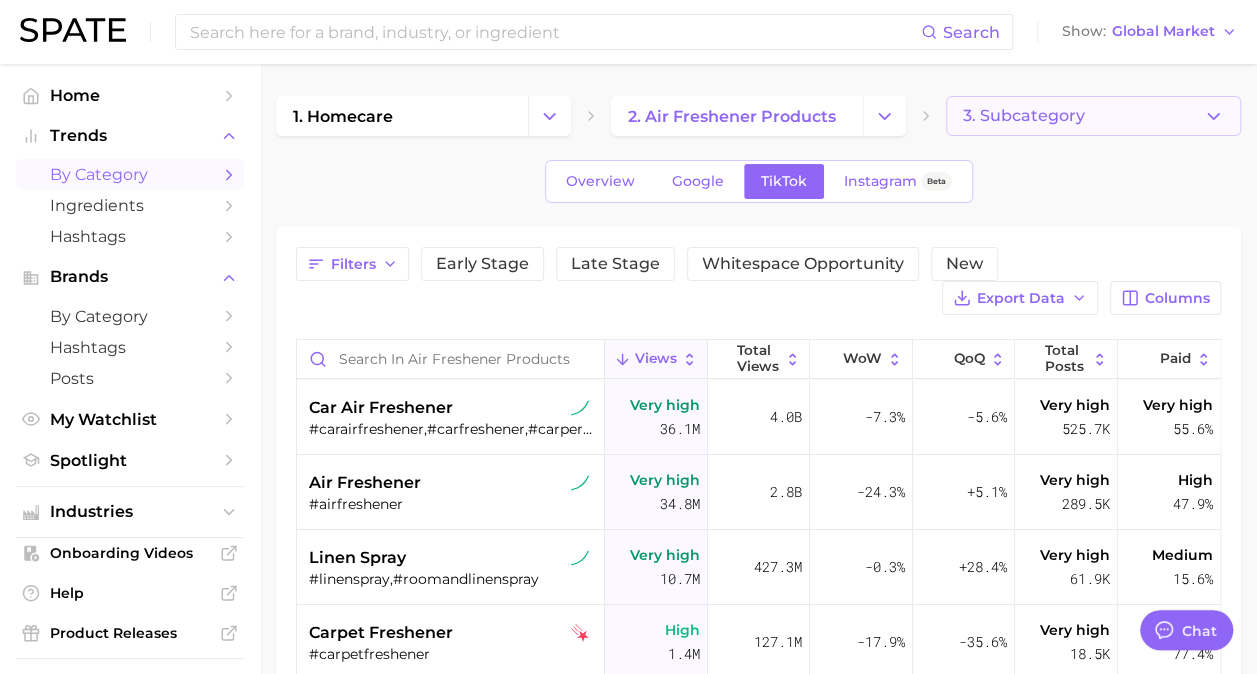 click on "3. Subcategory" at bounding box center [1024, 116] 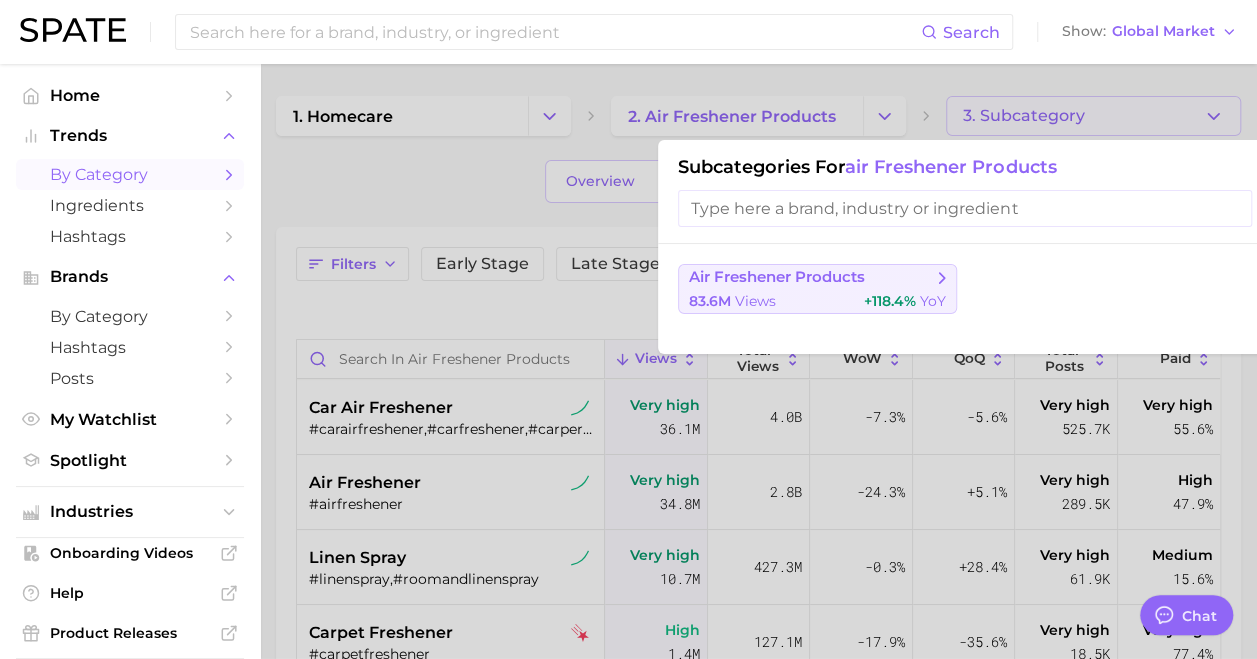 click 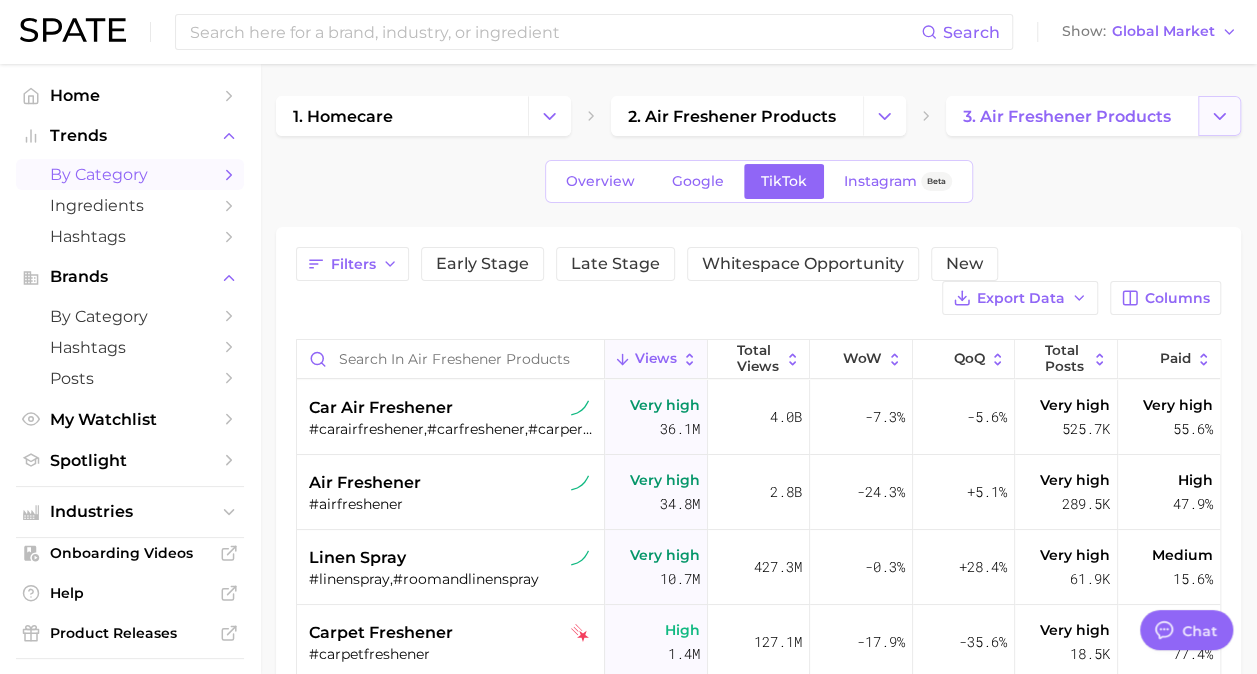 click 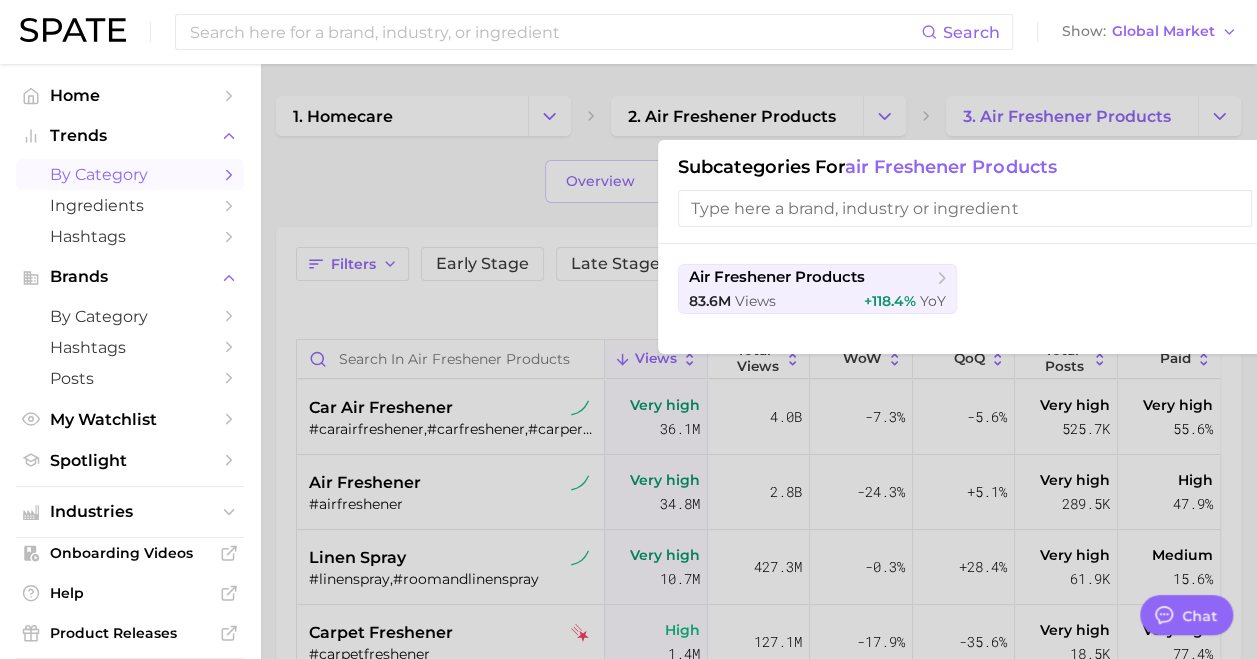 click at bounding box center (628, 329) 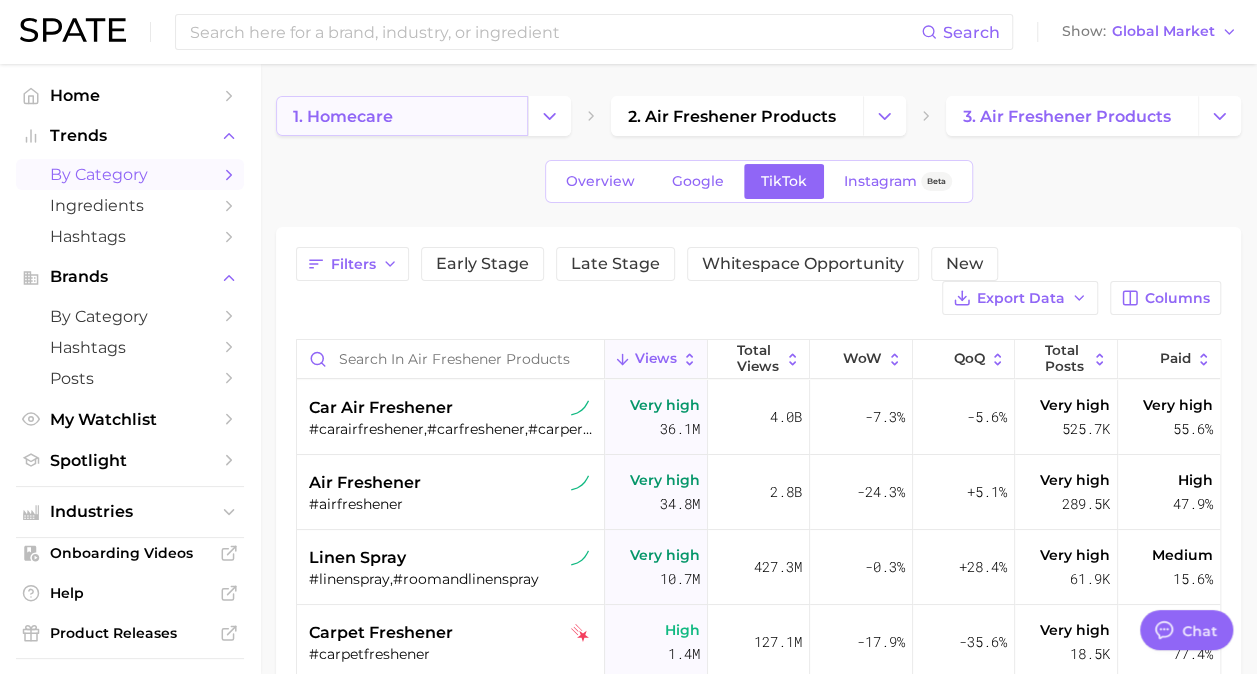 click on "1. homecare" at bounding box center [402, 116] 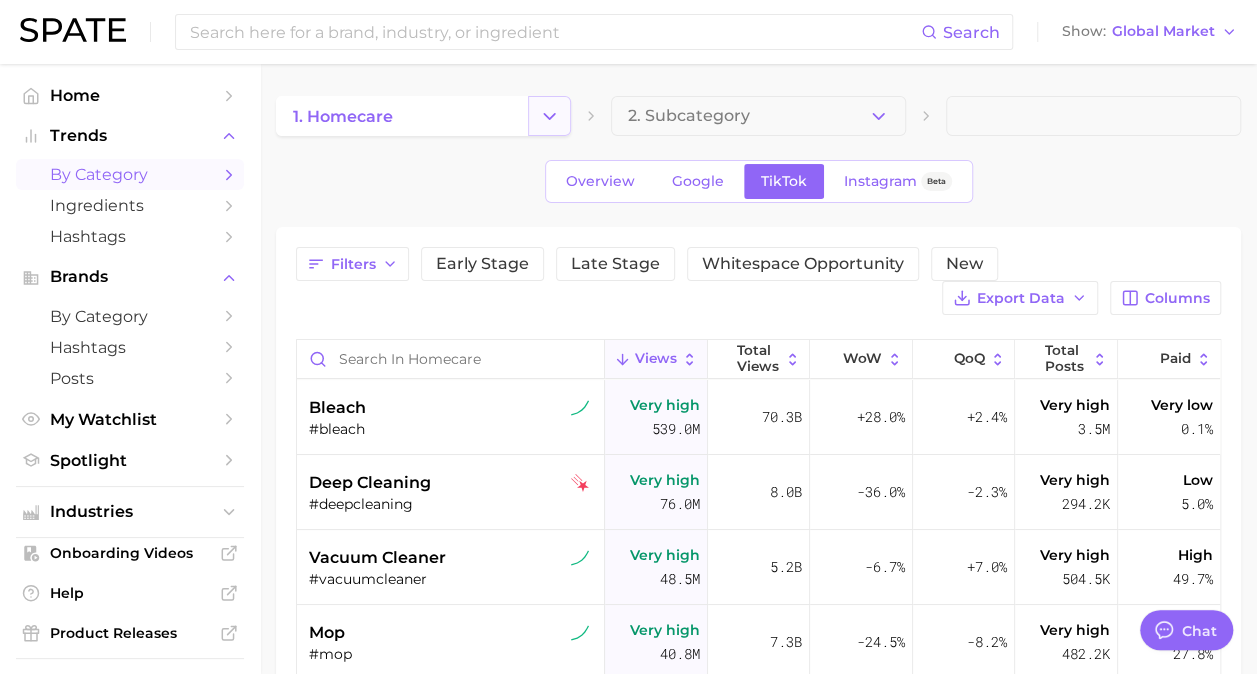 click 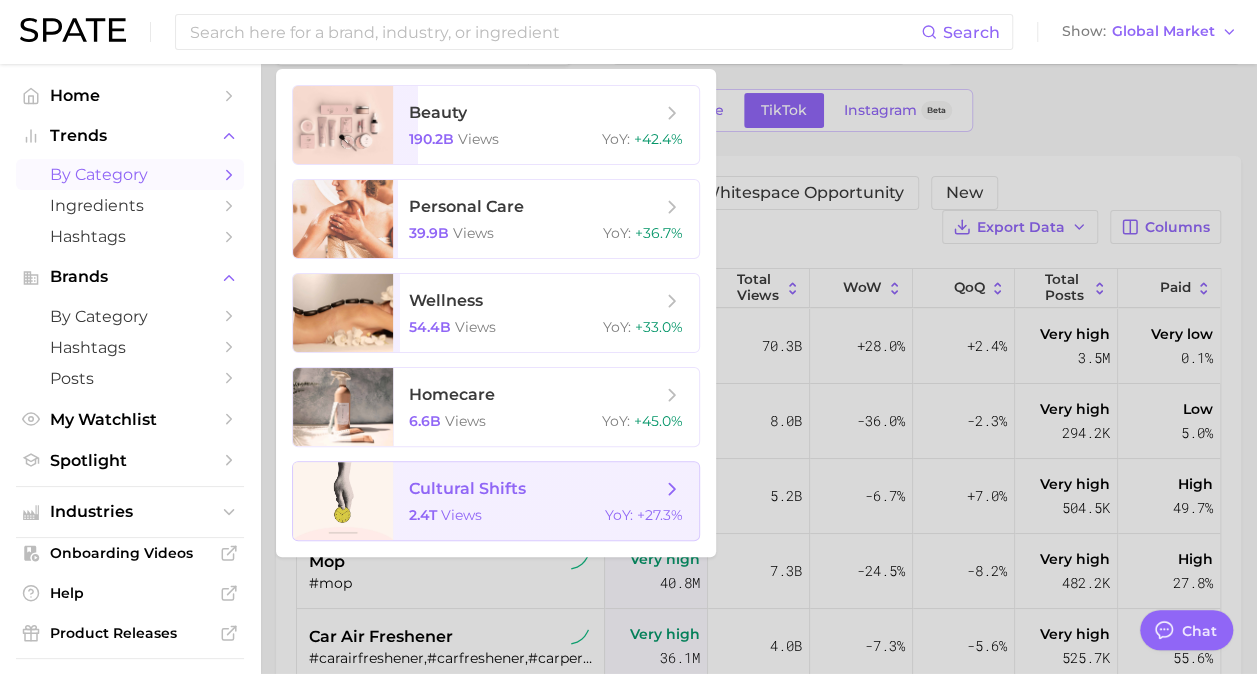 scroll, scrollTop: 0, scrollLeft: 0, axis: both 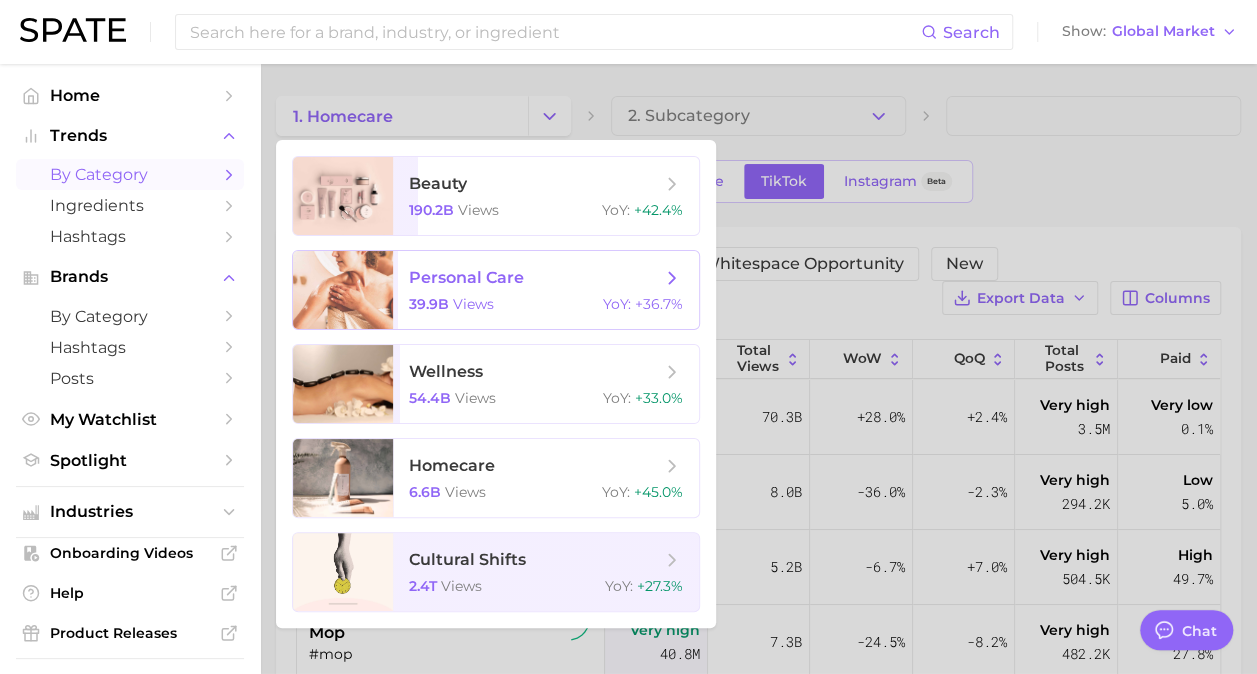 click on "personal care" at bounding box center (466, 277) 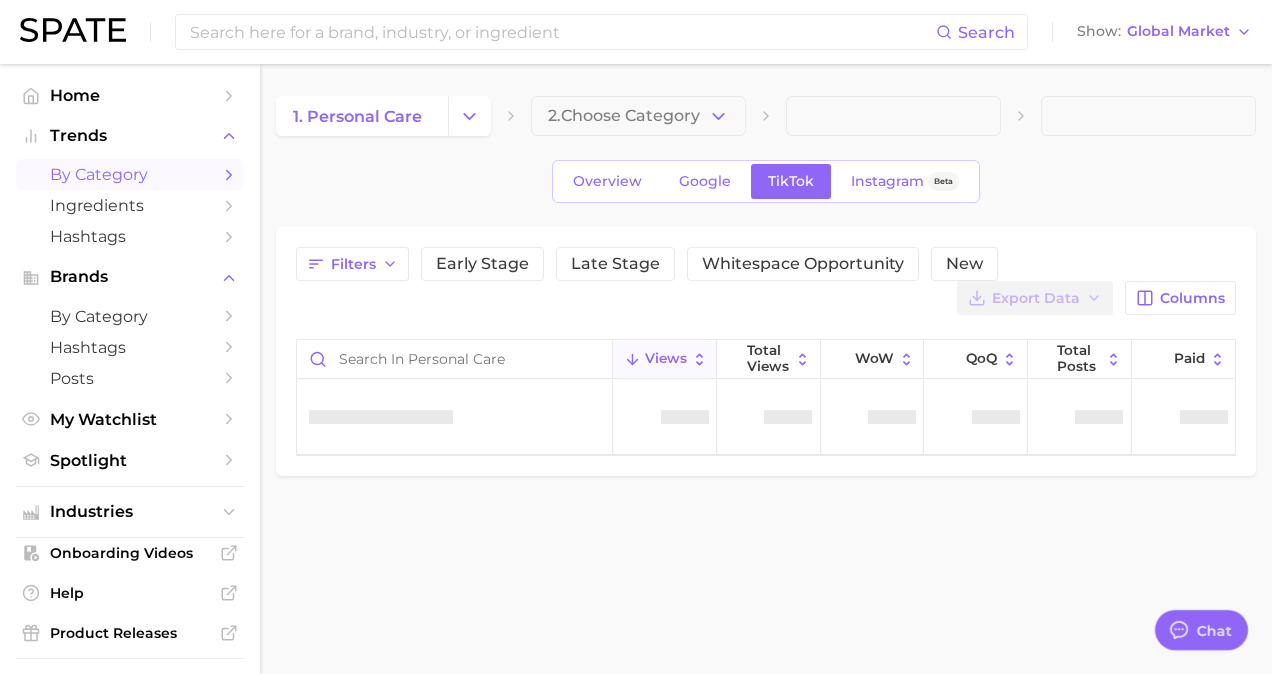 click on "2.  Choose Category" at bounding box center (624, 116) 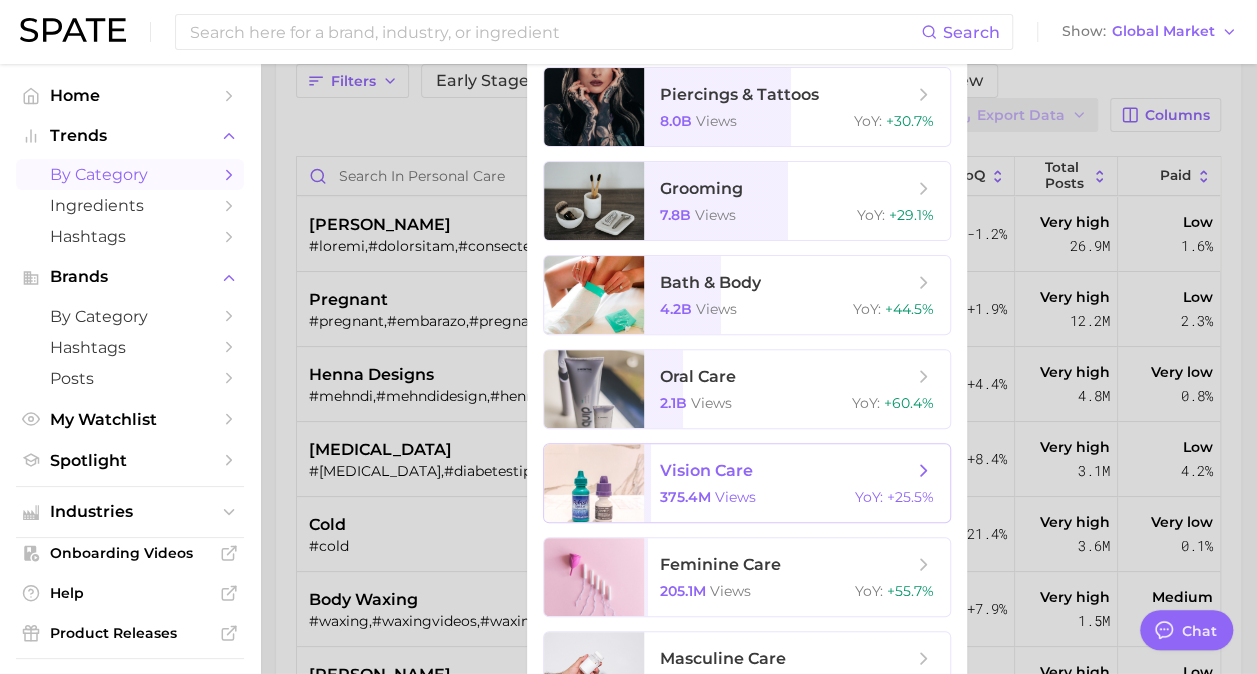 type on "x" 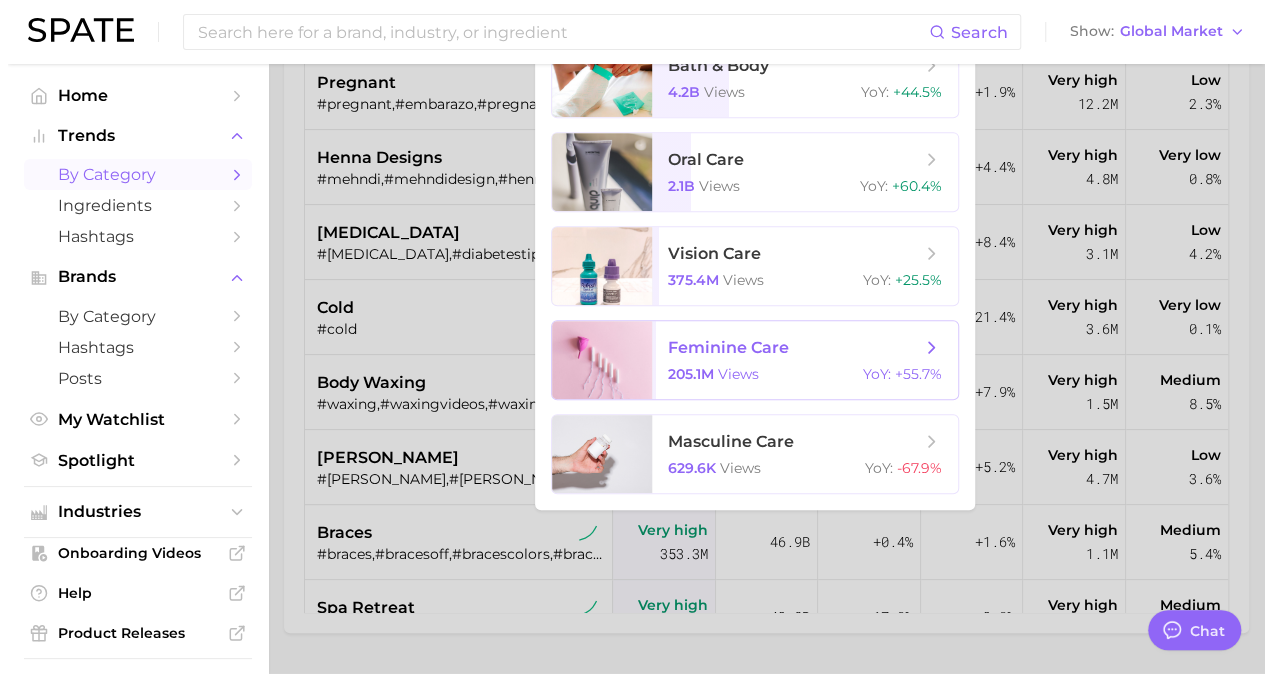scroll, scrollTop: 0, scrollLeft: 0, axis: both 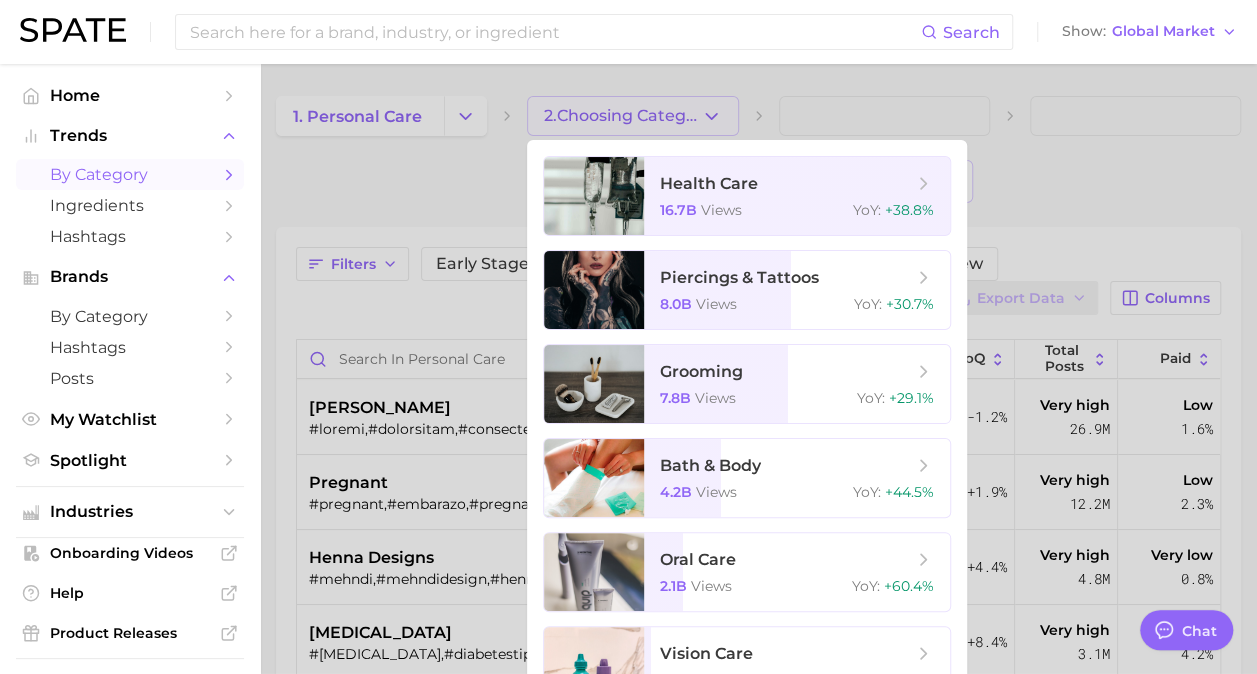 click at bounding box center [628, 337] 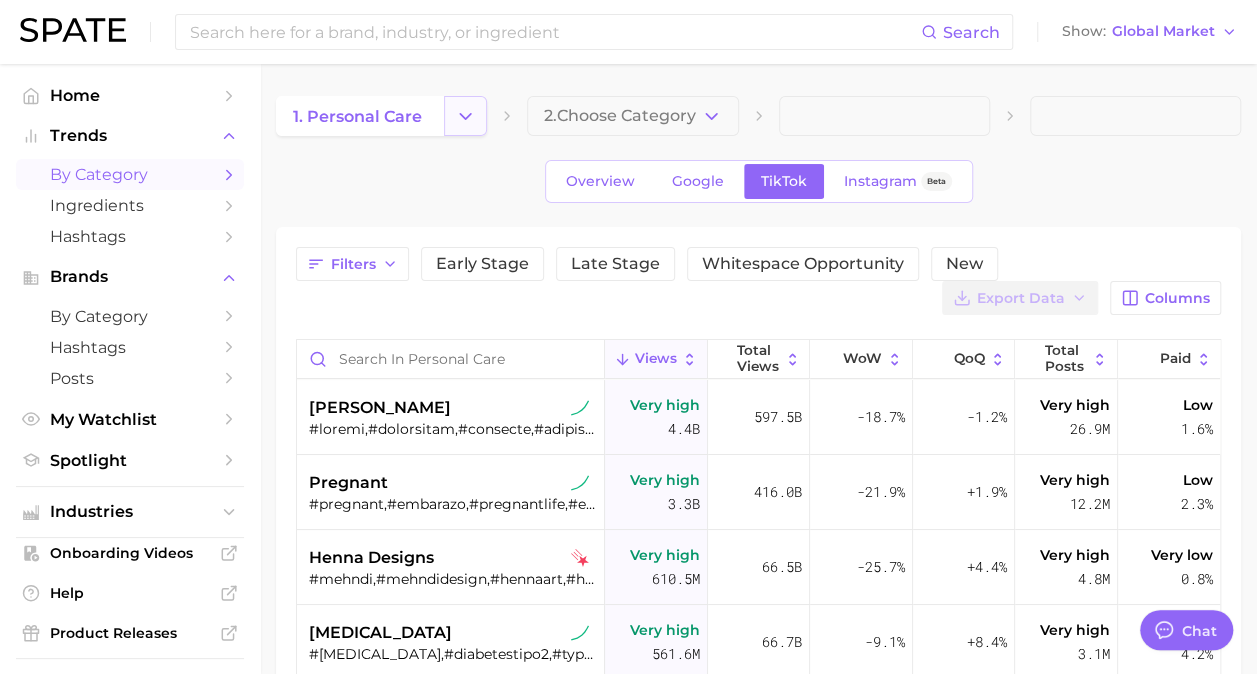 click 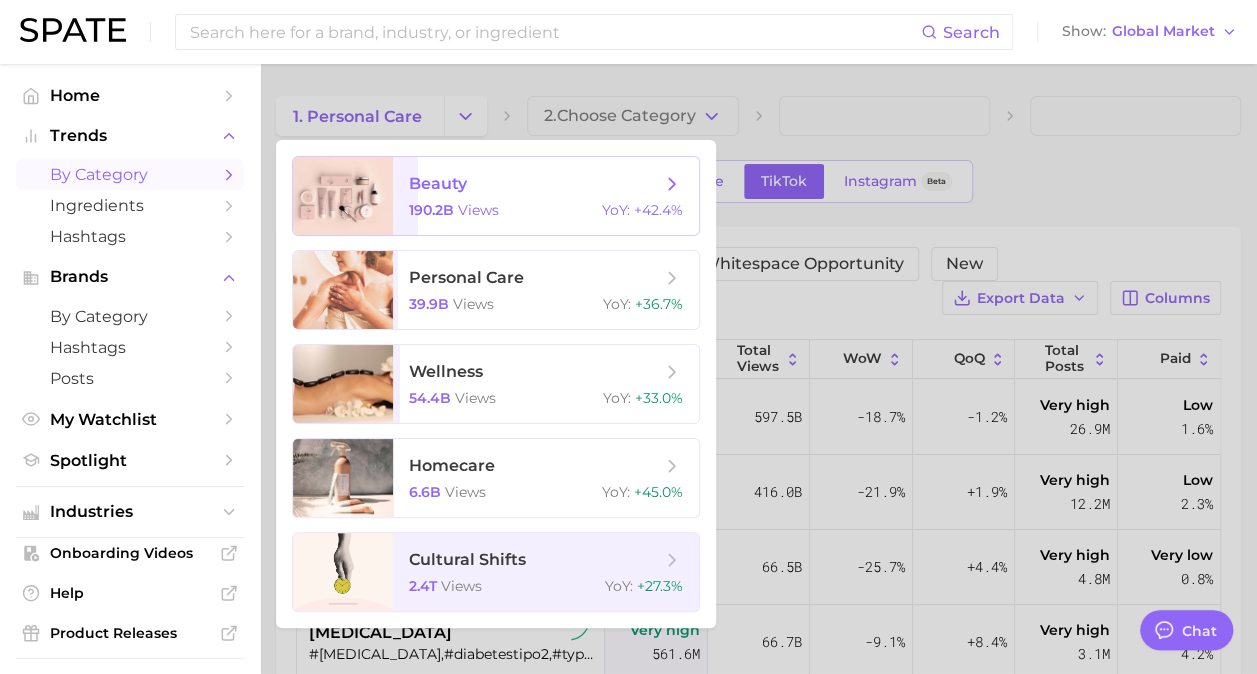 click on "beauty" at bounding box center (535, 184) 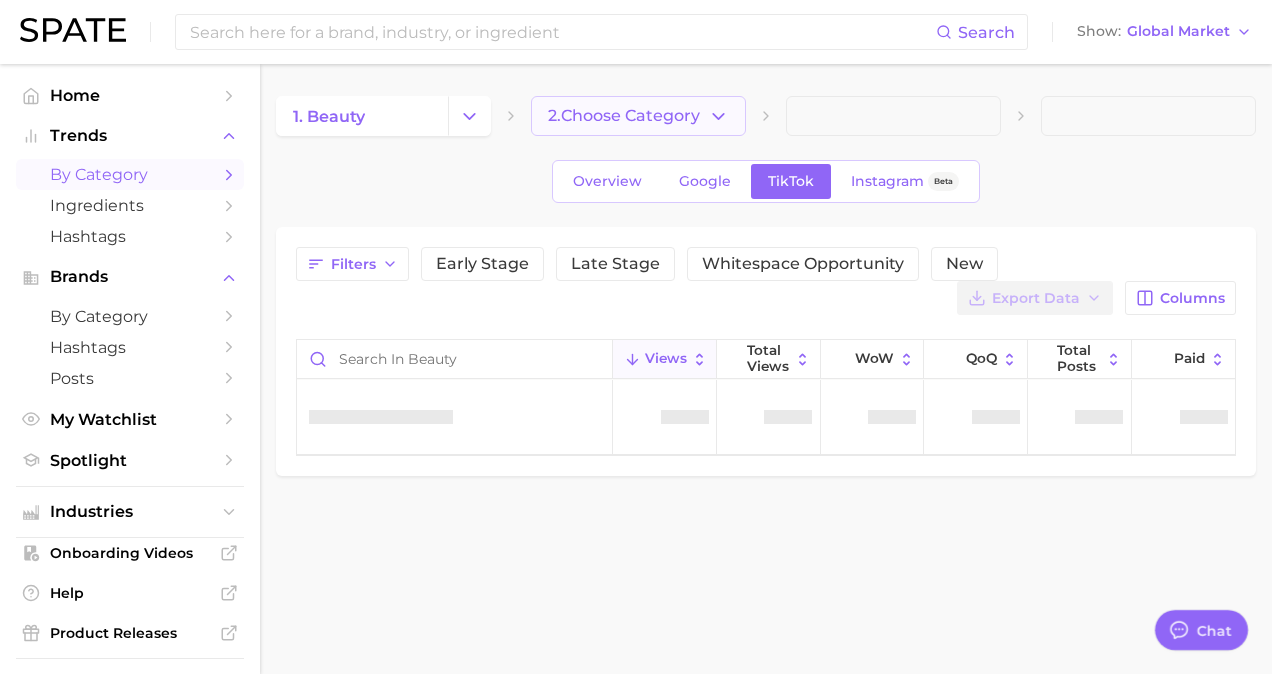click 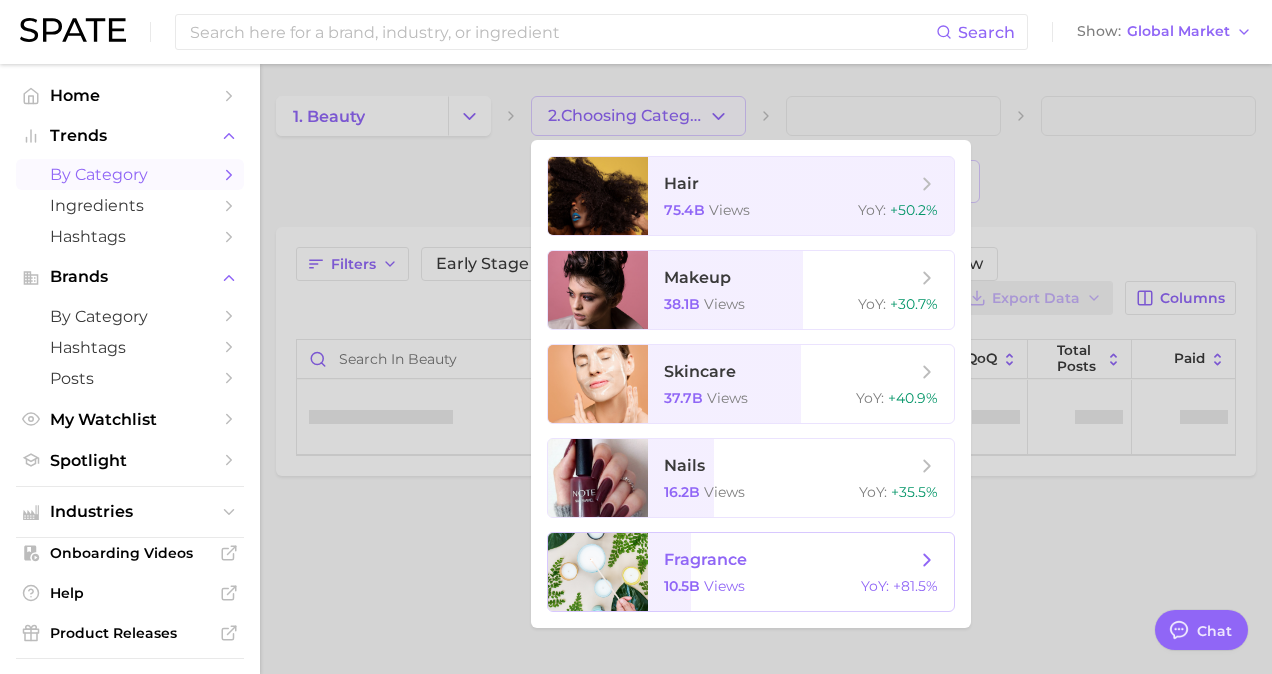 click on "fragrance" at bounding box center (705, 559) 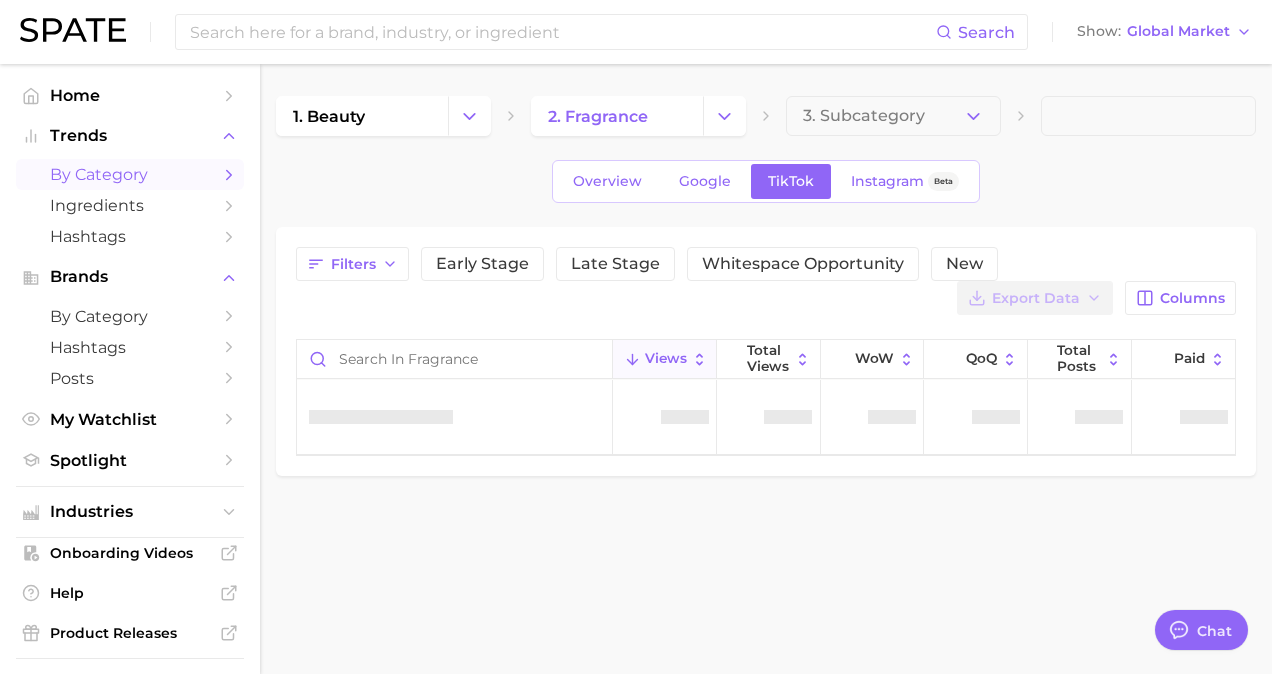 click 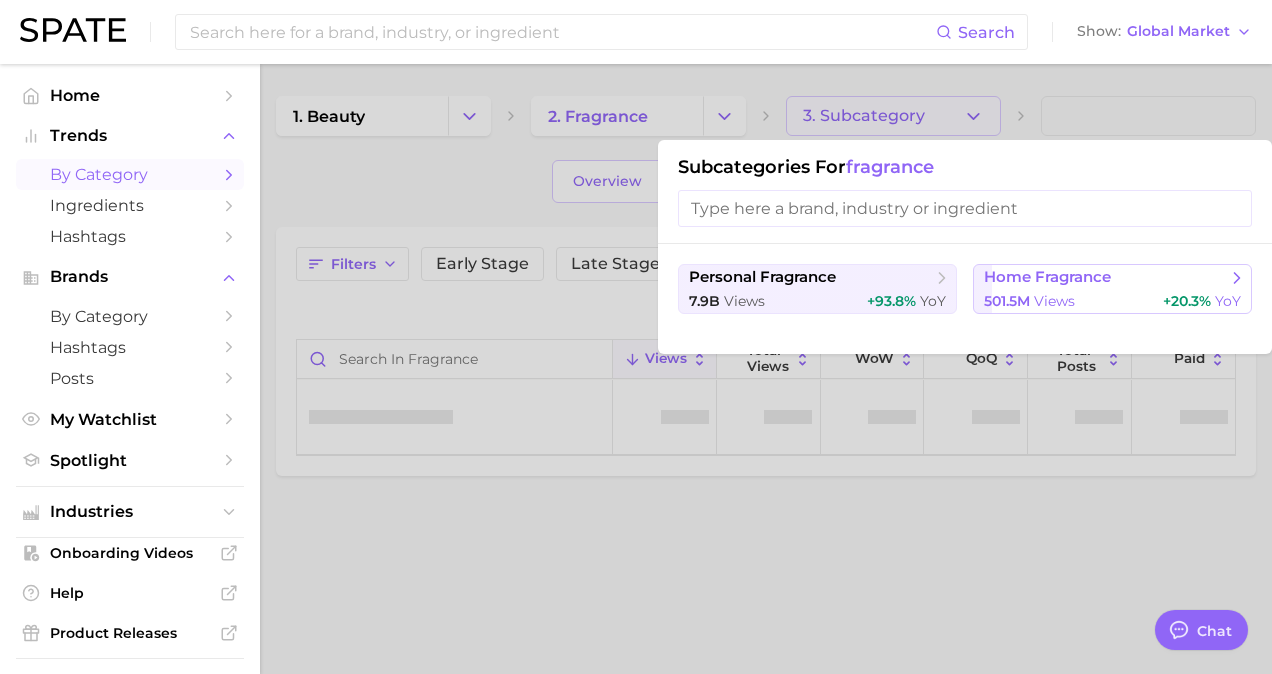 click on "501.5m   views +20.3%   YoY" at bounding box center [1112, 301] 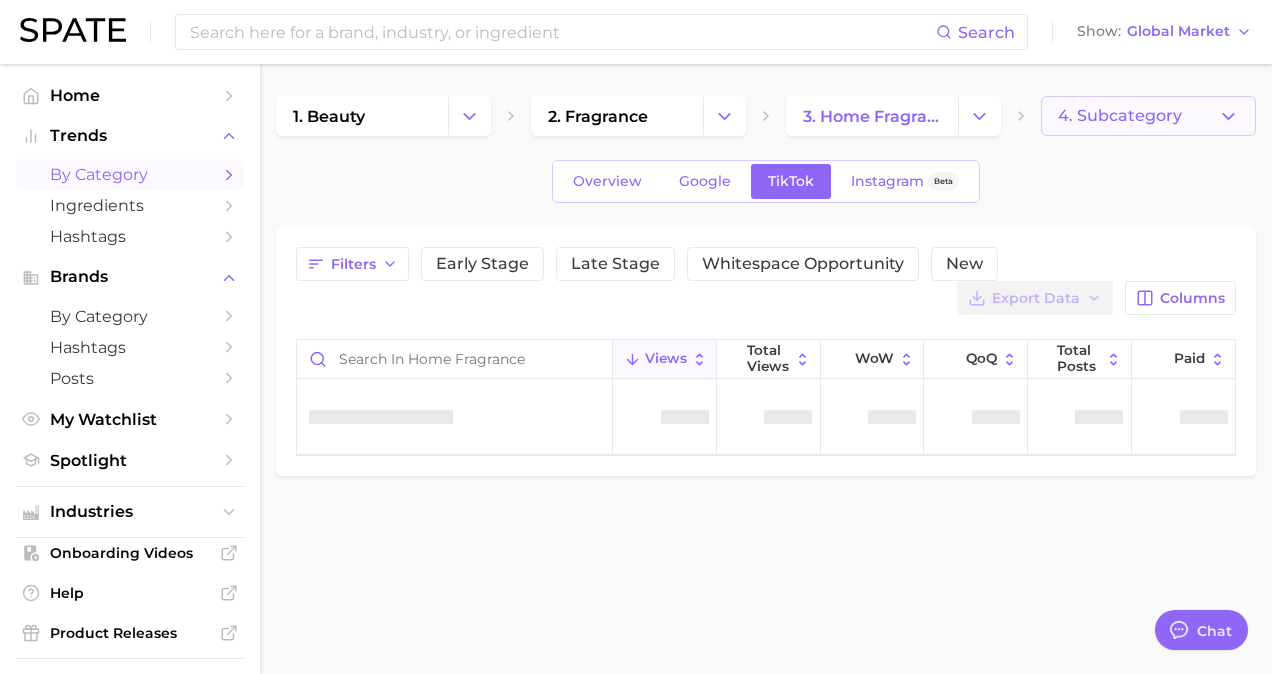 click on "4. Subcategory" at bounding box center (1120, 116) 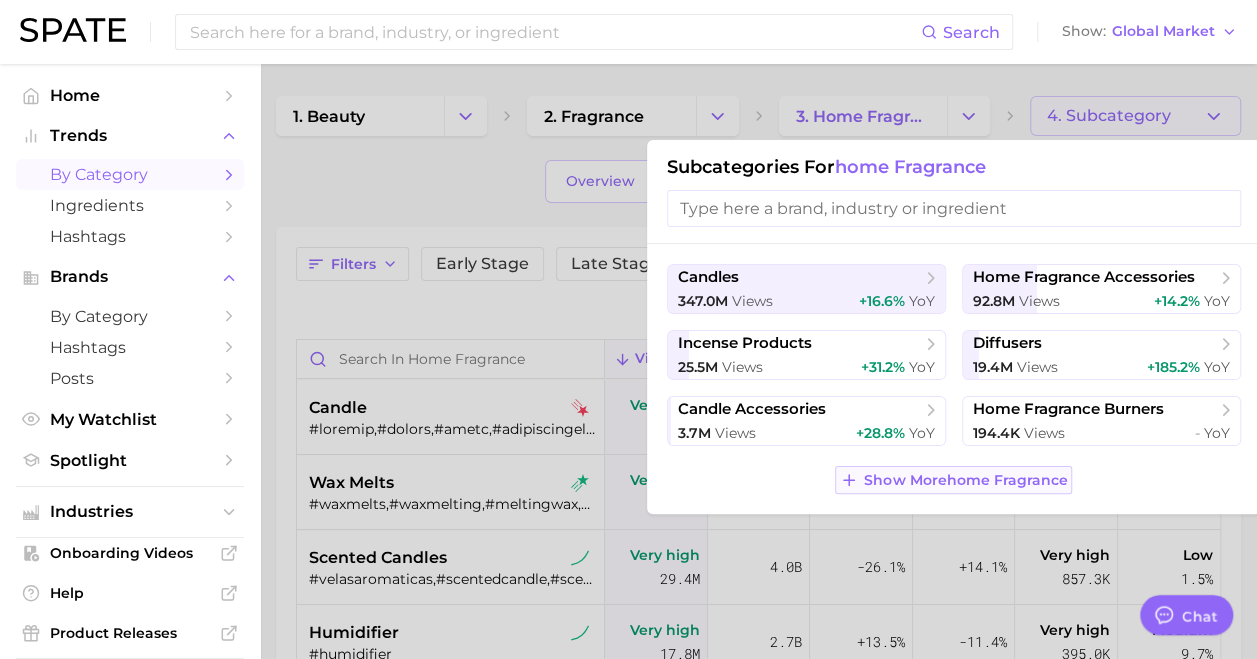 click on "Show More  home fragrance" at bounding box center [965, 480] 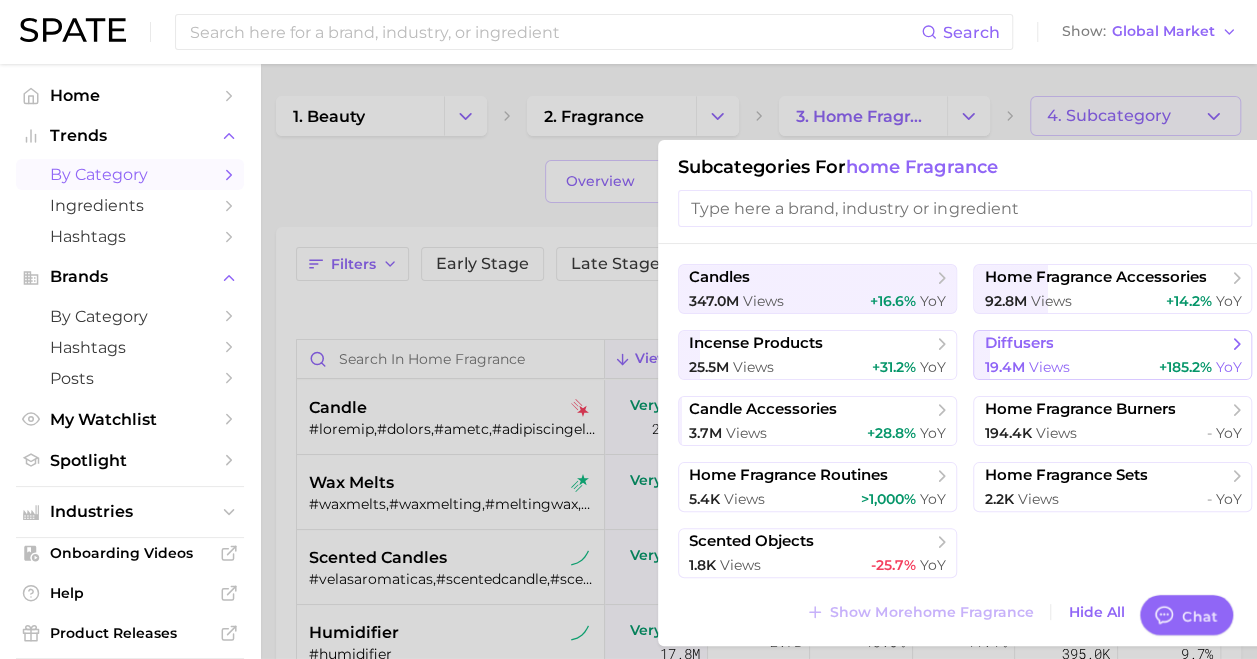 click on "19.4m   views +185.2%   YoY" at bounding box center [1112, 367] 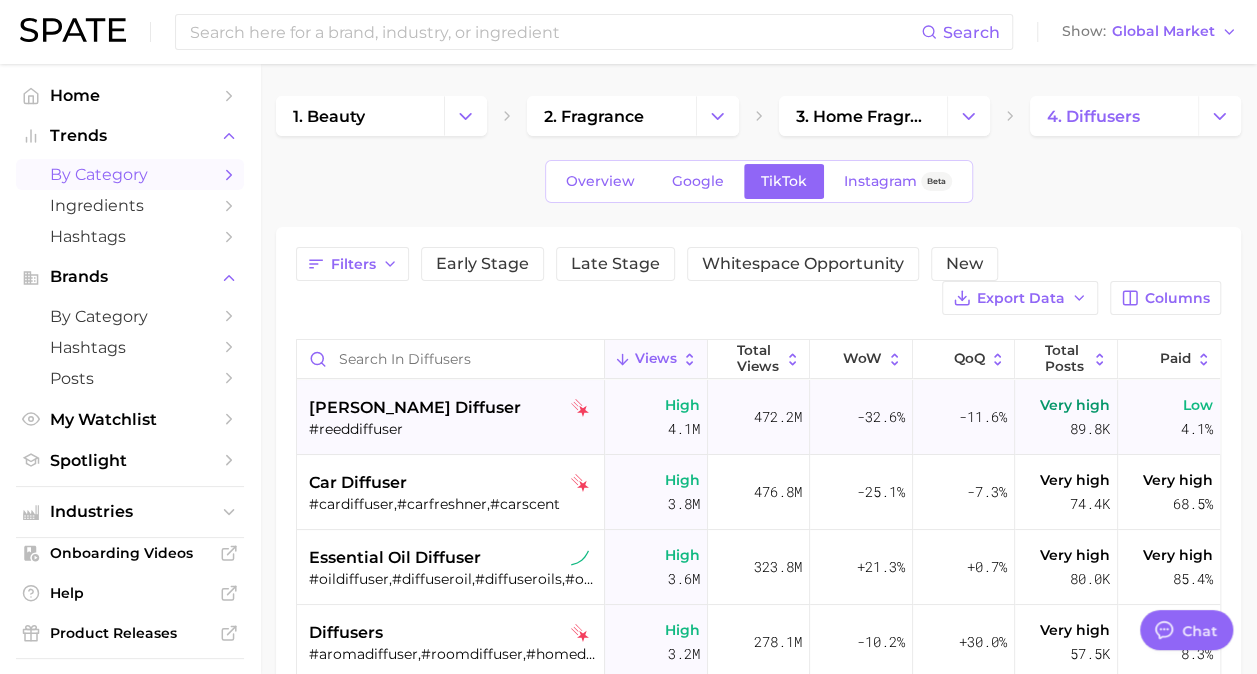 click on "[PERSON_NAME] diffuser #reeddiffuser" at bounding box center (453, 417) 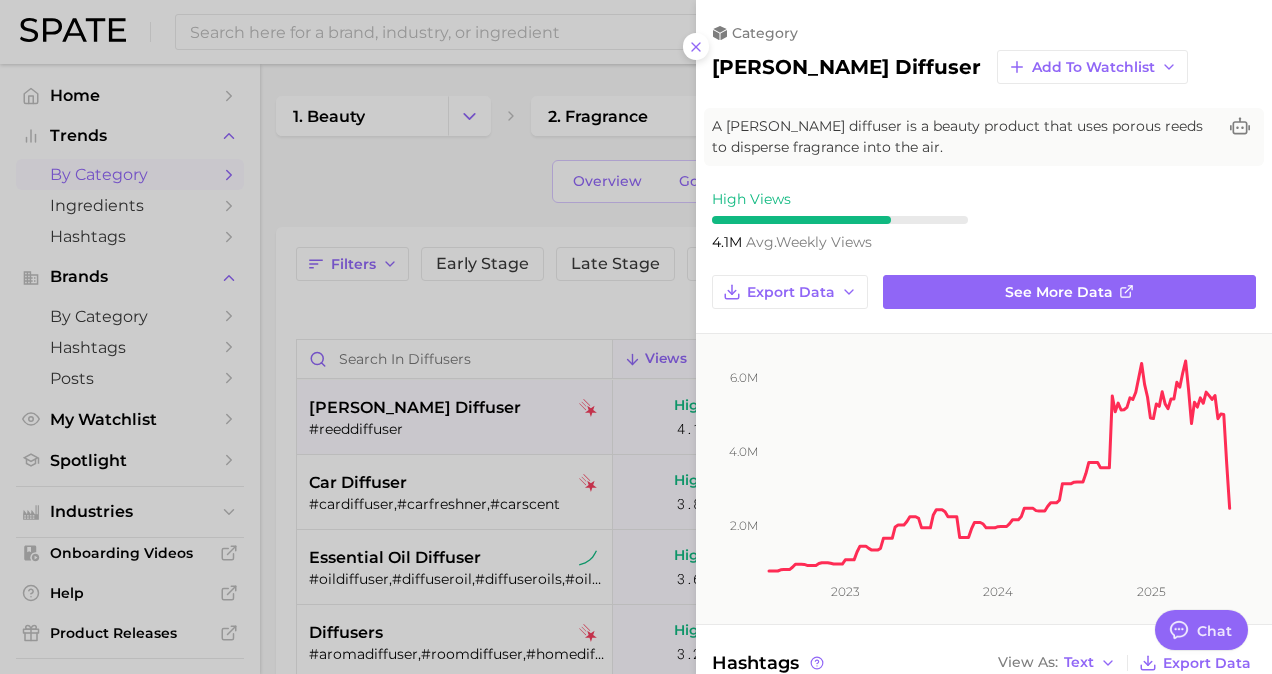 scroll, scrollTop: 0, scrollLeft: 0, axis: both 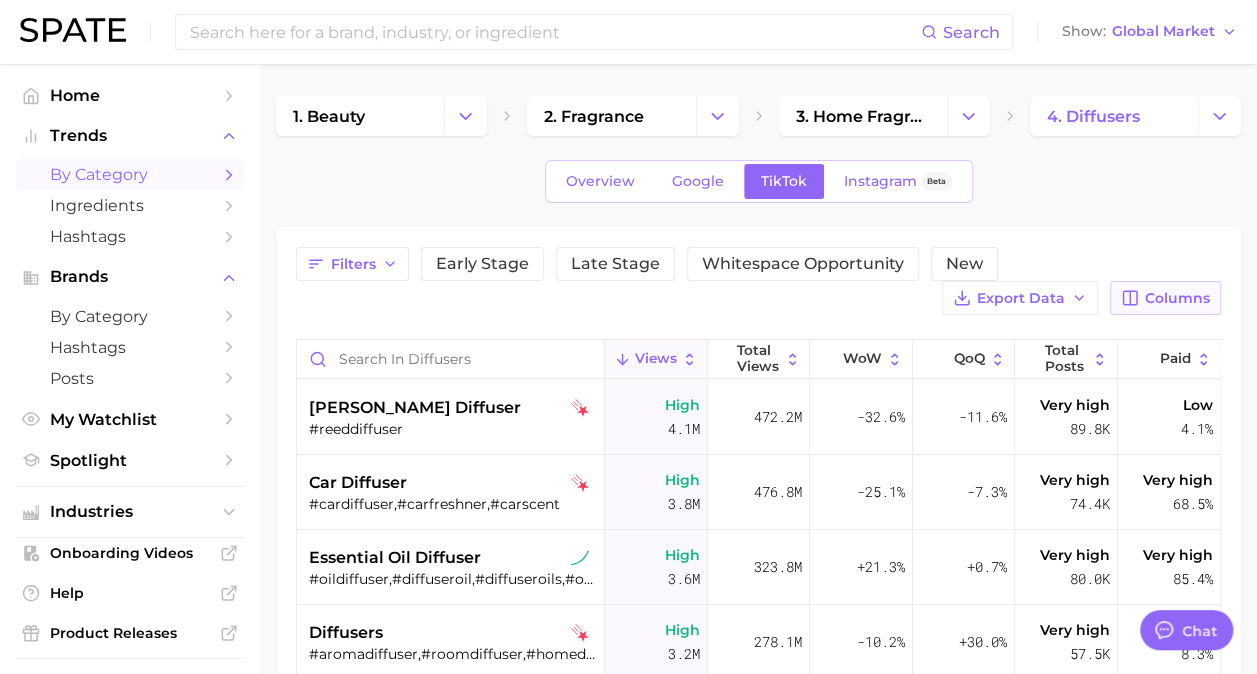 click on "Columns" at bounding box center (1177, 298) 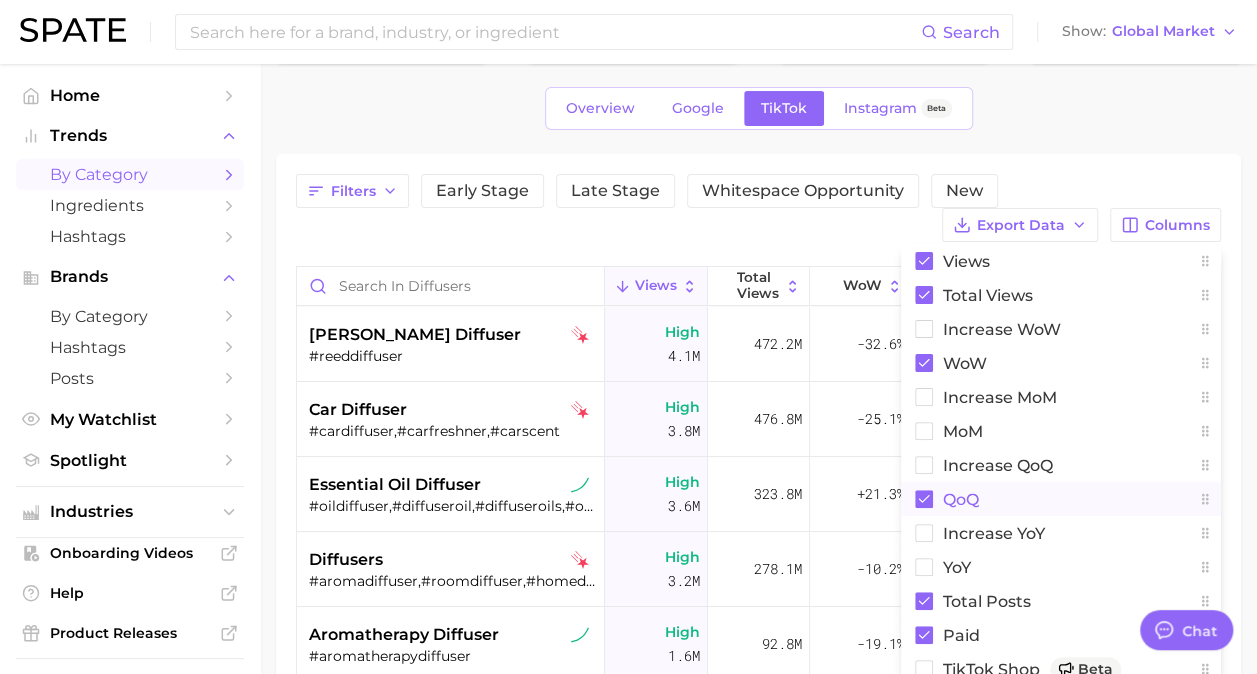 scroll, scrollTop: 100, scrollLeft: 0, axis: vertical 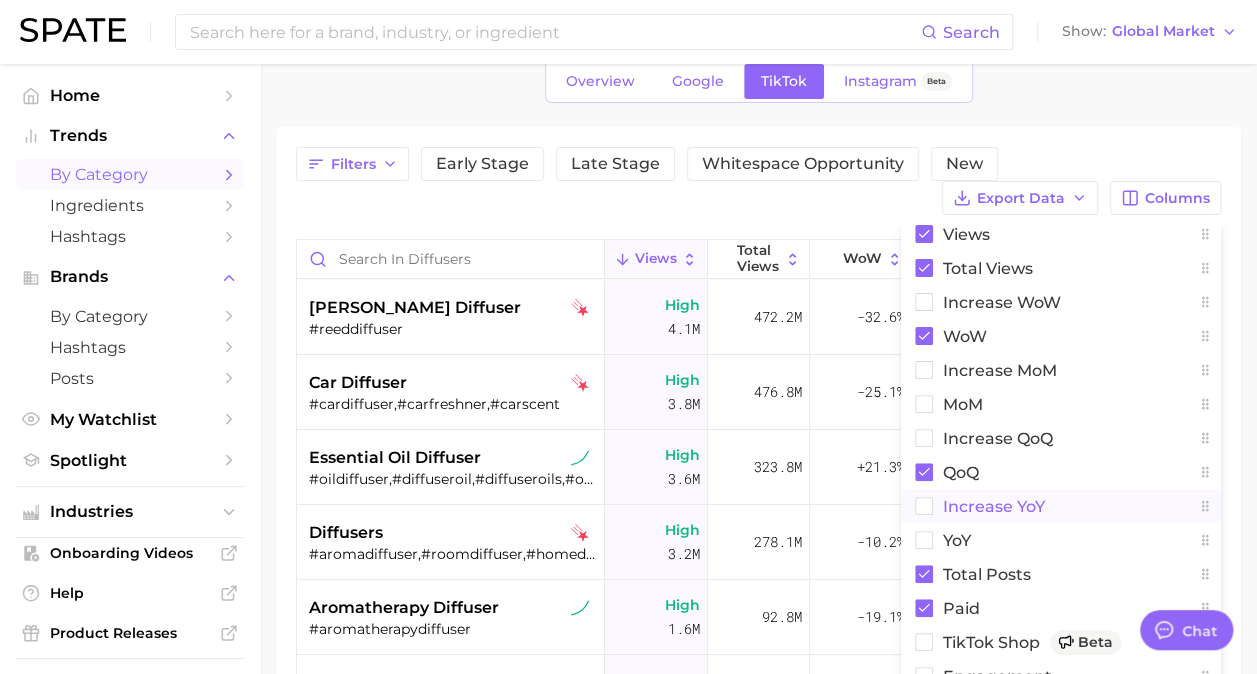 click on "increase YoY" at bounding box center [1061, 506] 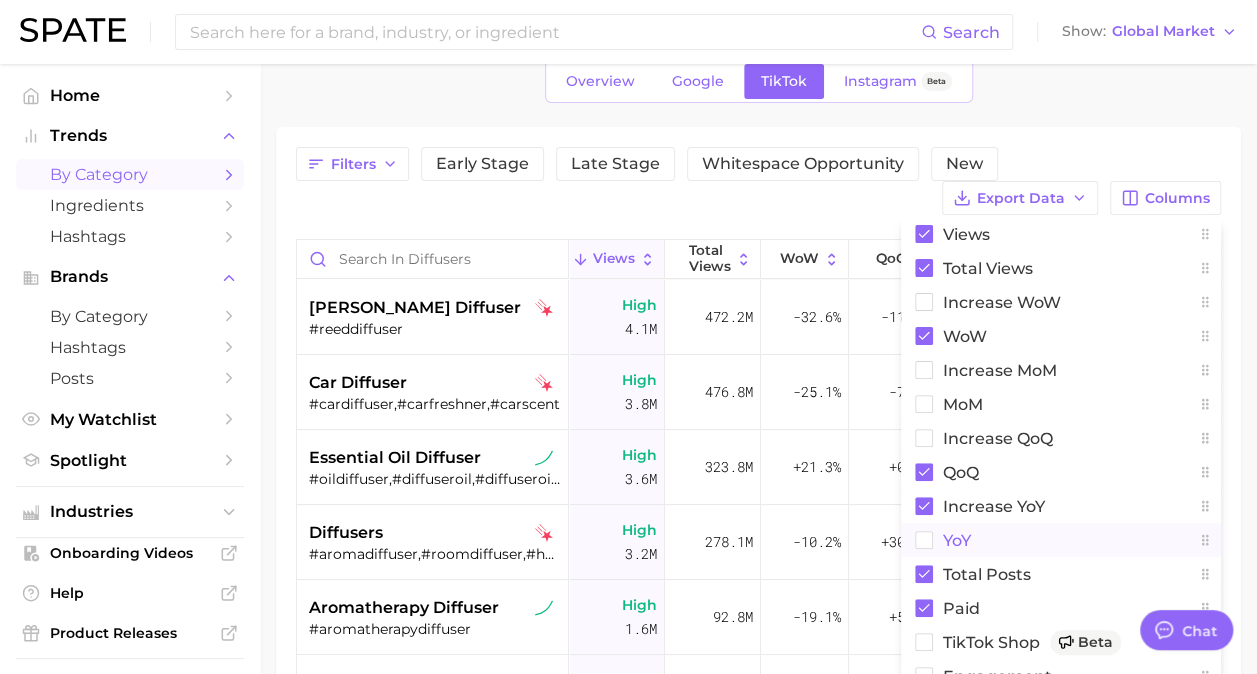 click on "YoY" at bounding box center [1061, 540] 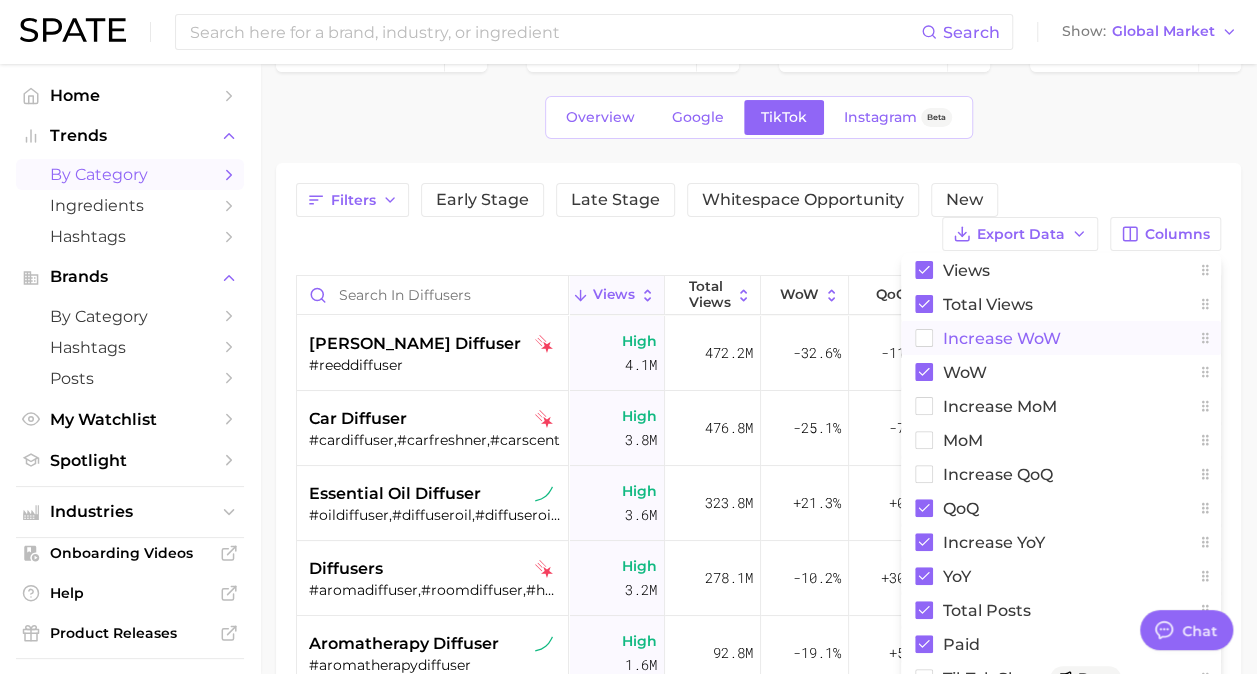 scroll, scrollTop: 0, scrollLeft: 0, axis: both 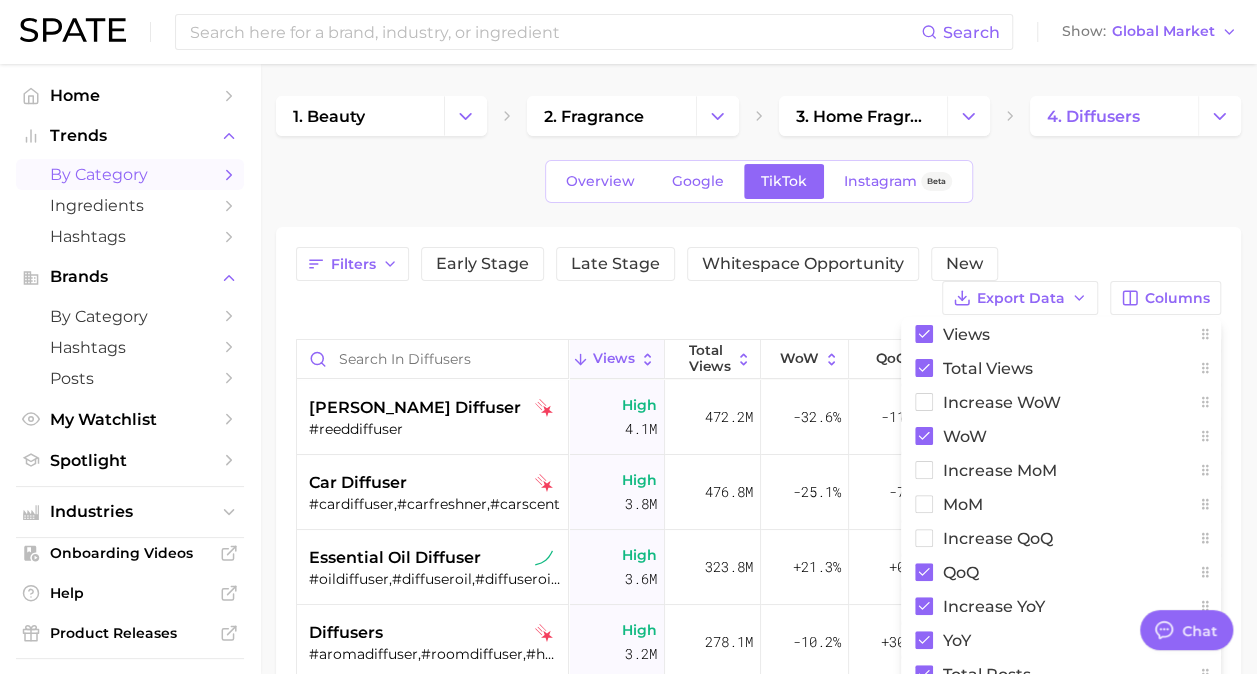 click on "Filters Early Stage Late Stage Whitespace Opportunity New Export Data Columns Views Total Views Increase WoW WoW increase MoM MoM increase QoQ QoQ increase YoY YoY Total Posts Paid TikTok Shop Beta engagement Sentiment Views Total Views WoW QoQ increase YoY YoY Total Posts Paid [PERSON_NAME] diffuser #reeddiffuser High 4.1m 472.2m -32.6% -11.6% +2.6m +113.8% Very high 89.8k Low 4.1% car diffuser #cardiffuser,#carfreshner,#carscent High 3.8m 476.8m -25.1% -7.3% +1.6m +80.4% Very high 74.4k Very high 68.5% essential oil diffuser #oildiffuser,#diffuseroil,#diffuseroils,#oildiffusertiktok High 3.6m 323.8m +21.3% +0.7% +2.8m +313.8% Very high 80.0k Very high 85.4% diffusers #aromadiffuser,#roomdiffuser,#homediffuser,#fragrancediffuser,#aromadiffusers,#homediffusers,#roomdiffusers,#diffuserrecipes,#fragrancediffusers High 3.2m 278.1m -10.2% +30.0% +1.6m +178.3% Very high 57.5k Medium 8.3% aromatherapy diffuser #aromatherapydiffuser High 1.6m 92.8m -19.1% +5.1% +864.8k +305.2% Very high 22.3k Medium 7.3% air diffuser High -" at bounding box center (758, 630) 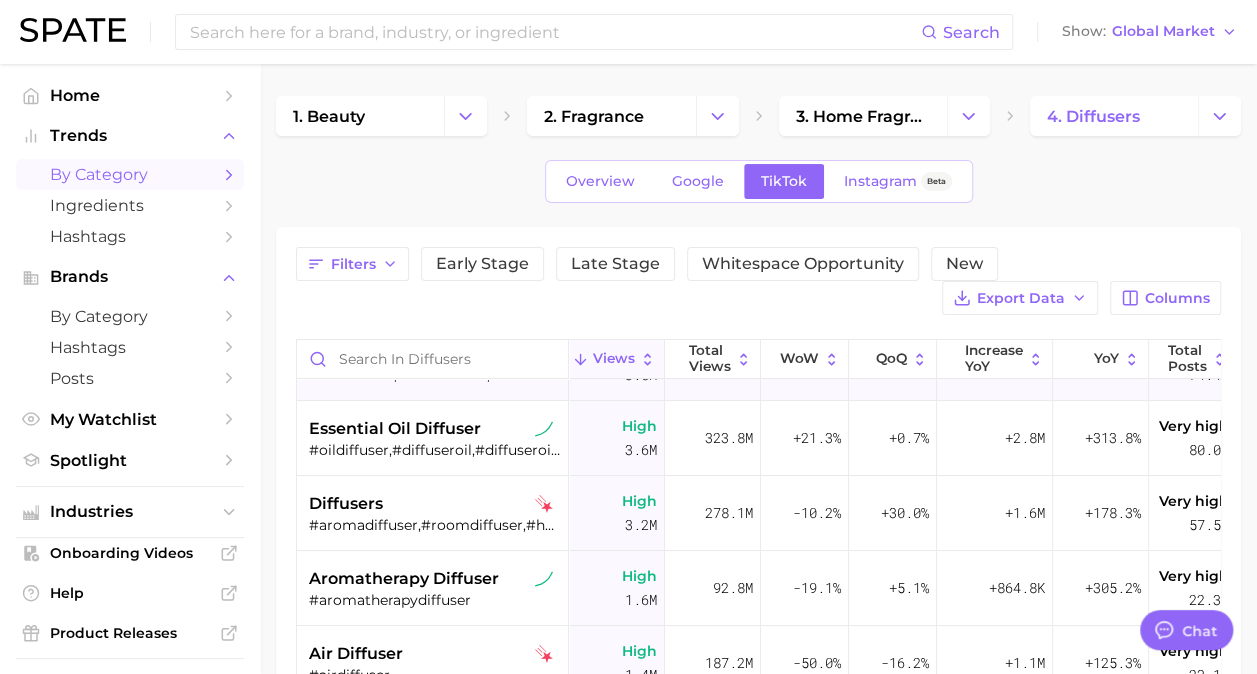 scroll, scrollTop: 0, scrollLeft: 0, axis: both 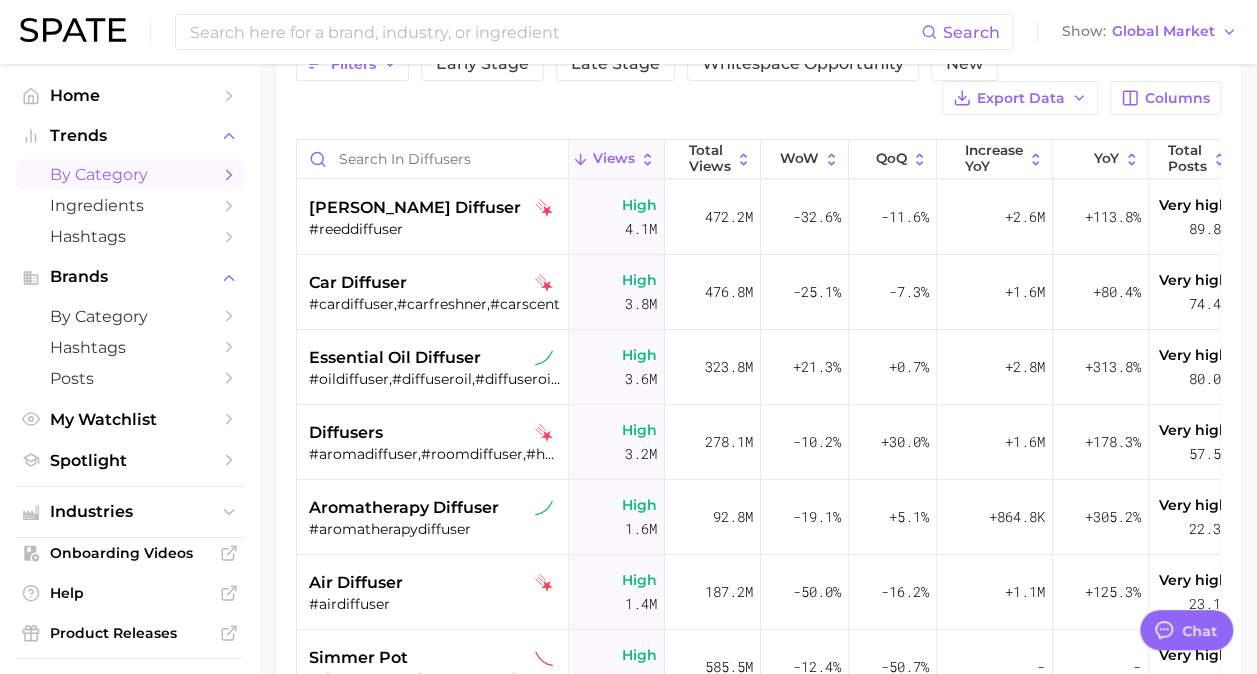 type 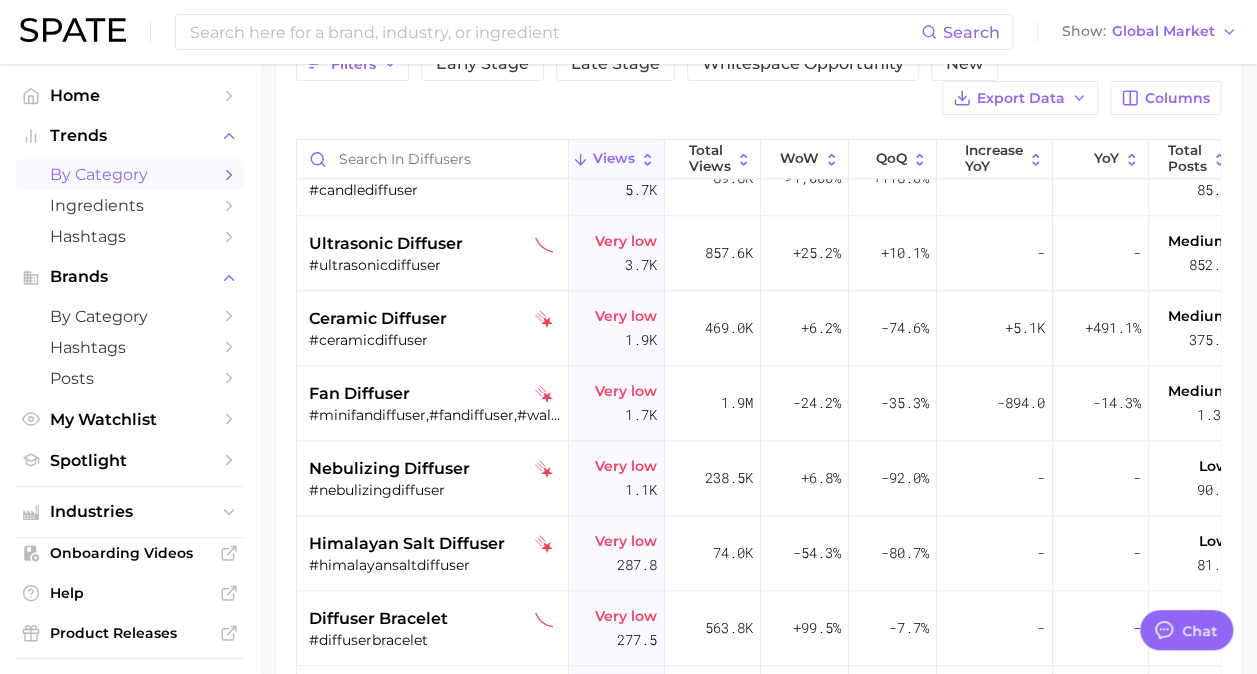 scroll, scrollTop: 1000, scrollLeft: 0, axis: vertical 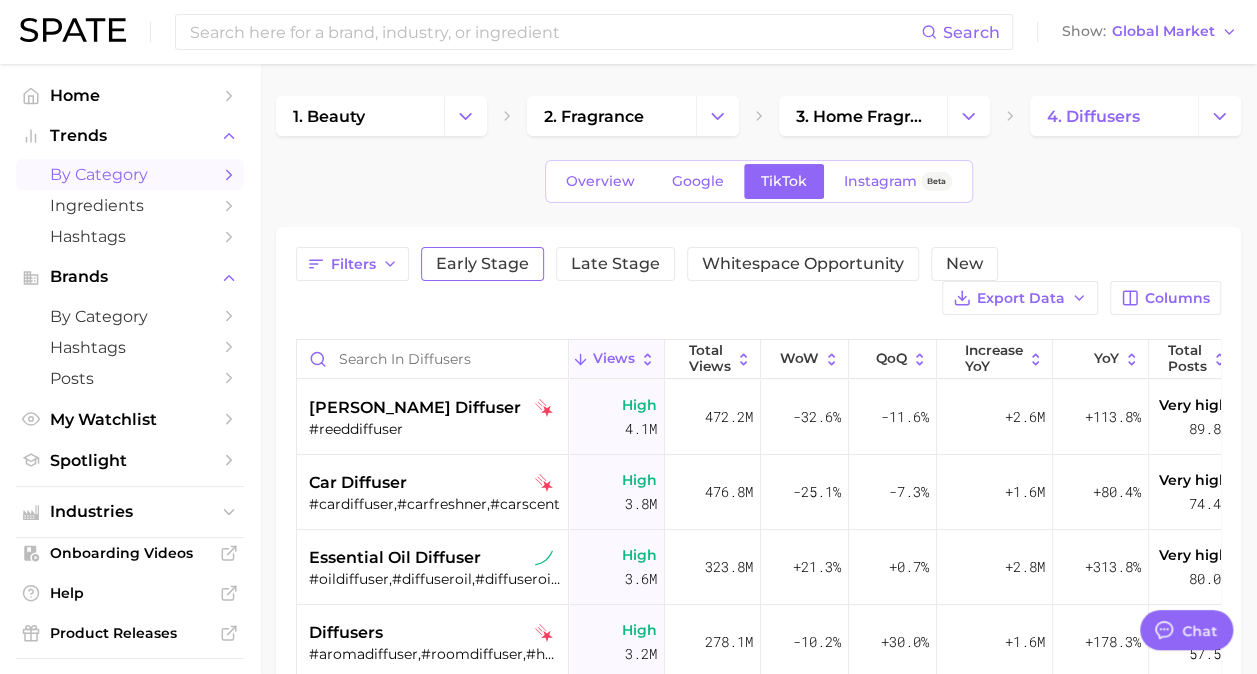 click on "Early Stage" at bounding box center [482, 264] 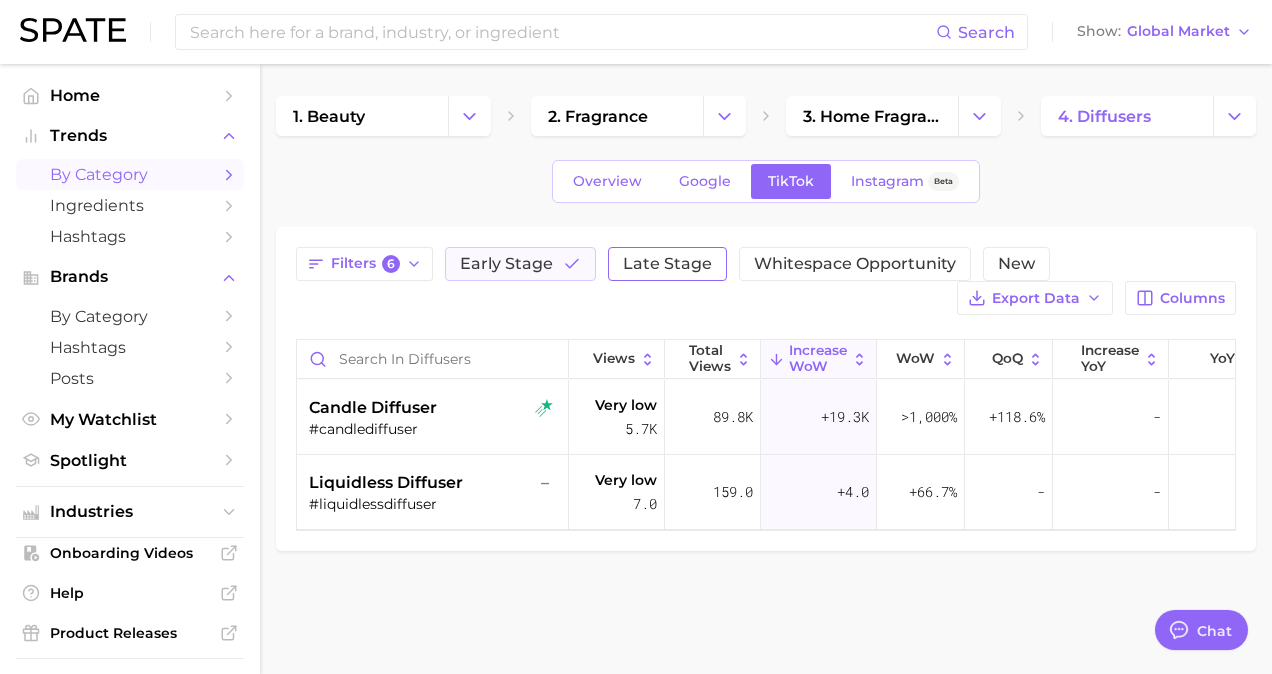 click on "Late Stage" at bounding box center [667, 264] 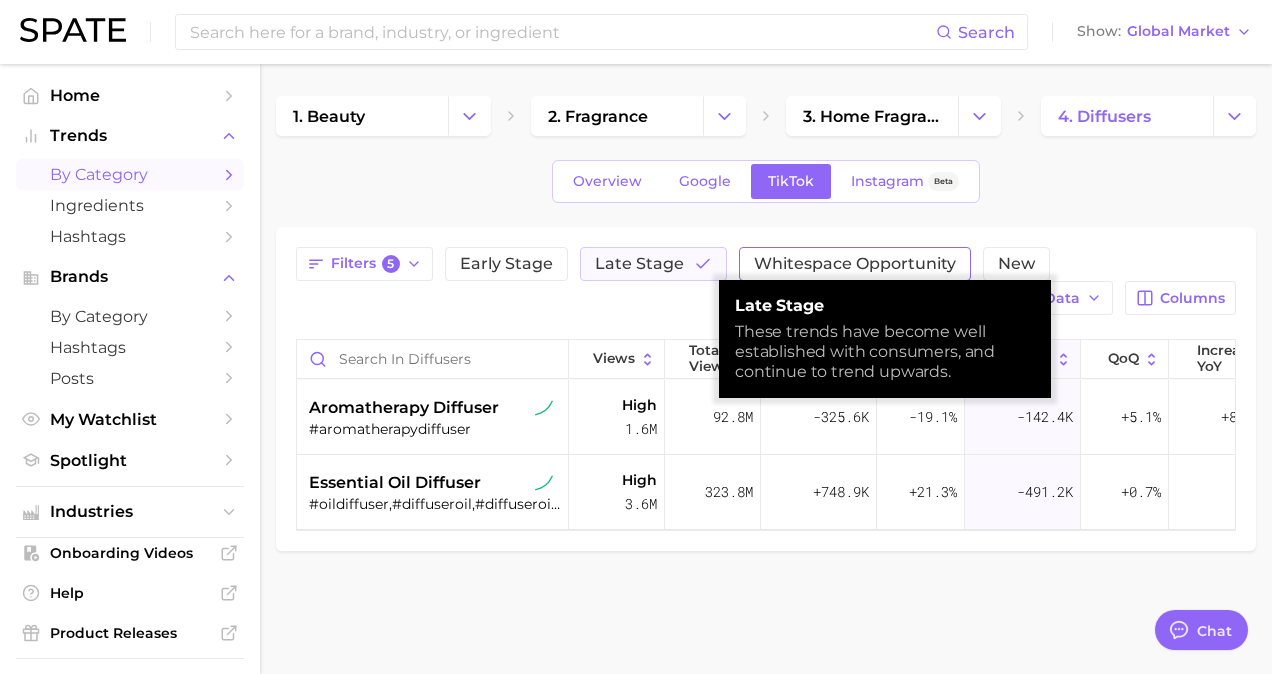 click on "Whitespace Opportunity" at bounding box center [855, 264] 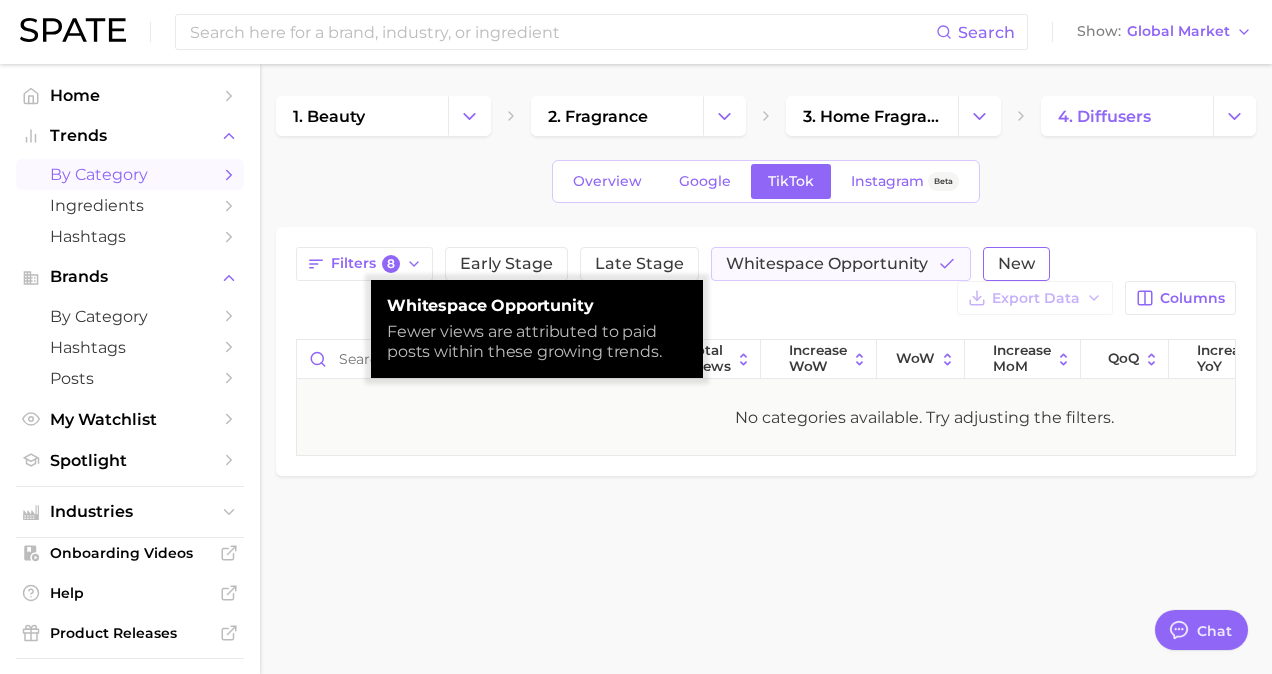 click on "New" at bounding box center [1016, 264] 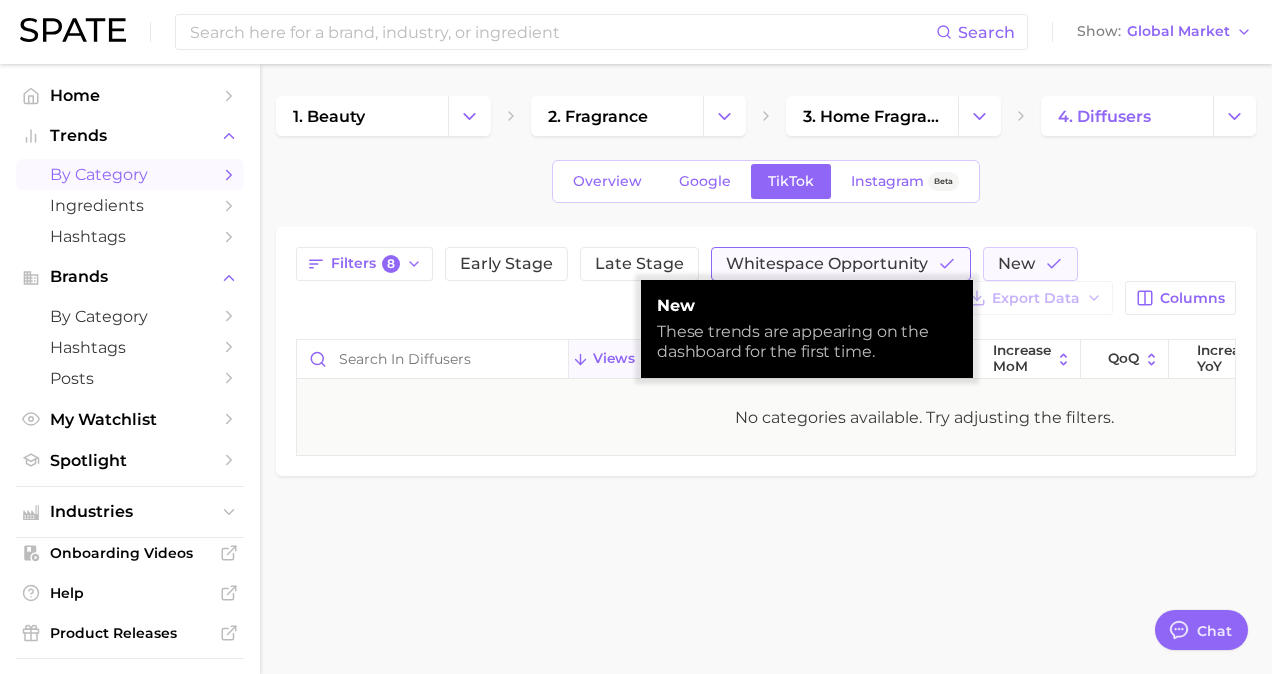 click on "Whitespace Opportunity" at bounding box center [827, 264] 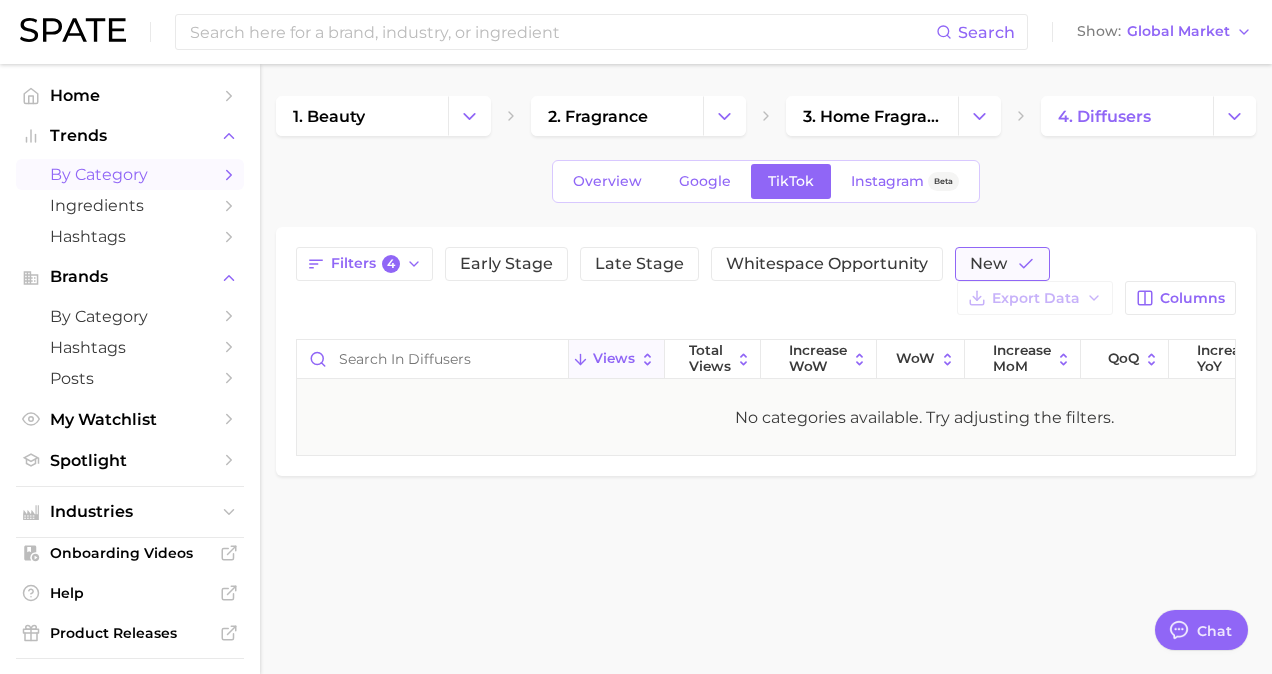 click on "New" at bounding box center [1002, 264] 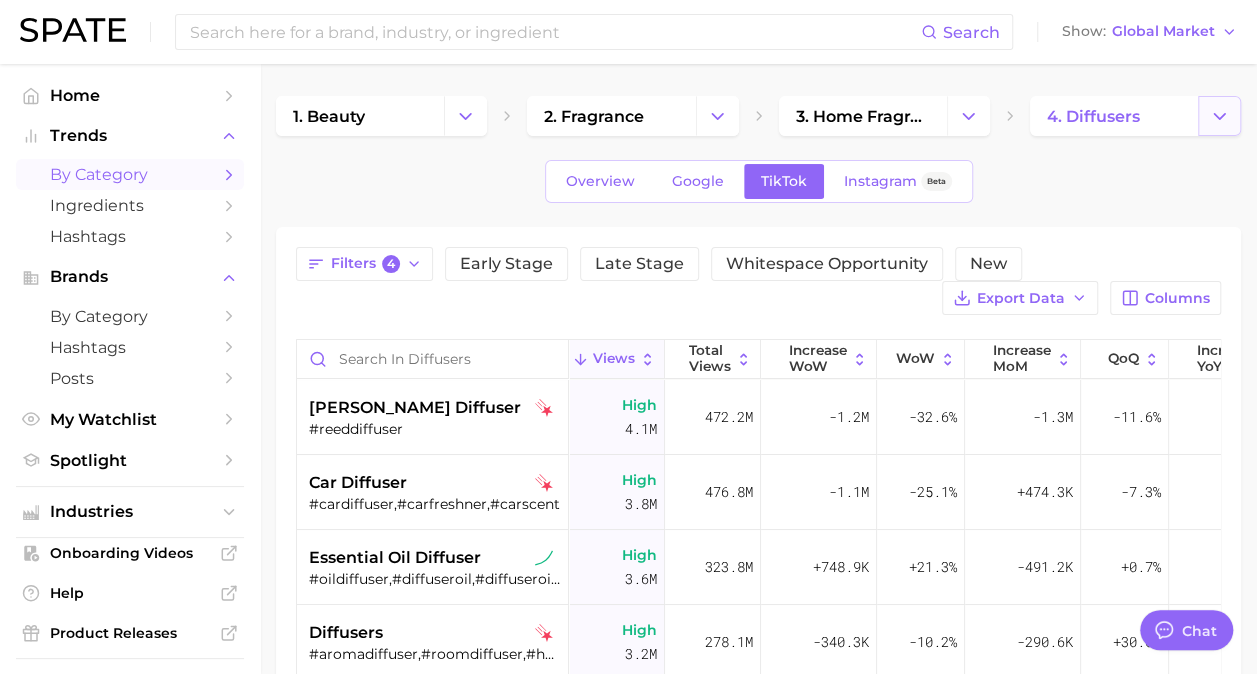 click 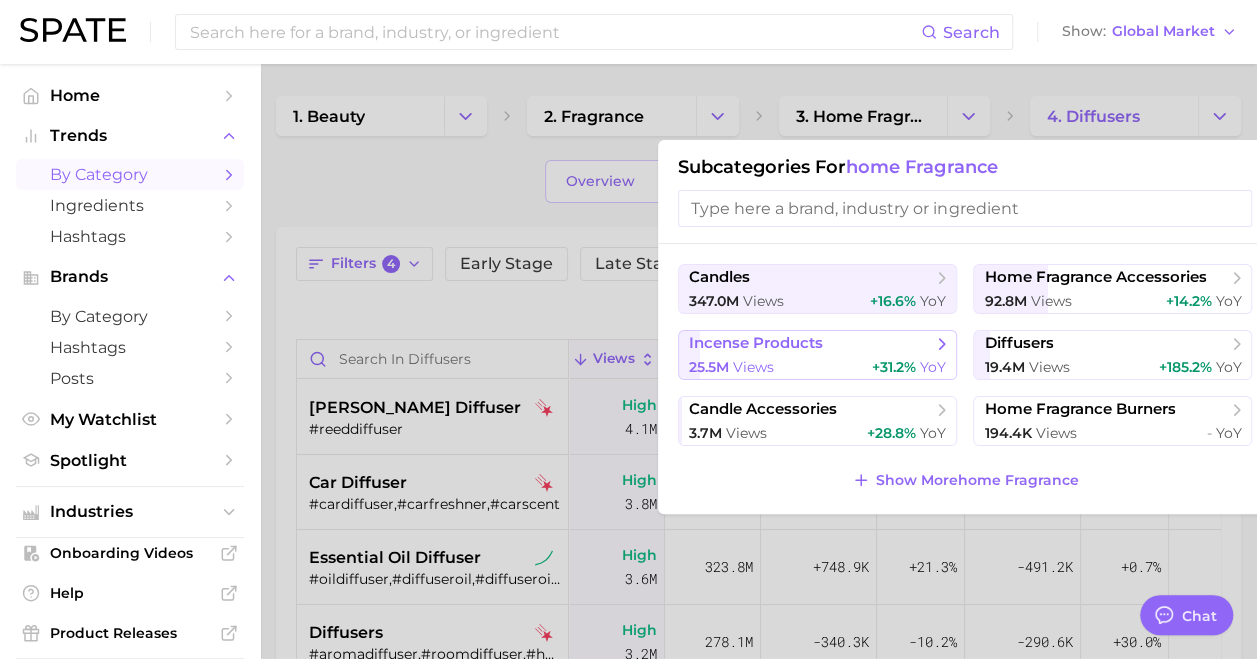 click on "25.5m   views +31.2%   YoY" at bounding box center [817, 367] 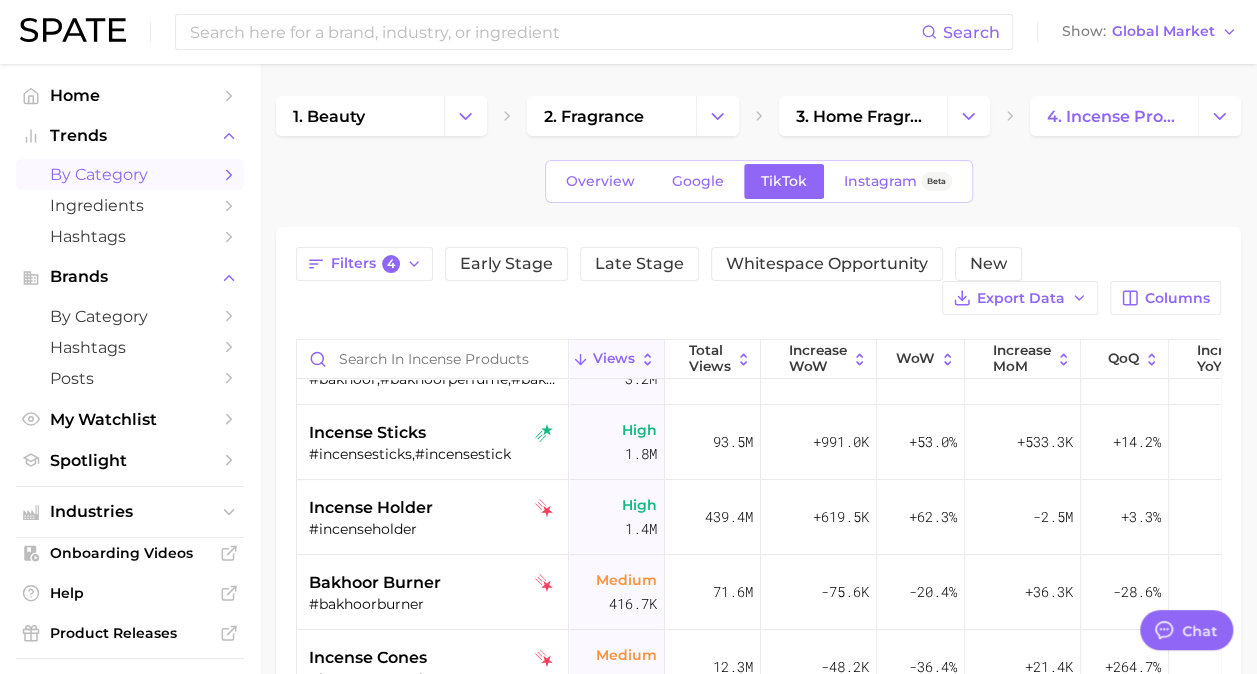scroll, scrollTop: 0, scrollLeft: 0, axis: both 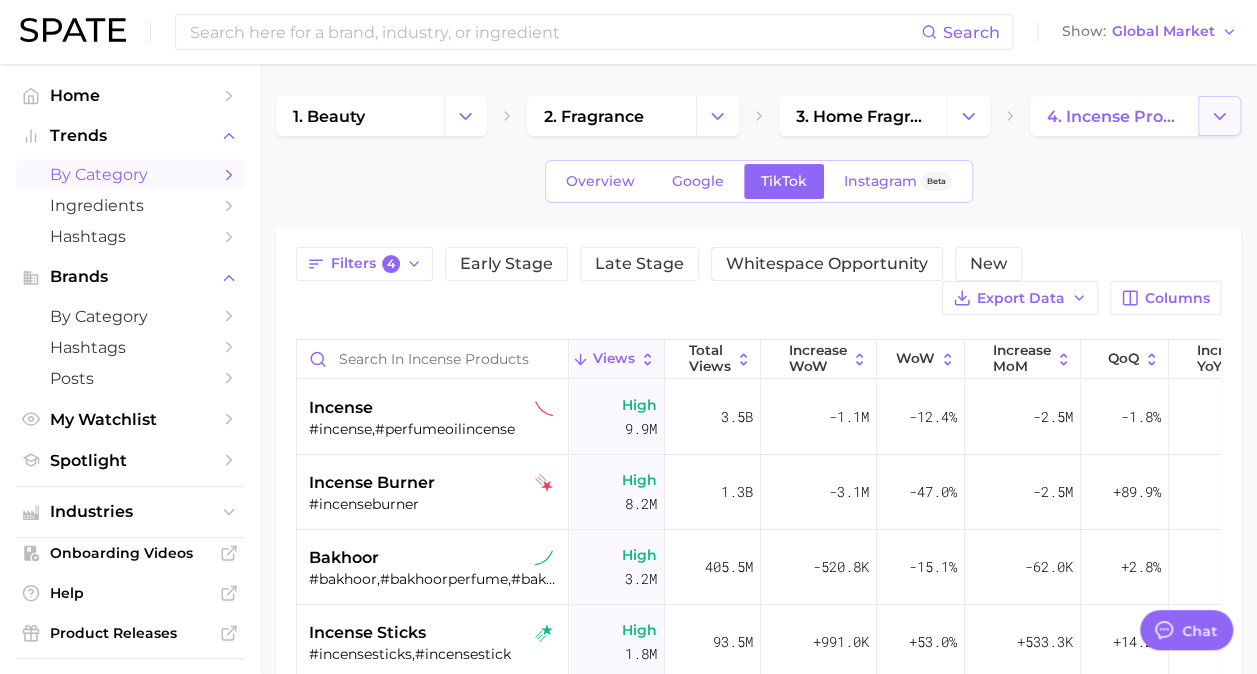 click 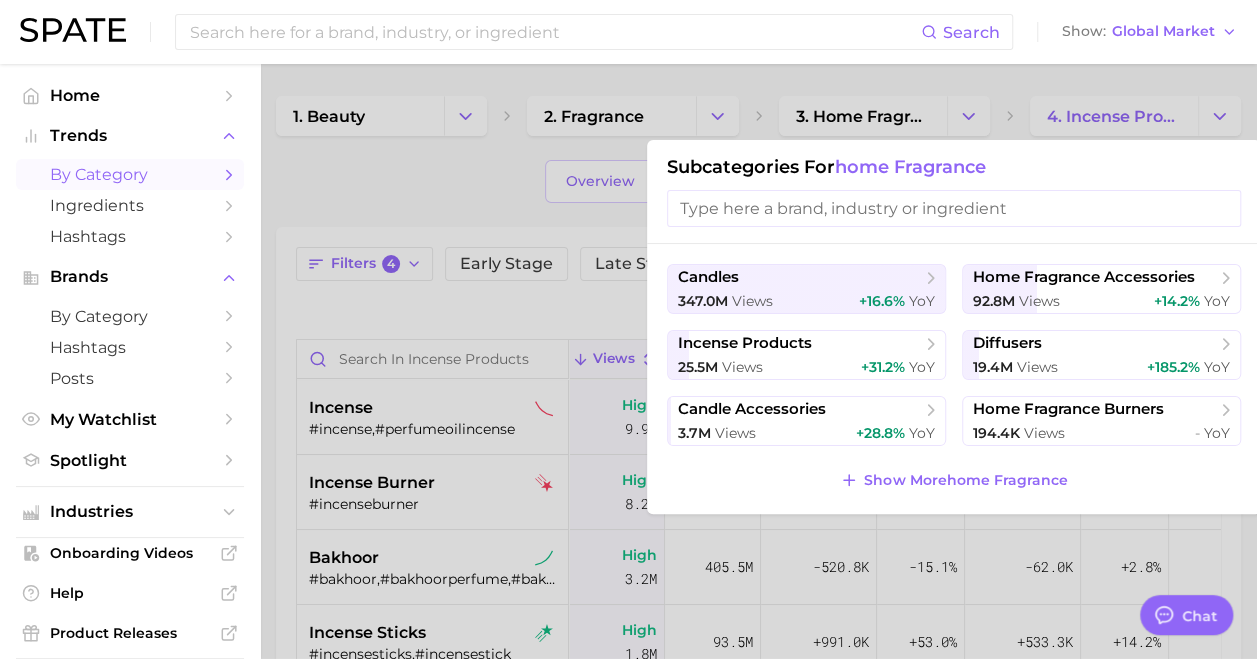 click on "candles 347.0m   views +16.6%   YoY home fragrance accessories 92.8m   views +14.2%   YoY incense products 25.5m   views +31.2%   YoY diffusers 19.4m   views +185.2%   YoY candle accessories 3.7m   views +28.8%   YoY home fragrance burners 194.4k   views -   YoY" at bounding box center (954, 355) 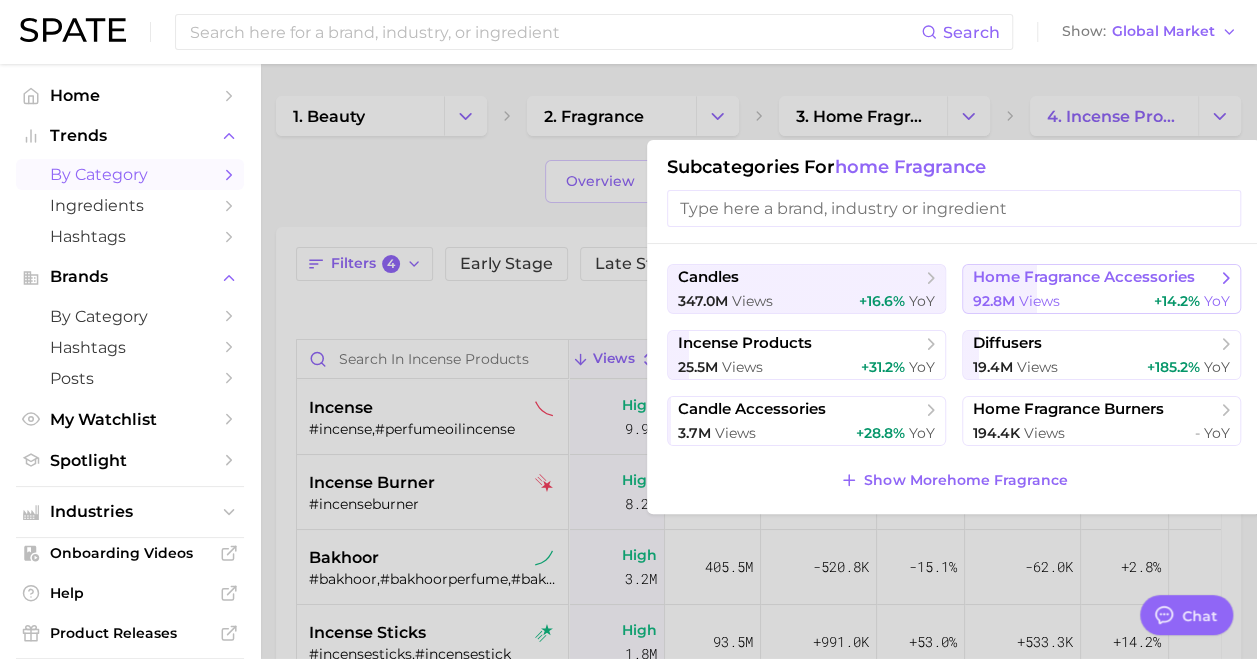 click on "views" at bounding box center [1039, 301] 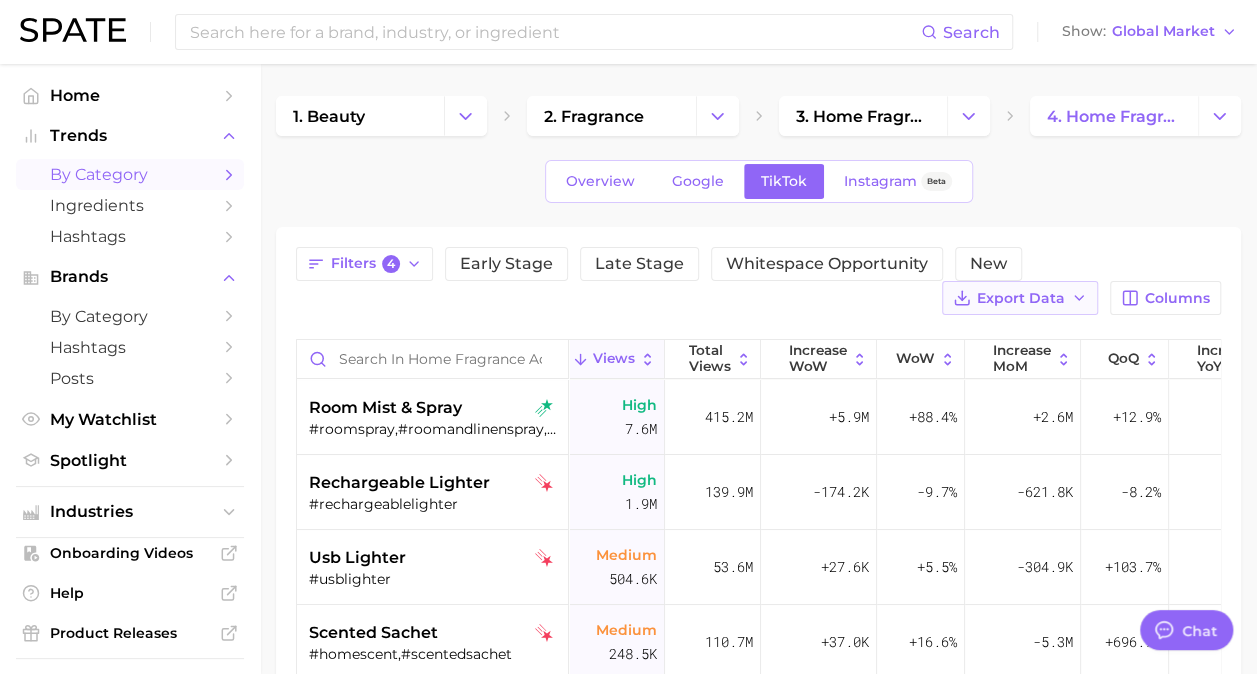 click on "Export Data" at bounding box center [1021, 298] 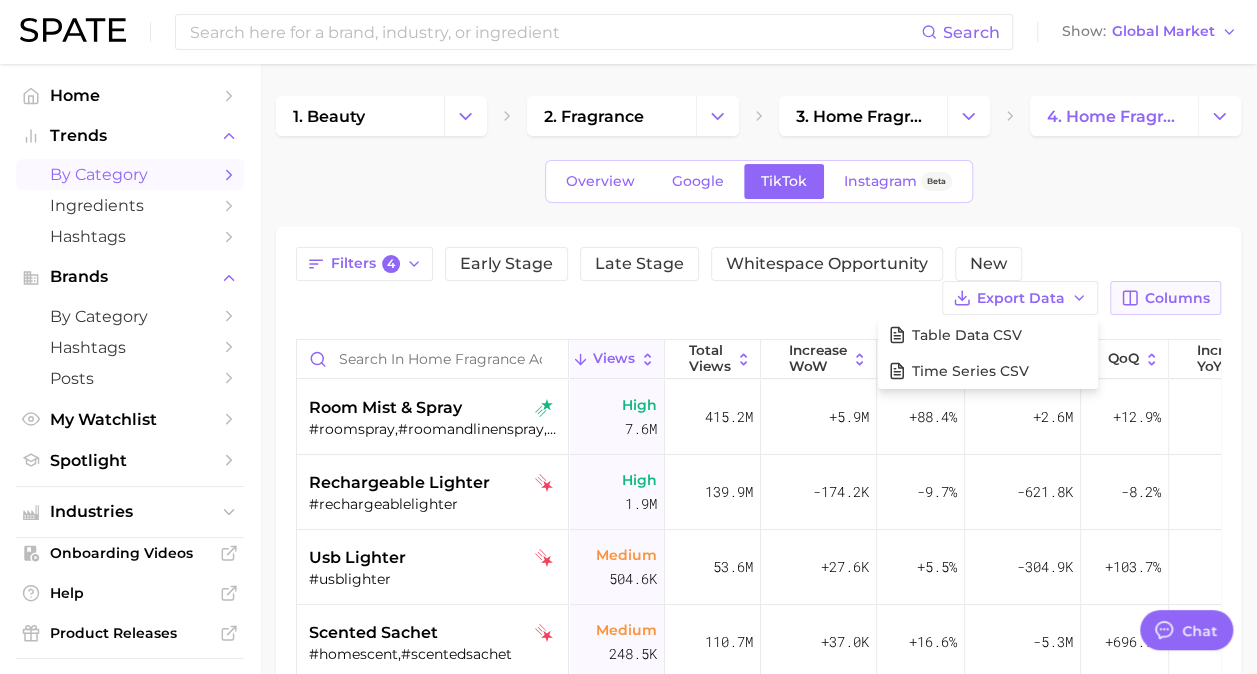 click on "Columns" at bounding box center (1177, 298) 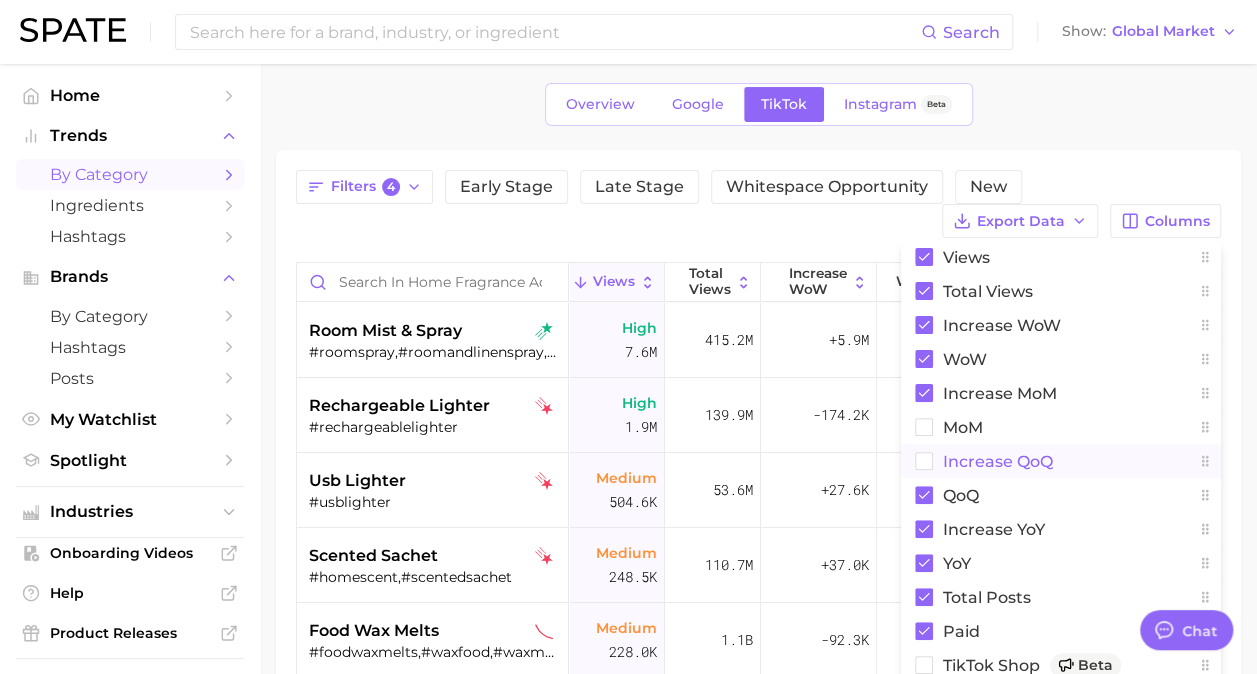 scroll, scrollTop: 200, scrollLeft: 0, axis: vertical 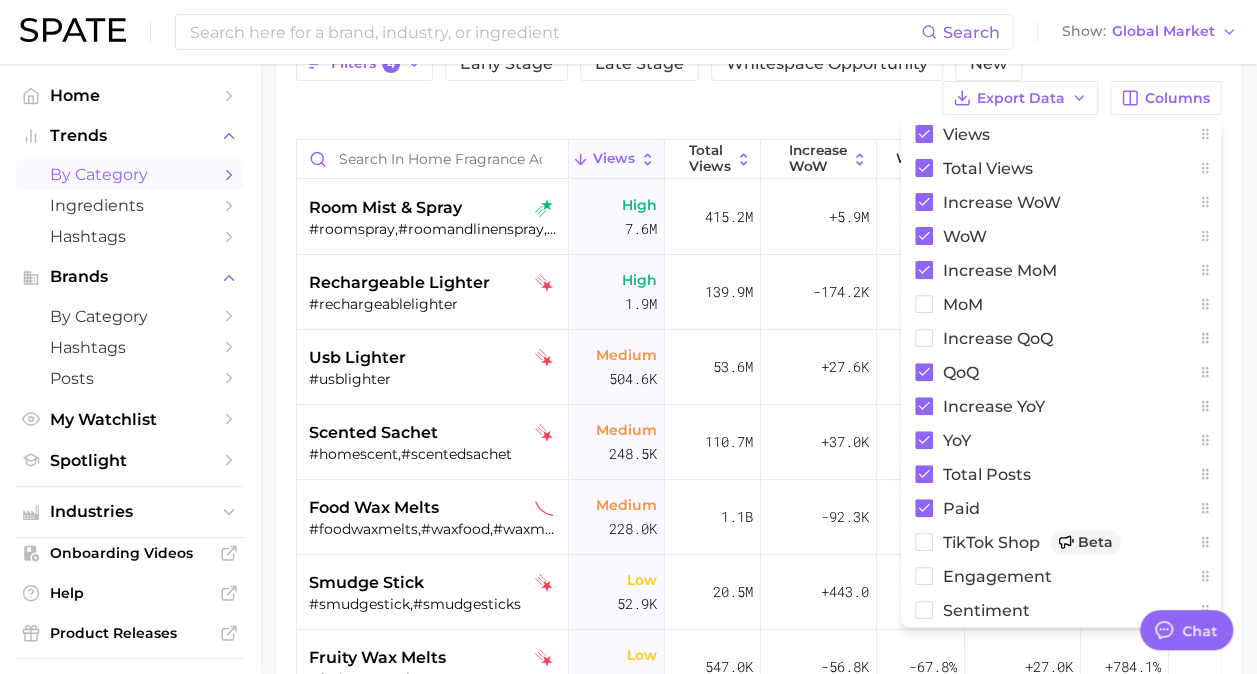click on "Filters 4 Early Stage Late Stage Whitespace Opportunity New Export Data Columns Views Total Views Increase WoW WoW increase MoM MoM increase QoQ QoQ increase YoY YoY Total Posts Paid TikTok Shop Beta engagement Sentiment Views Total Views Increase WoW WoW increase MoM QoQ increase YoY YoY Total Posts Paid room mist & spray #roomspray,#roomandlinenspray,#roomsprays High 7.6m 415.2m +5.9m +88.4% +2.6m +12.9% +2.4m +117.9% Very high 116.6k High 30.8% rechargeable lighter #rechargeablelighter High 1.9m 139.9m -174.2k -9.7% -621.8k -8.2% +1.3m +220.7% Very high 13.8k High 26.2% usb lighter #usblighter Medium 504.6k 53.6m +27.6k +5.5% -304.9k +103.7% -183.7k -40.6% High 3.4k Medium 8.2% scented sachet #homescent,#scentedsachet Medium 248.5k 110.7m +37.0k +16.6% -5.3m +696.7% +783.3k +185.8% High 7.7k Medium 18.3% food wax melts #foodwaxmelts,#waxfood,#waxmeltfood,#waxmeltfoods Medium 228.0k 1.1b -92.3k -33.9% -225.4k -77.4% -2.6m -74.7% Very high 11.1k Very low 0.1% smudge stick #smudgestick,#smudgesticks Low 52.9k" at bounding box center [758, 430] 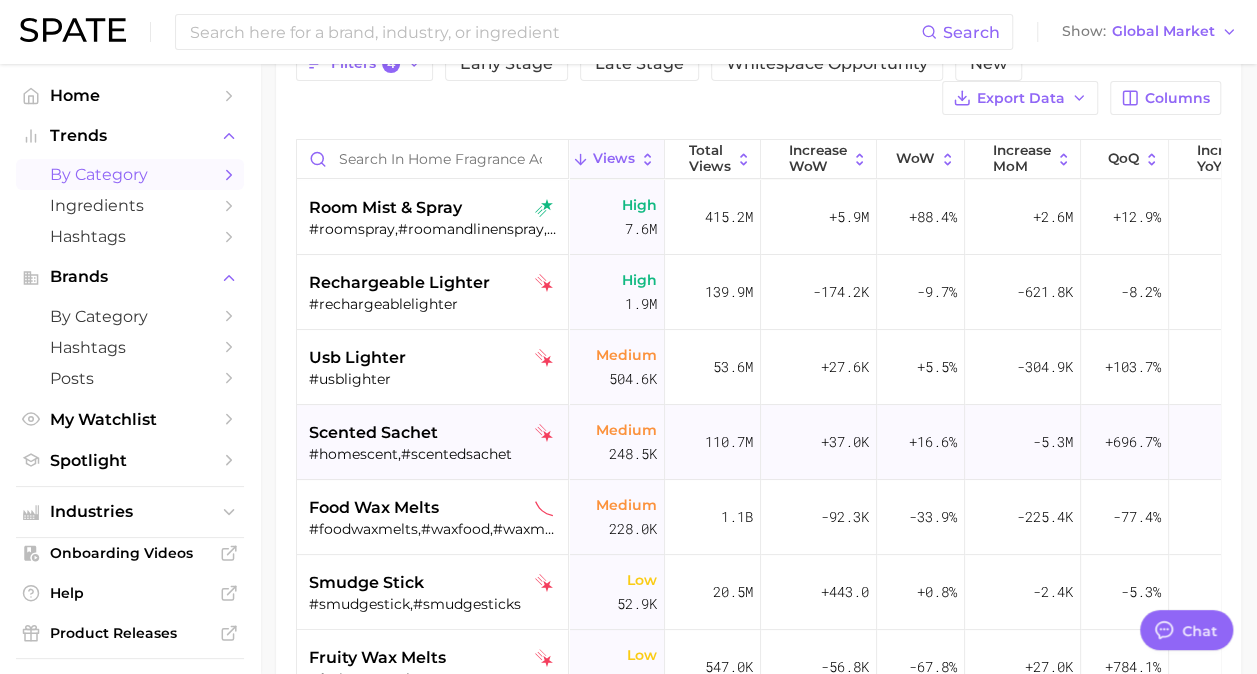 scroll, scrollTop: 100, scrollLeft: 0, axis: vertical 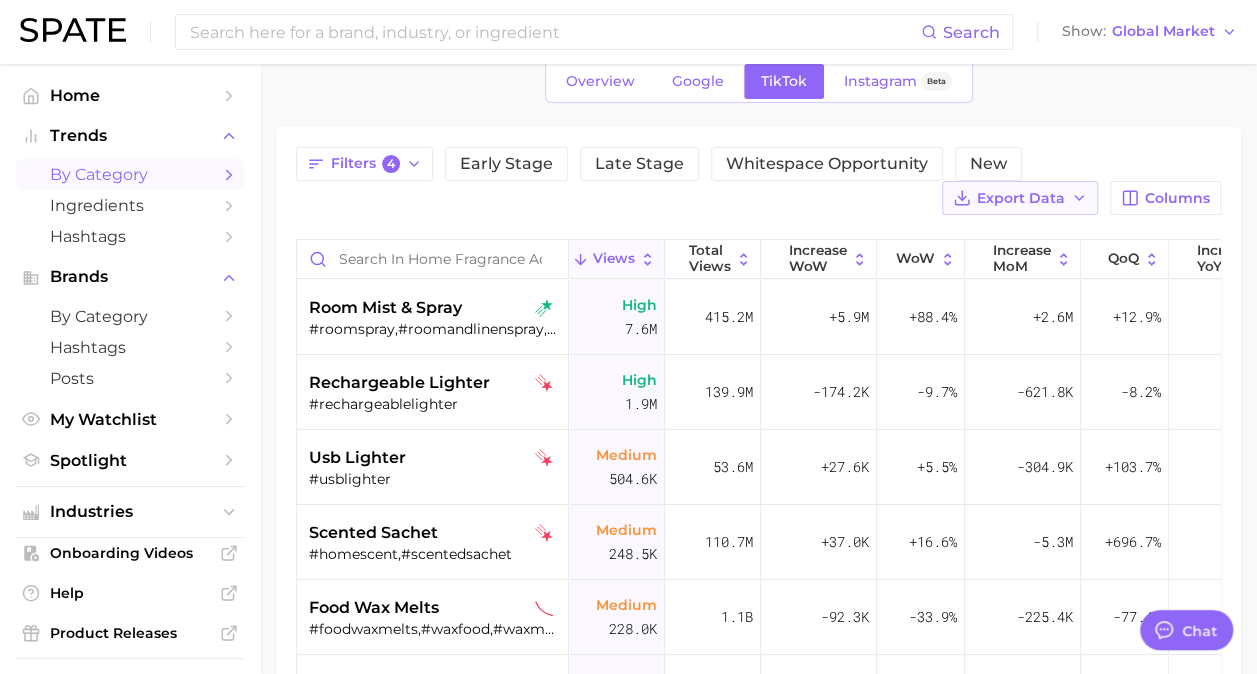 click on "Export Data" at bounding box center [1021, 198] 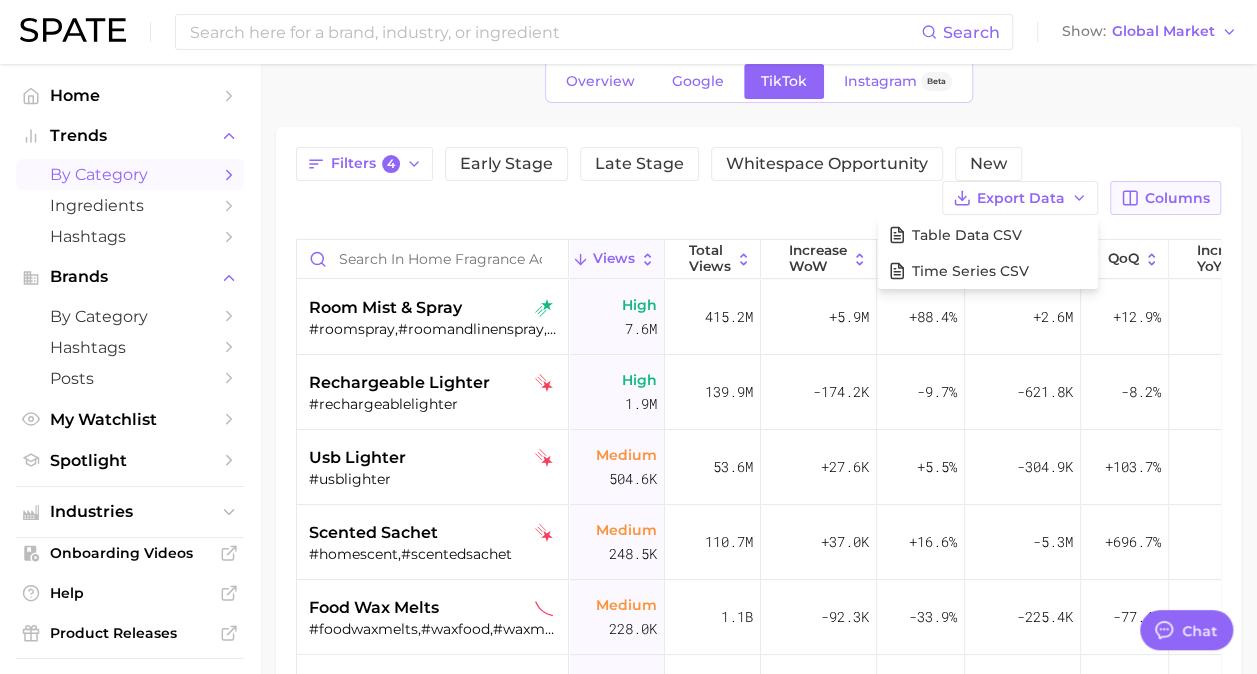 click on "Columns" at bounding box center [1177, 198] 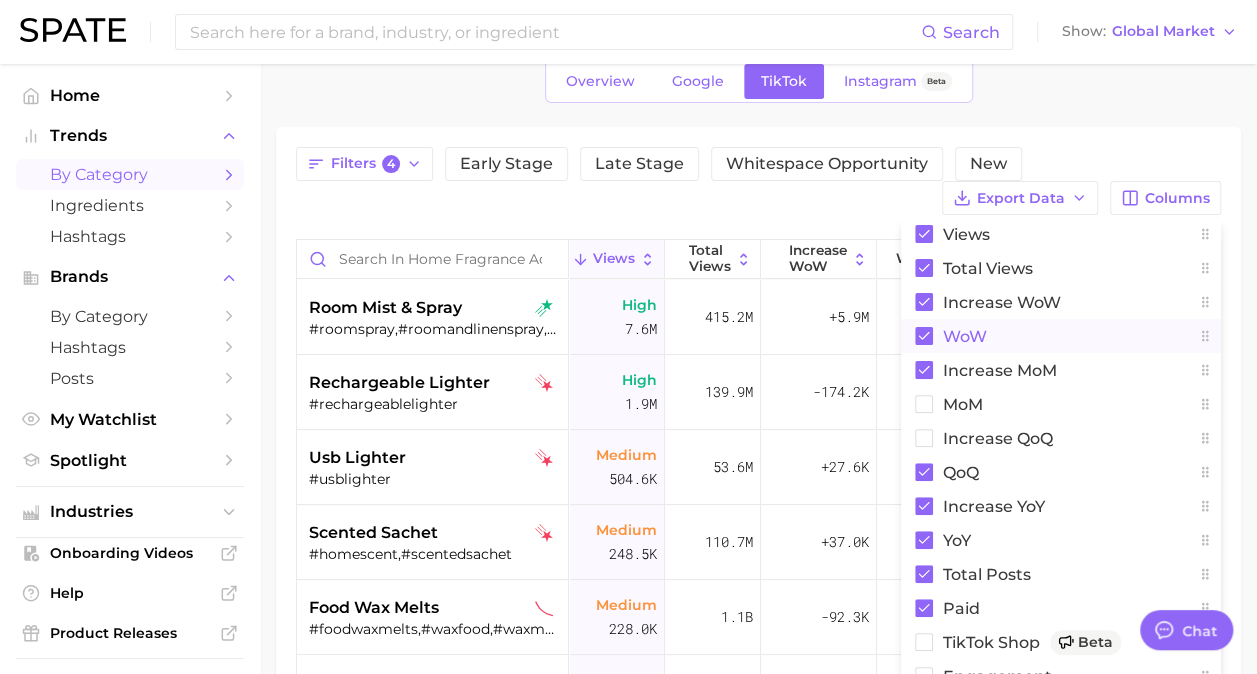 click 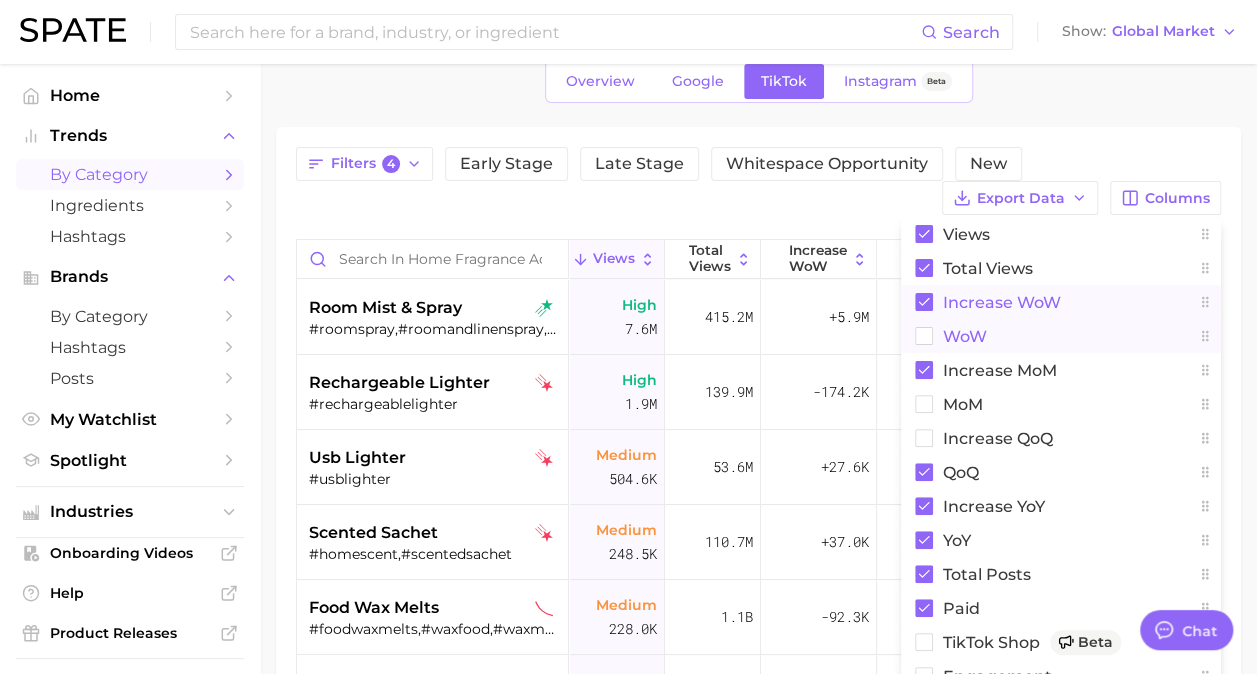 click 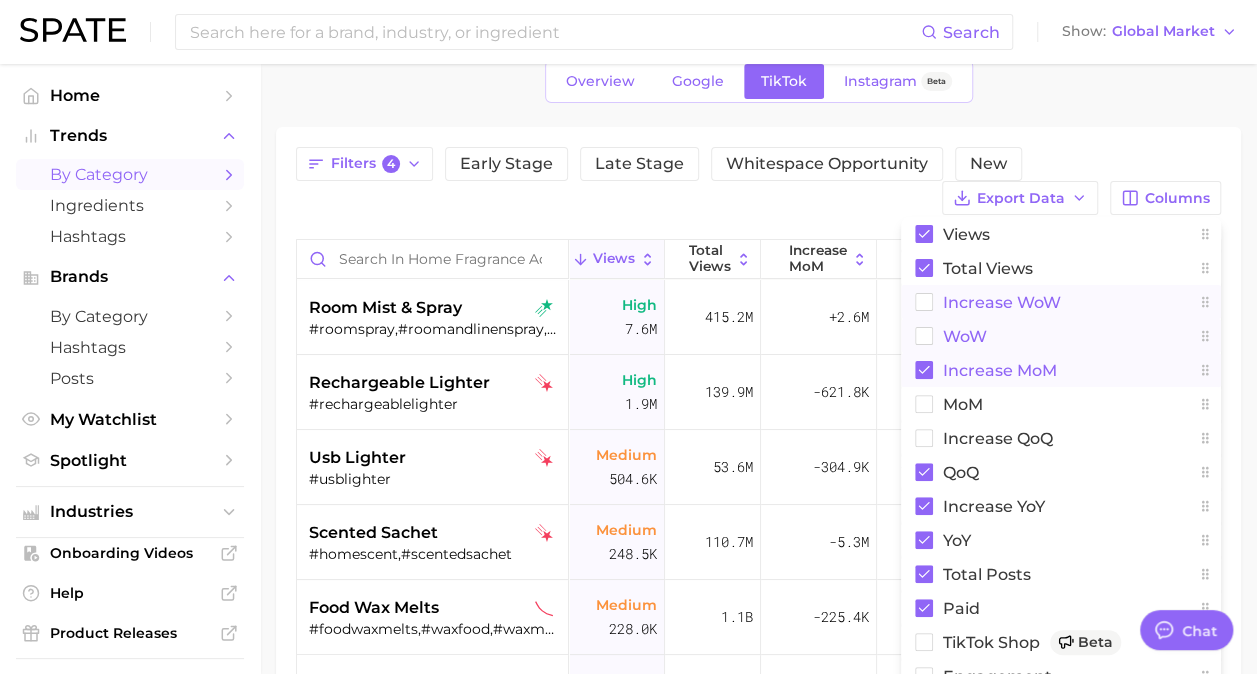 click 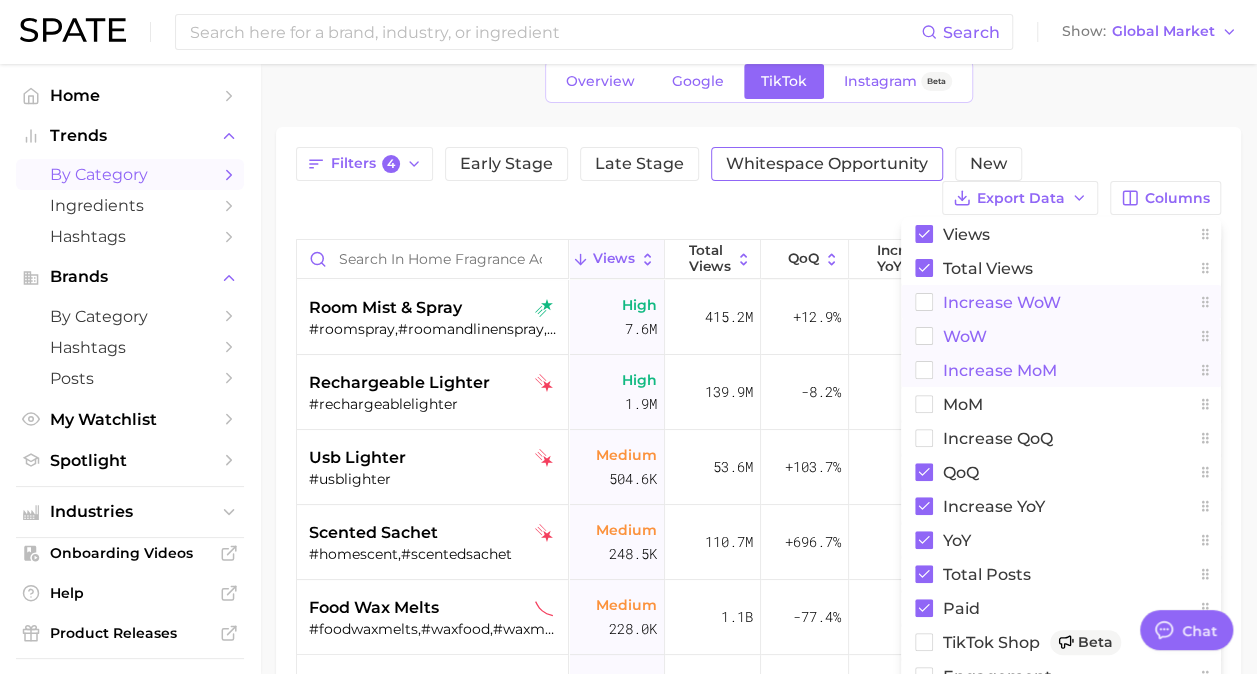 click on "Whitespace Opportunity" at bounding box center (827, 164) 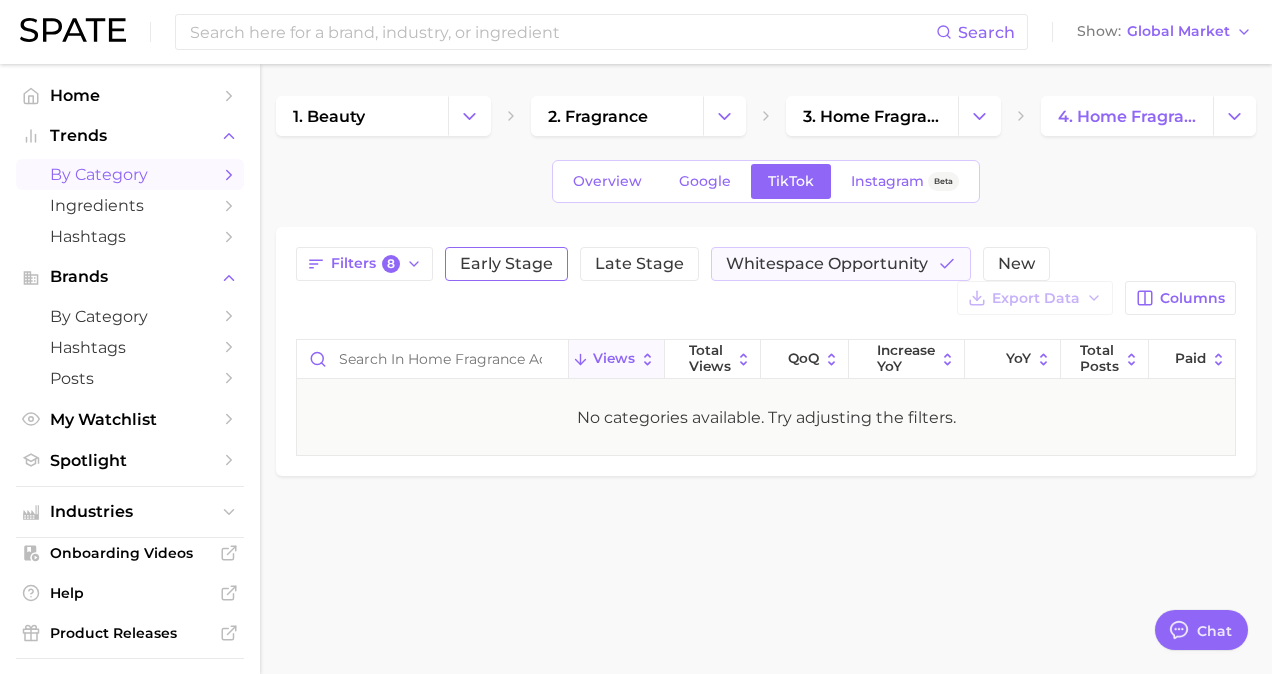 click on "Early Stage" at bounding box center (506, 264) 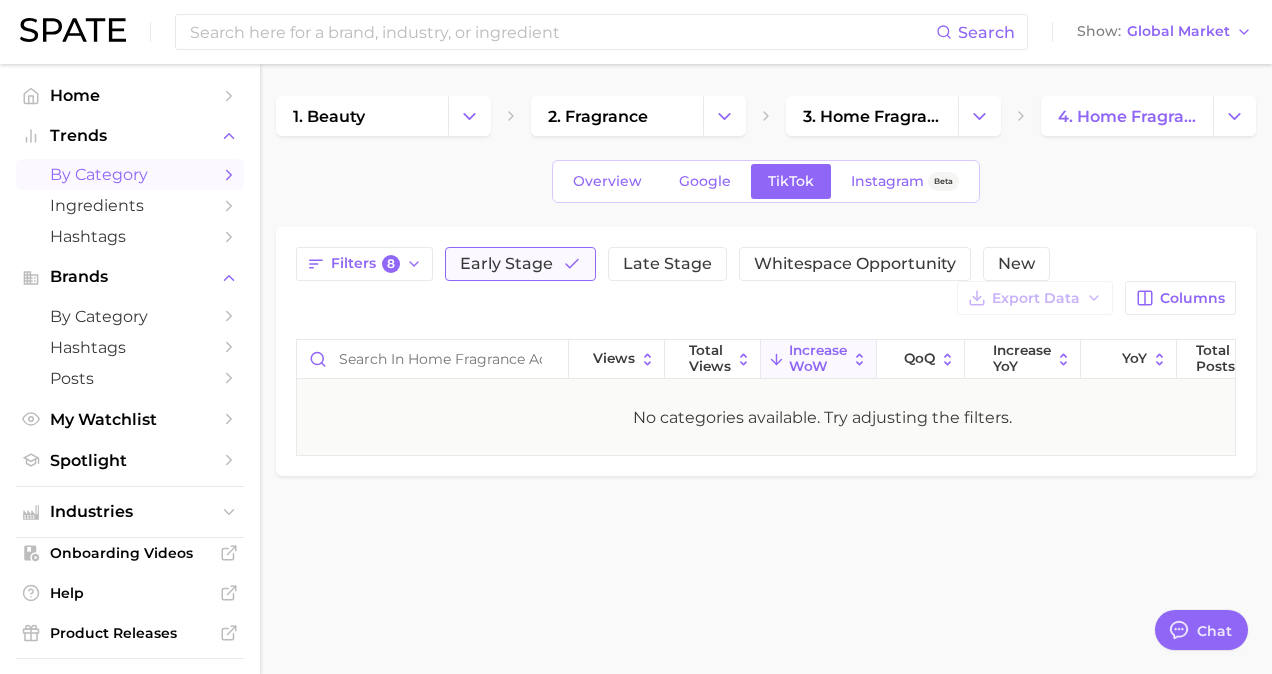 click on "Early Stage" at bounding box center [520, 264] 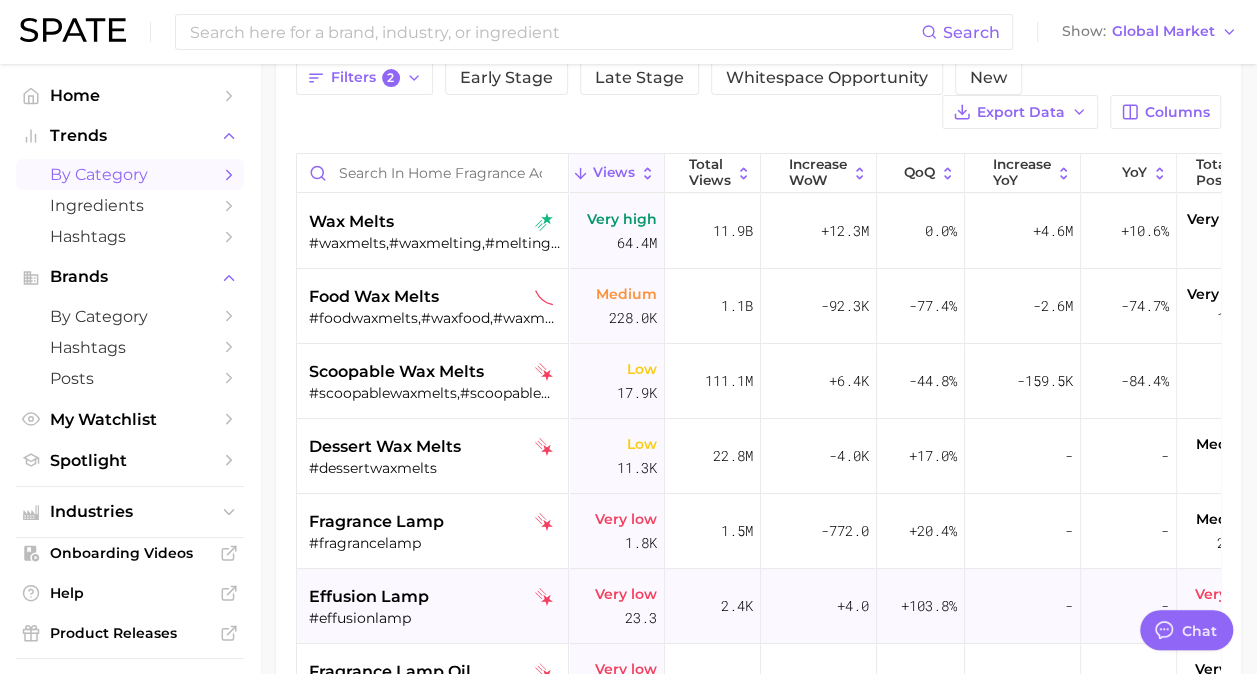 scroll, scrollTop: 0, scrollLeft: 0, axis: both 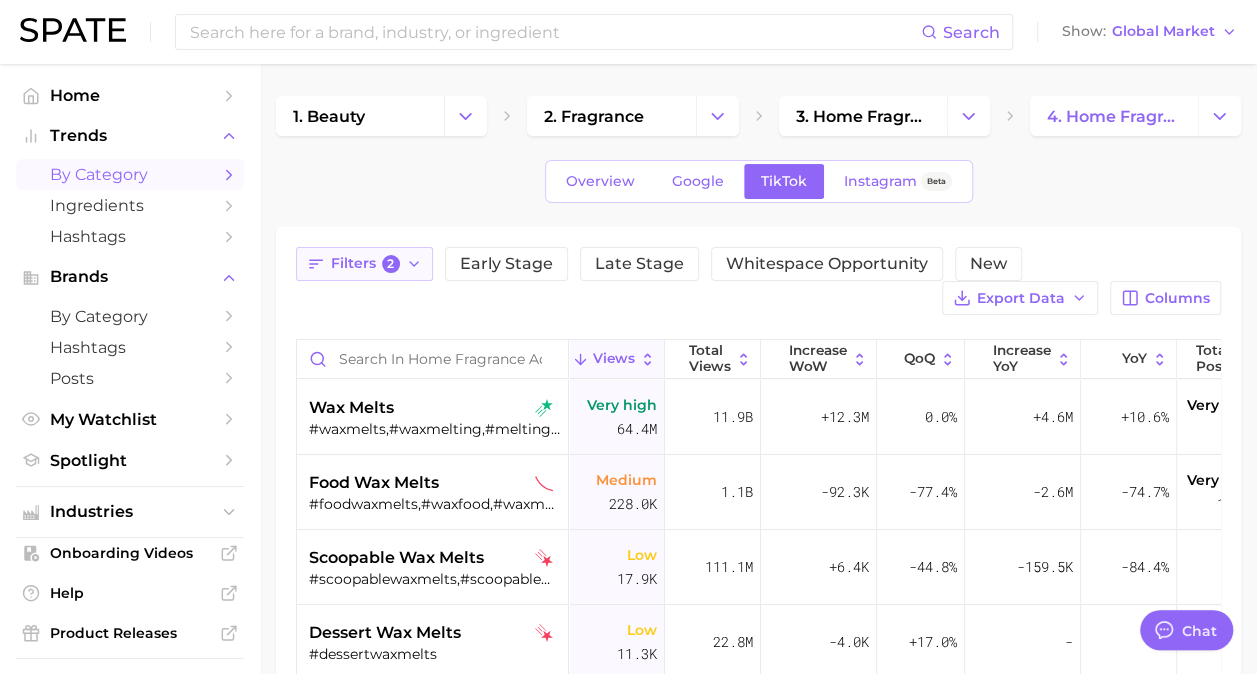 click 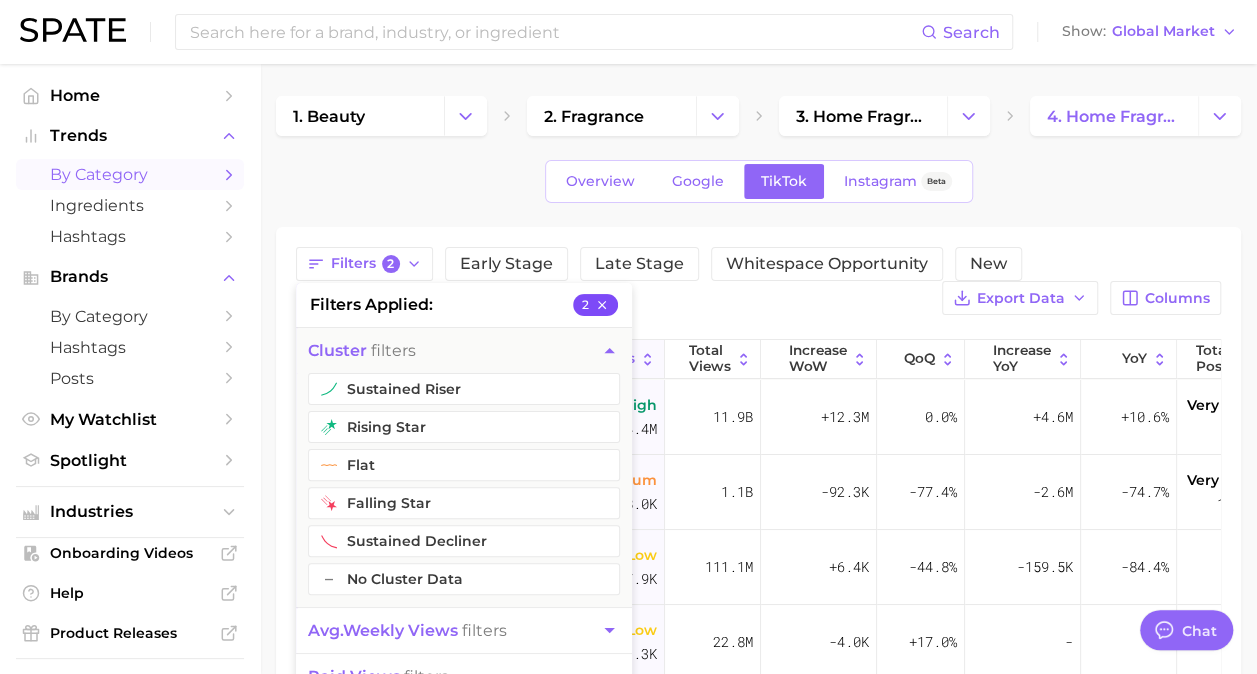 click 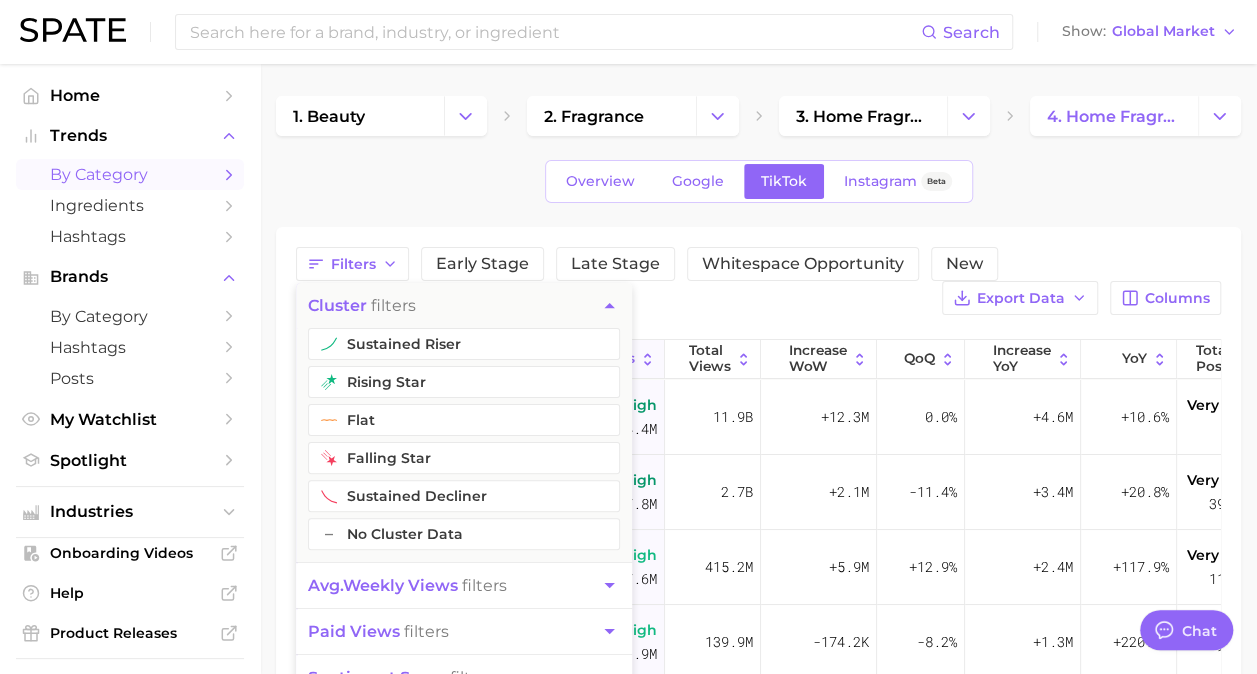 click on "Filters cluster   filters sustained riser   rising star   flat   falling star   sustained decliner   – No Cluster Data   avg.  weekly views   filters paid views   filters sentiment score   filters posts   filters TikTok shop   filters engagement   filters Early Stage Late Stage Whitespace Opportunity New Export Data Columns" at bounding box center [758, 281] 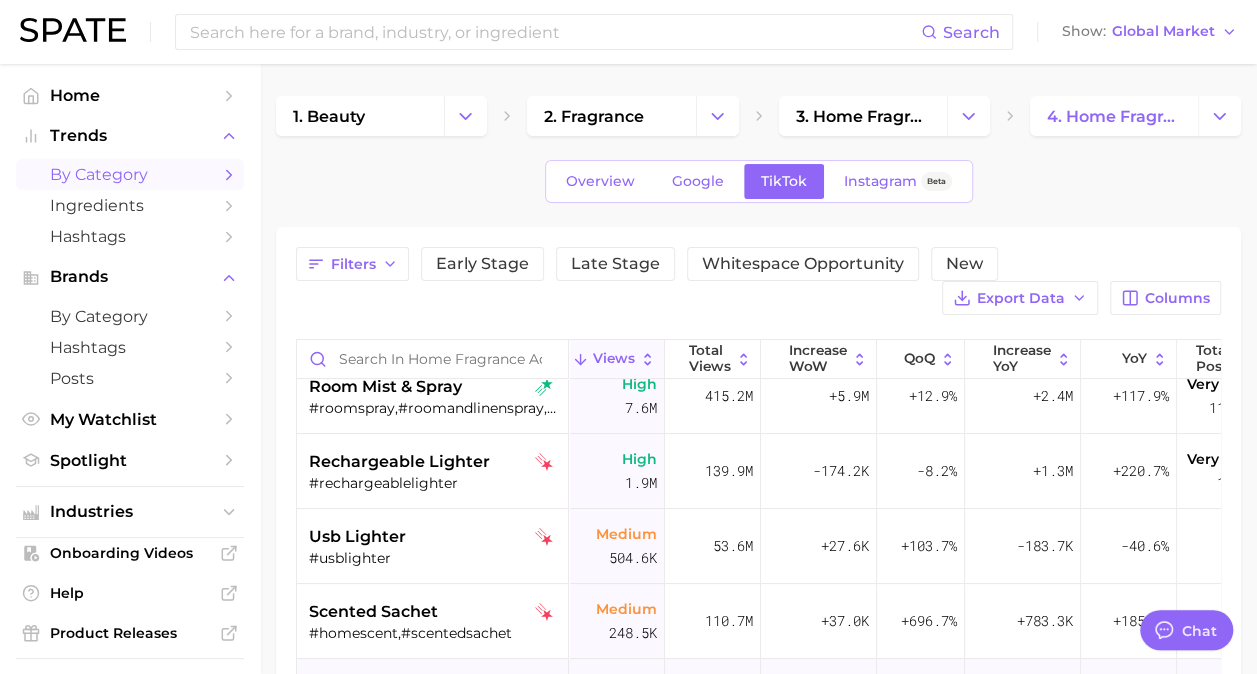 scroll, scrollTop: 507, scrollLeft: 0, axis: vertical 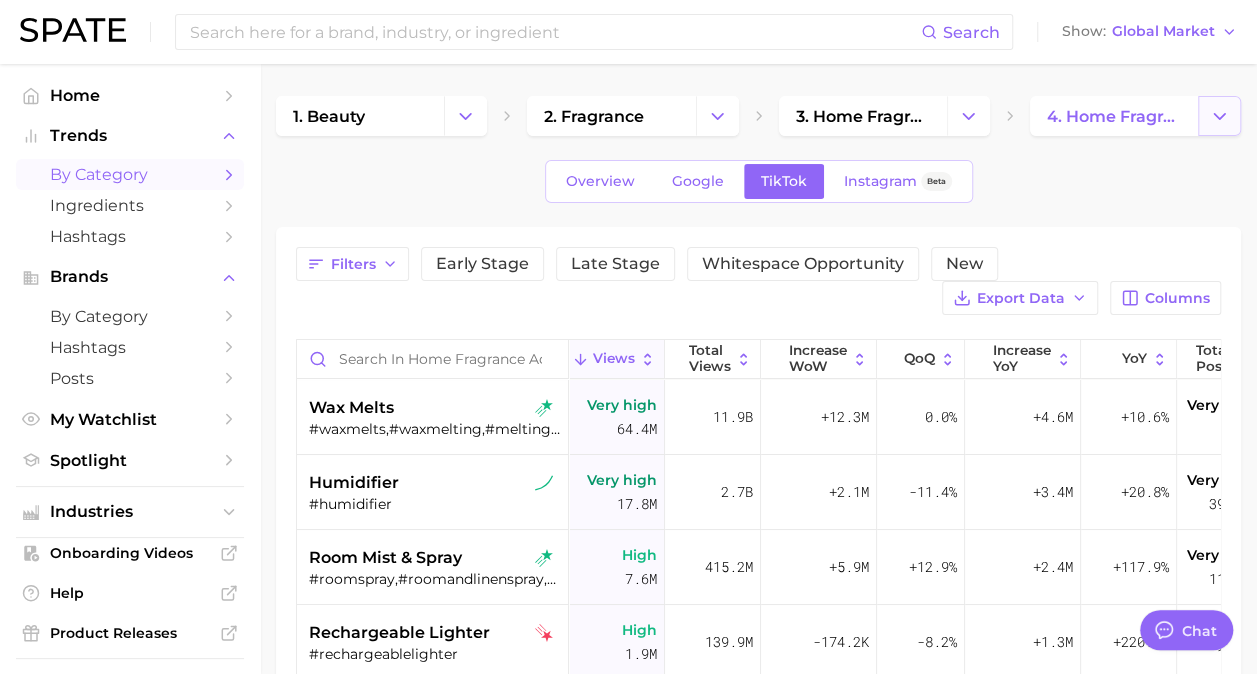 click 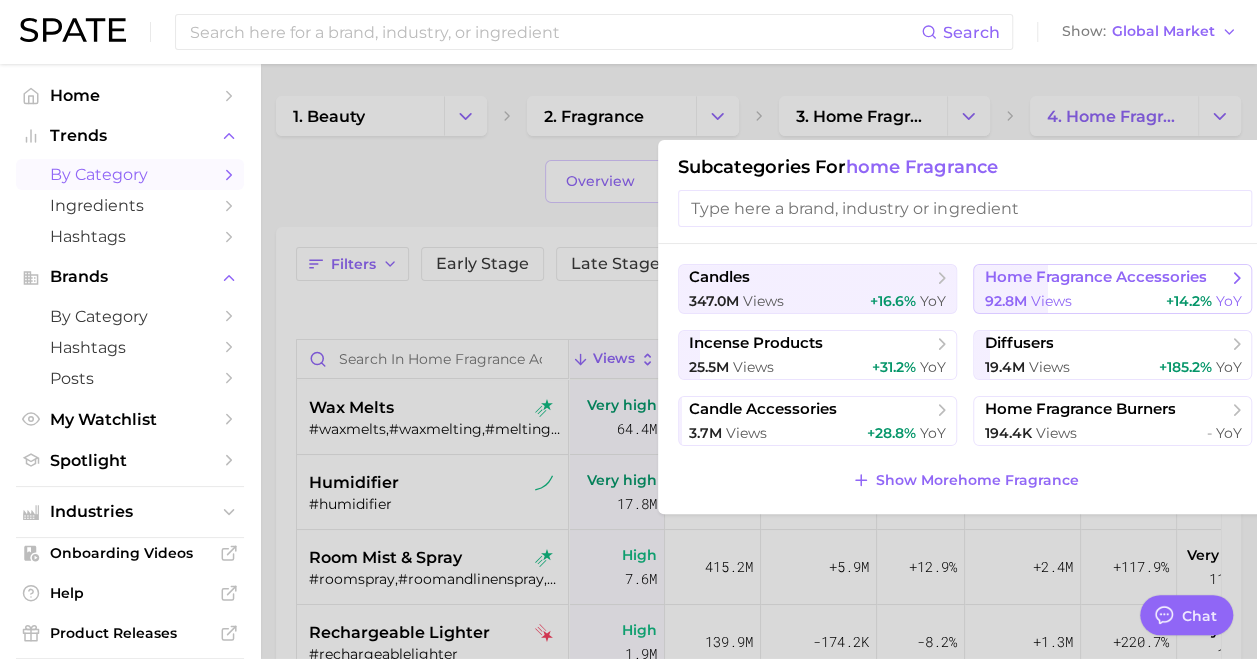 click on "92.8m   views +14.2%   YoY" at bounding box center (1112, 301) 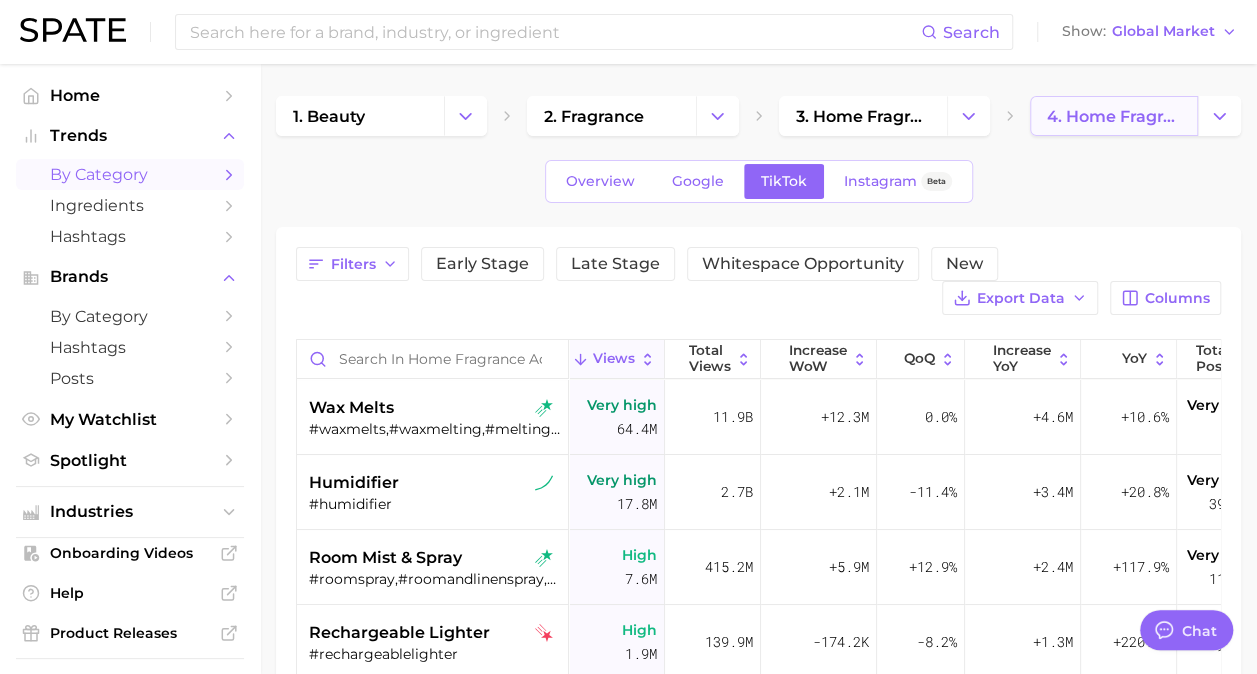 click on "4. home fragrance accessories" at bounding box center (1114, 116) 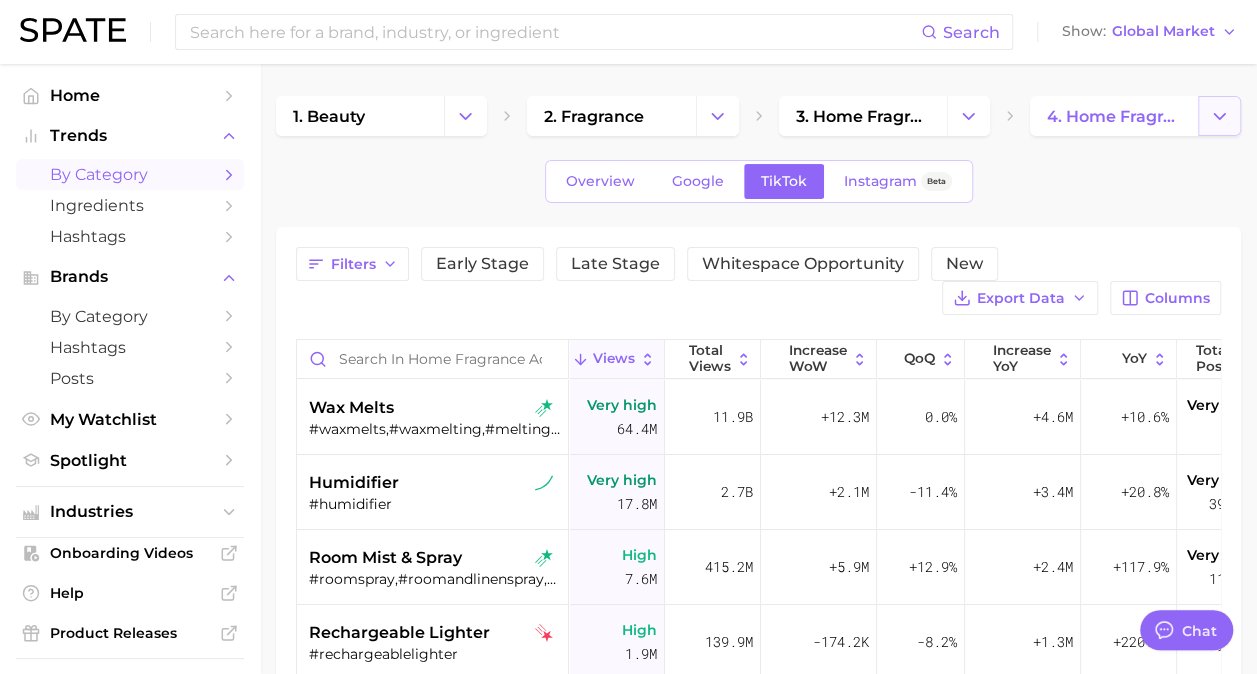 click at bounding box center (1219, 116) 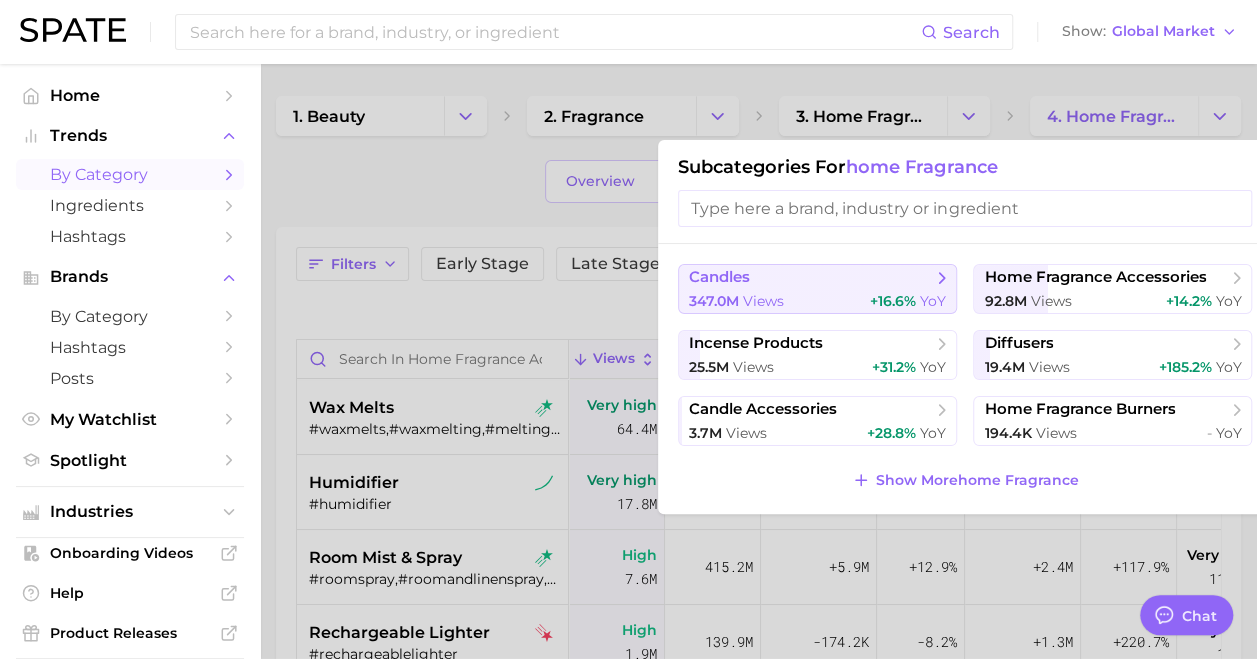 click on "candles" at bounding box center (810, 278) 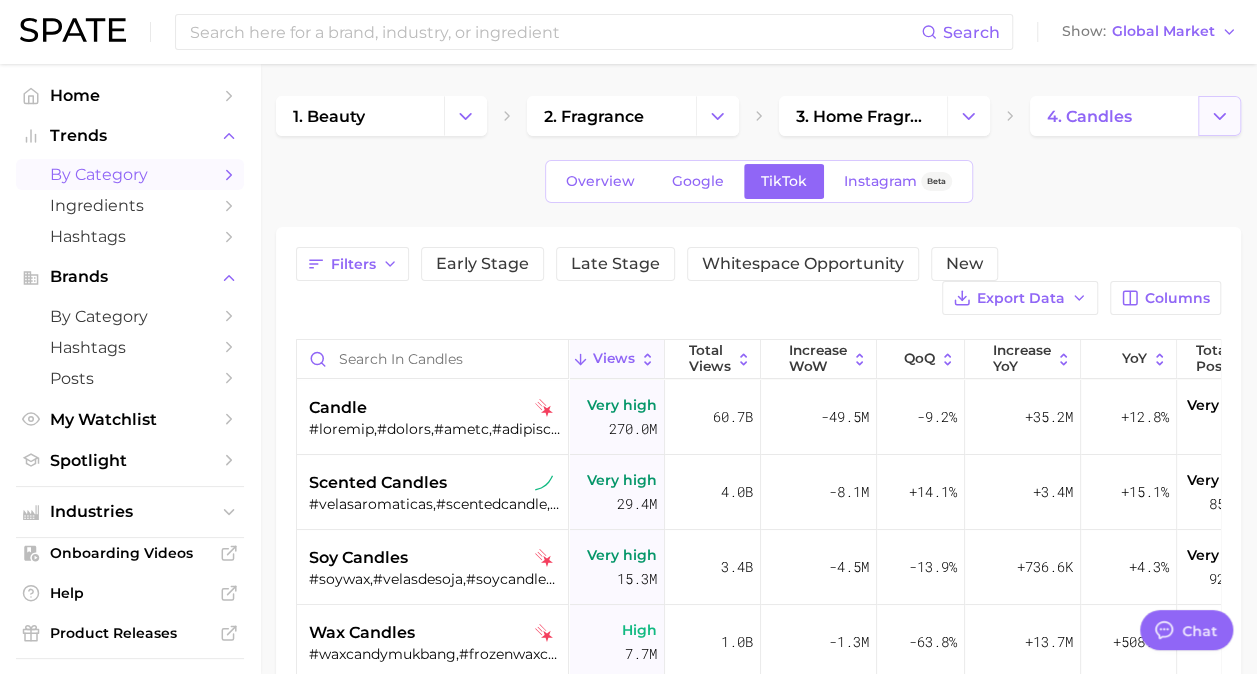 click at bounding box center [1219, 116] 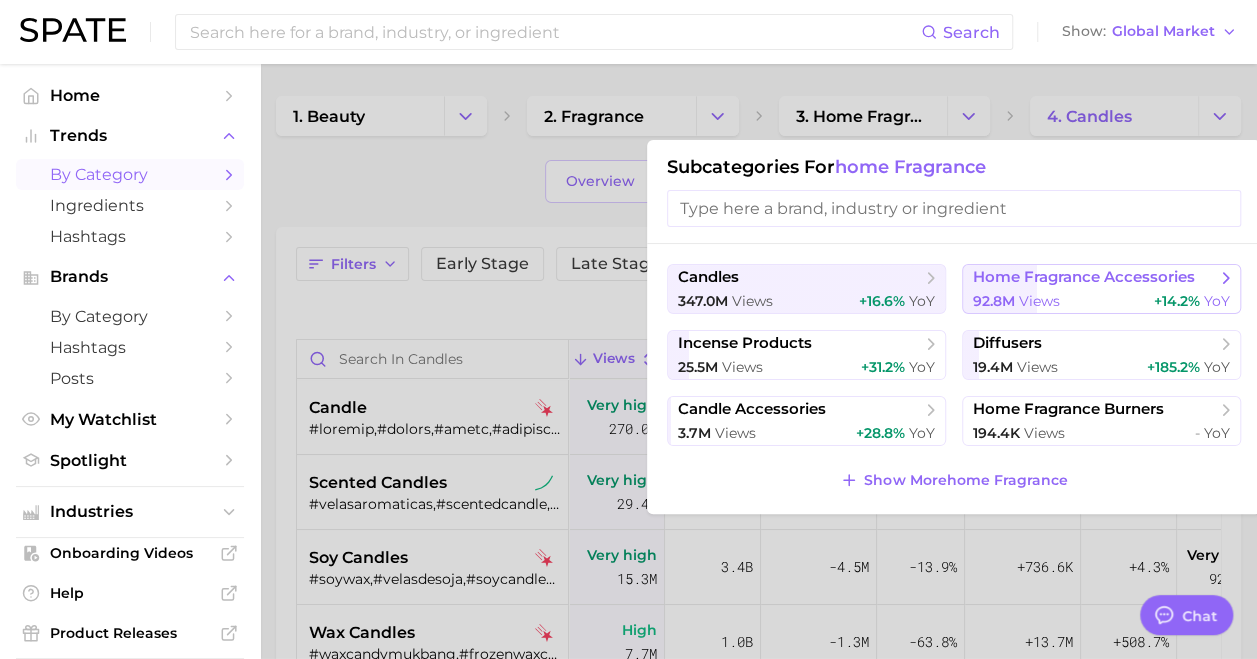 click on "92.8m   views +14.2%   YoY" at bounding box center [1101, 301] 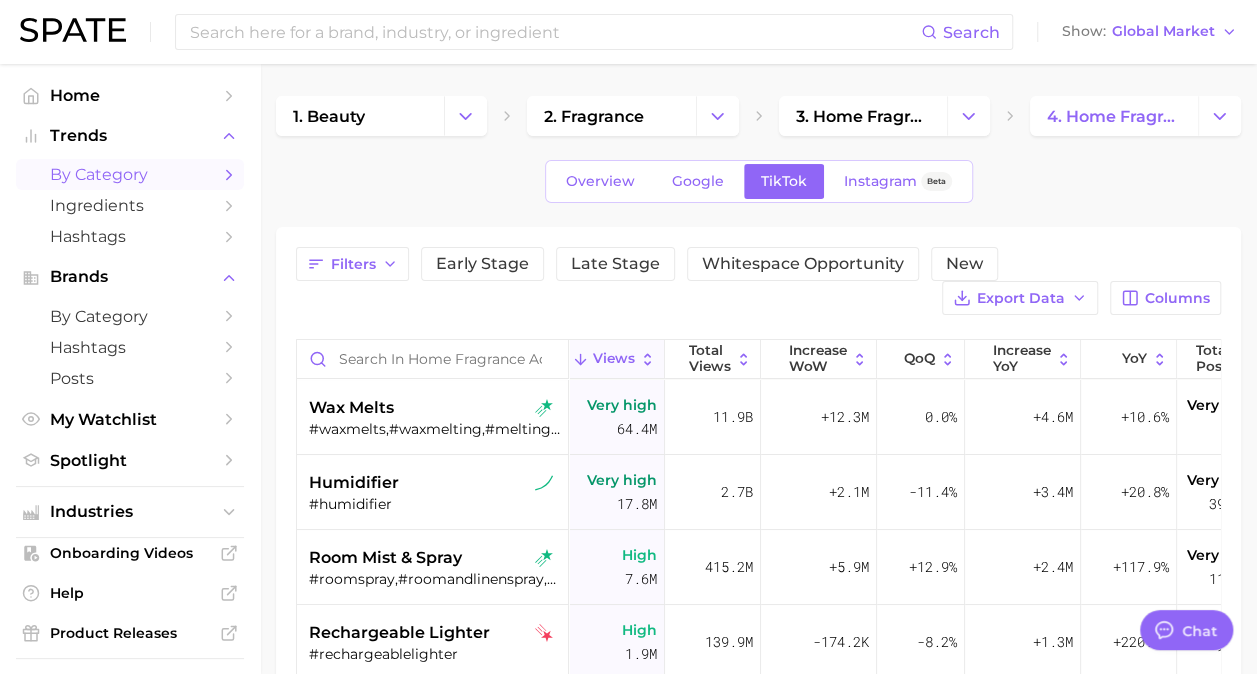 click on "Views" at bounding box center (614, 359) 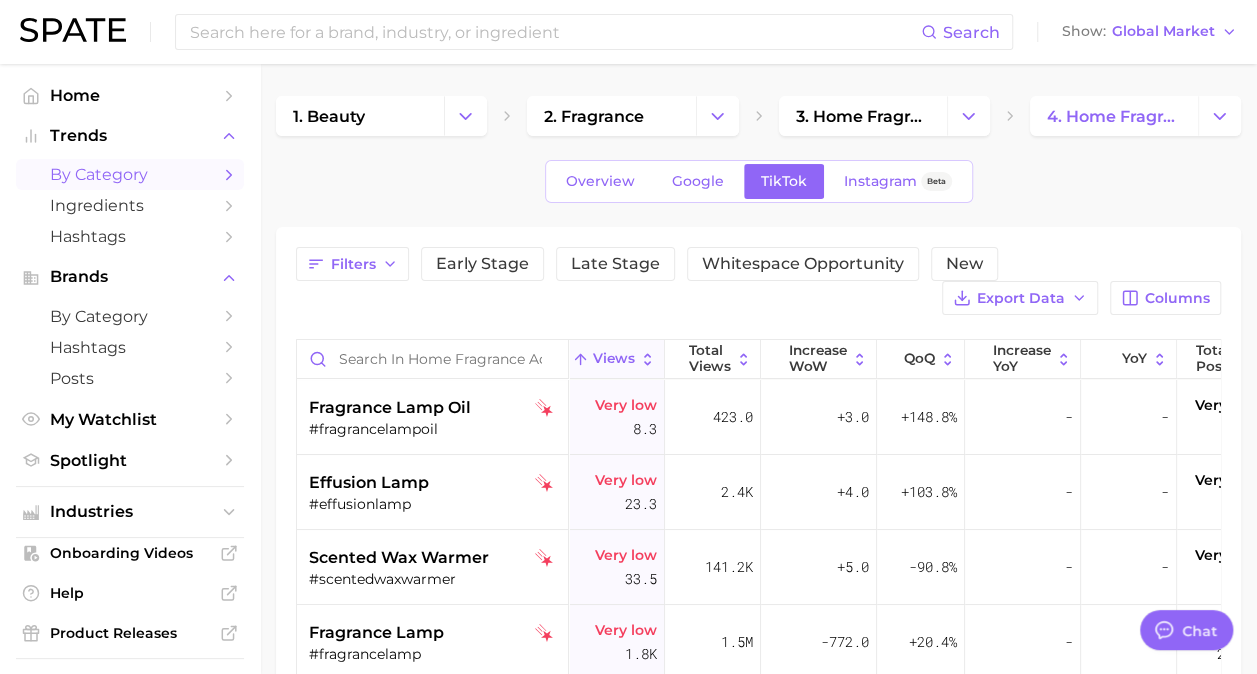 click on "Views" at bounding box center (614, 359) 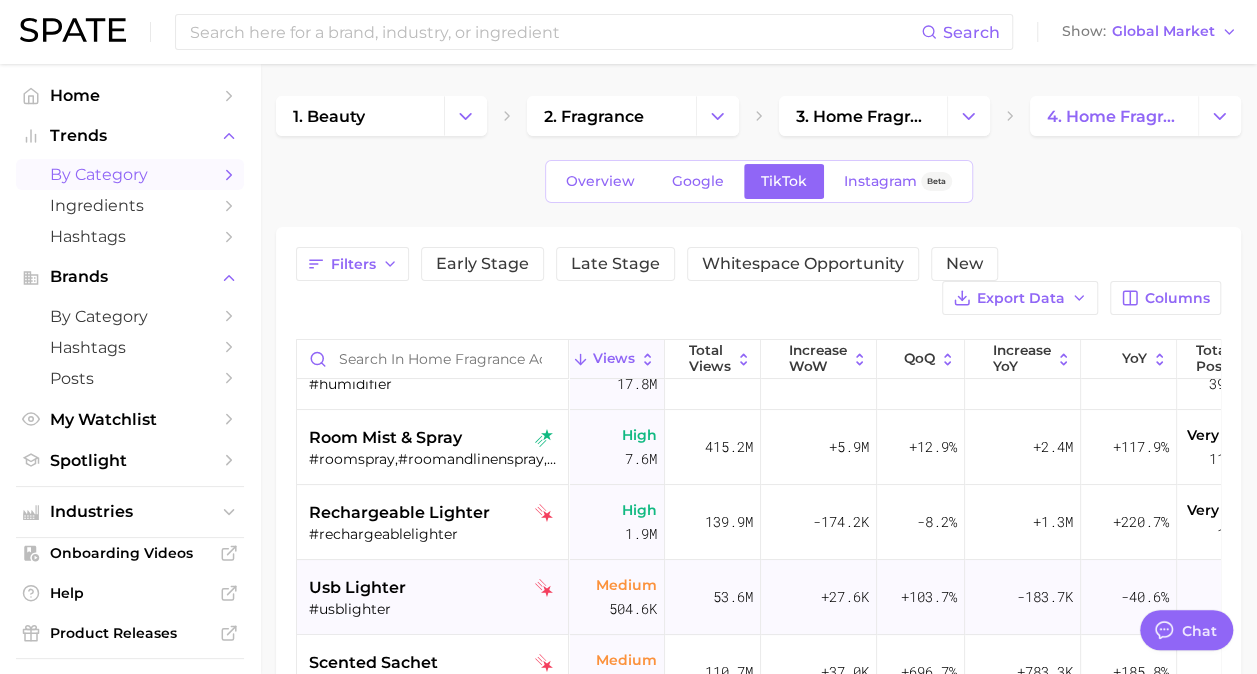 scroll, scrollTop: 0, scrollLeft: 0, axis: both 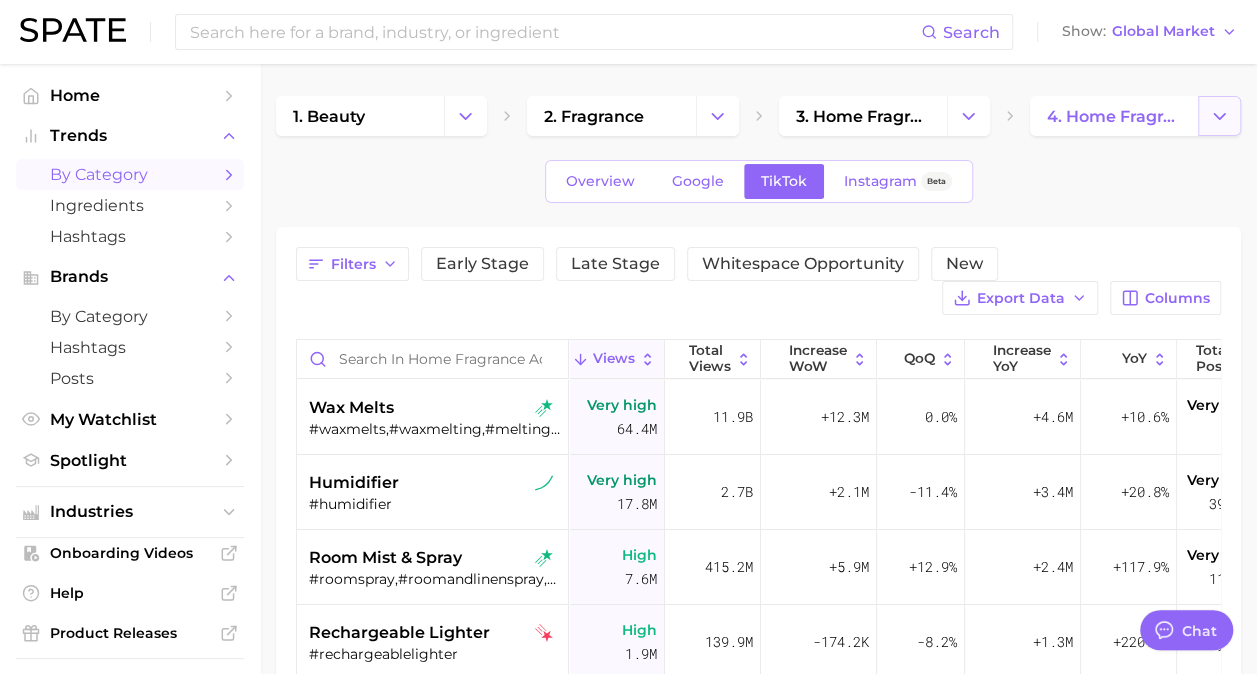 click 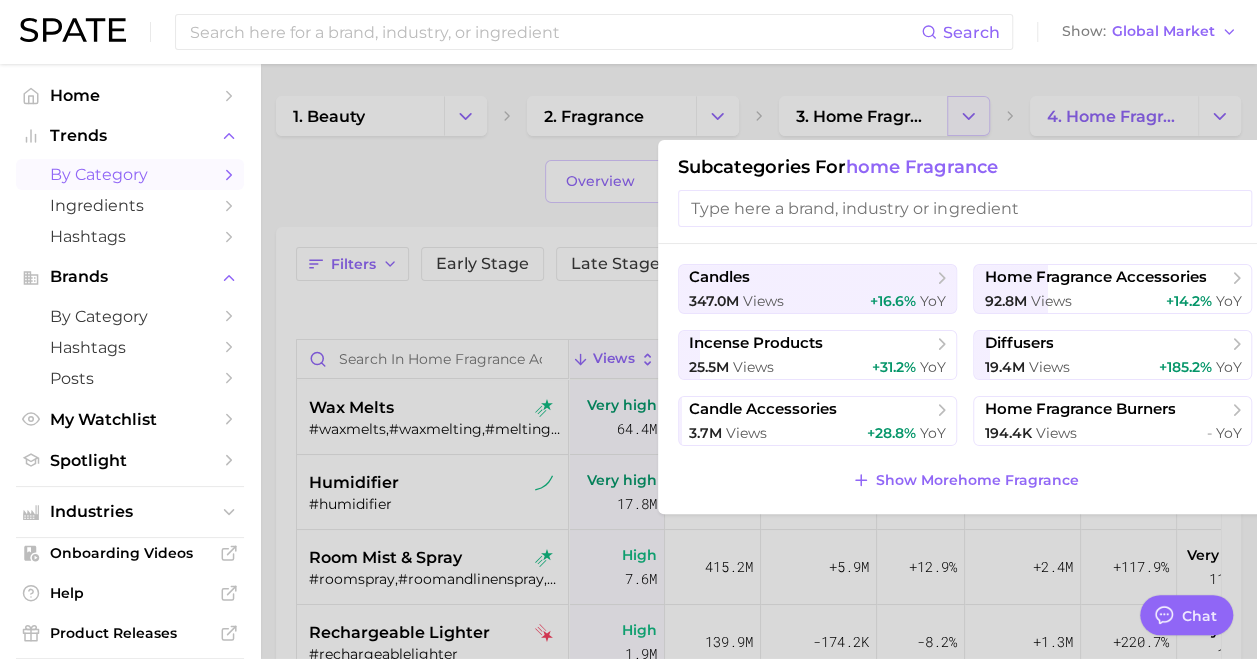 click at bounding box center [628, 329] 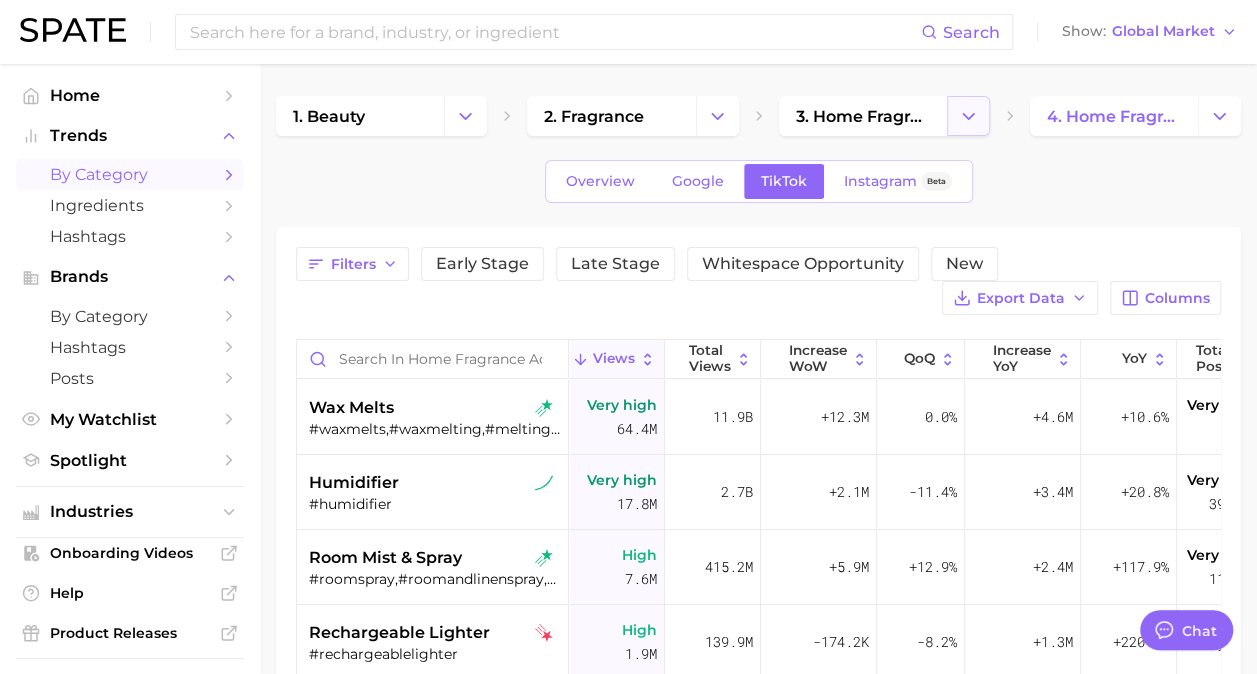 click 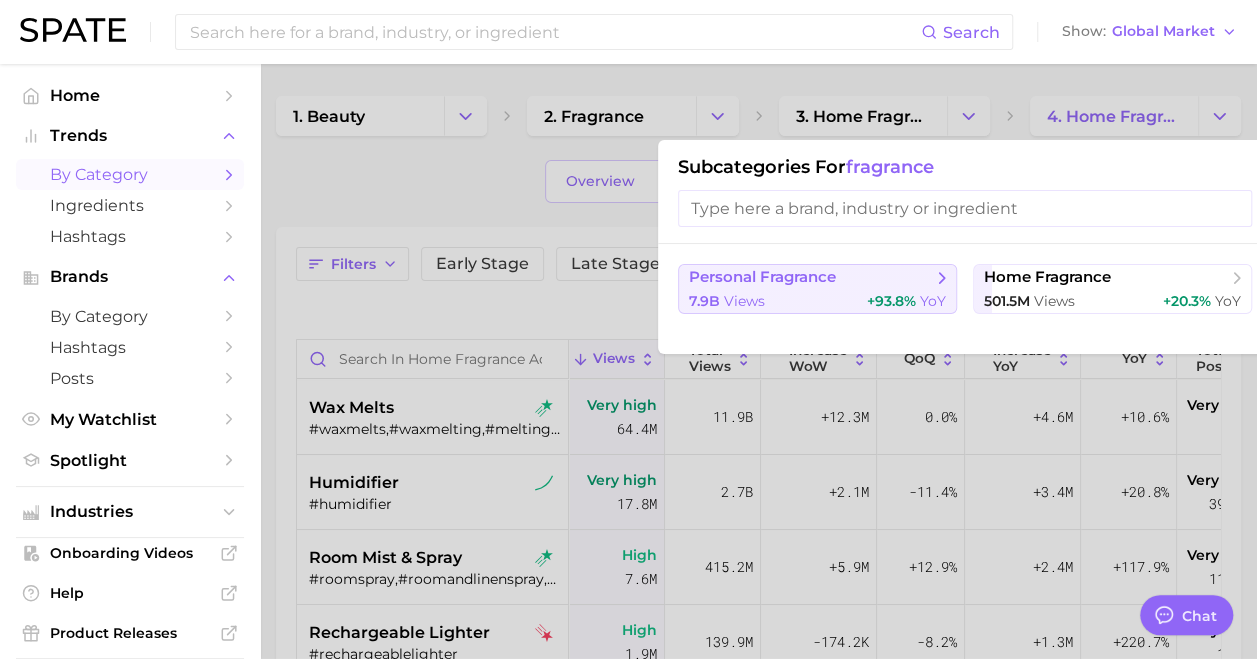 click on "personal fragrance" at bounding box center [810, 278] 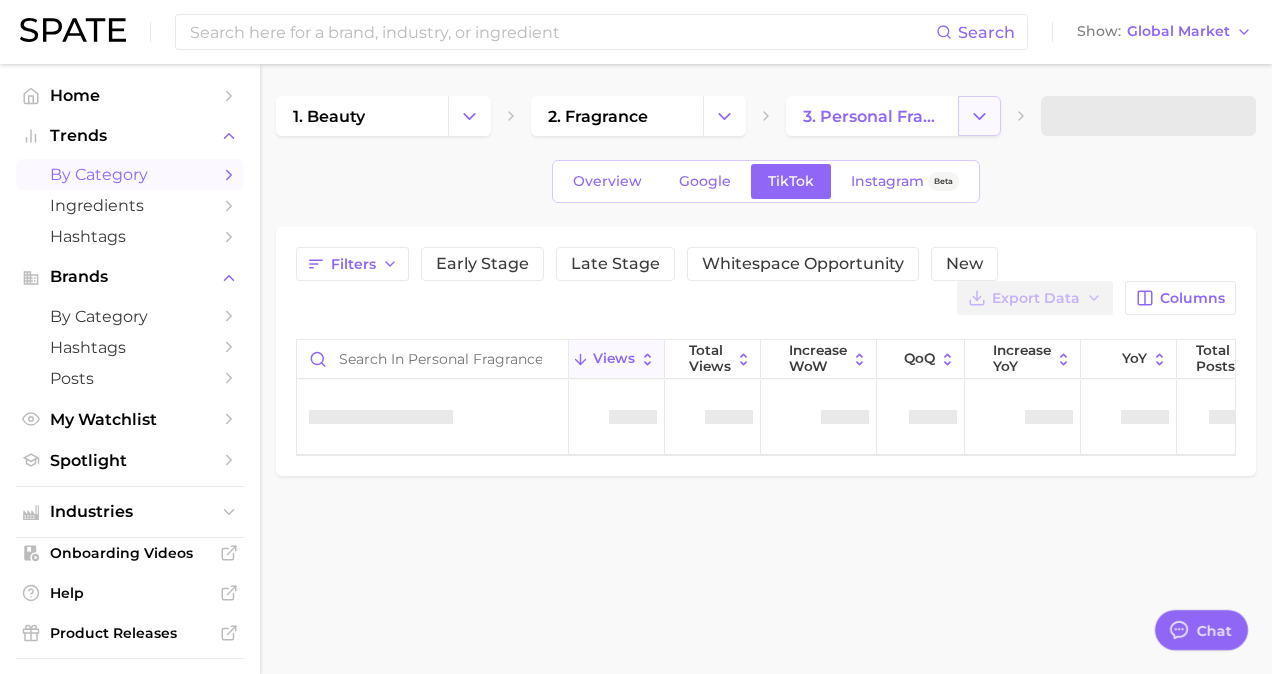 click 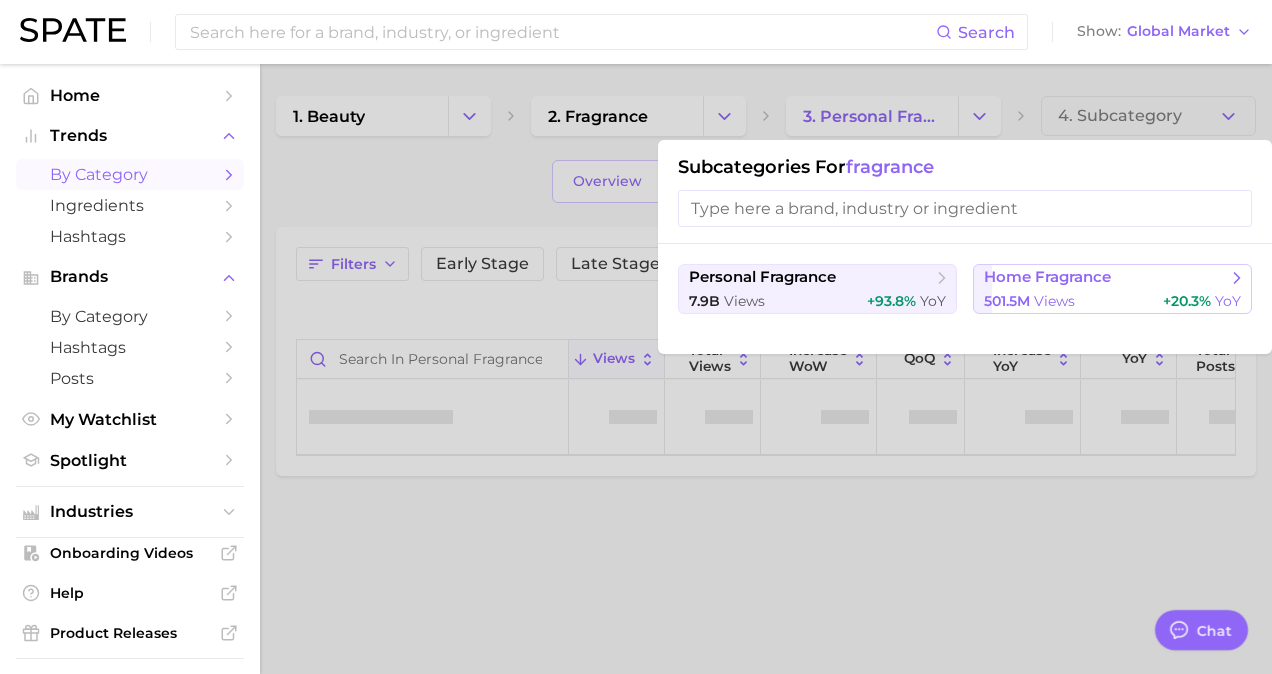 click on "501.5m" at bounding box center (1007, 301) 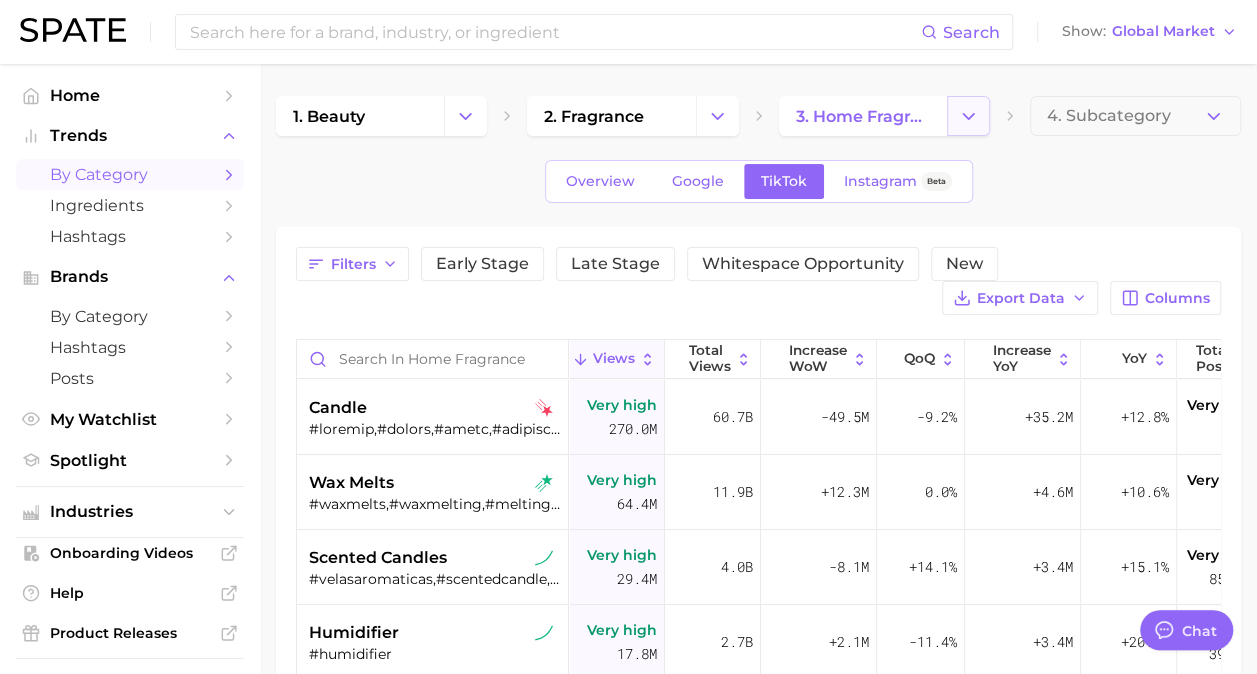 click 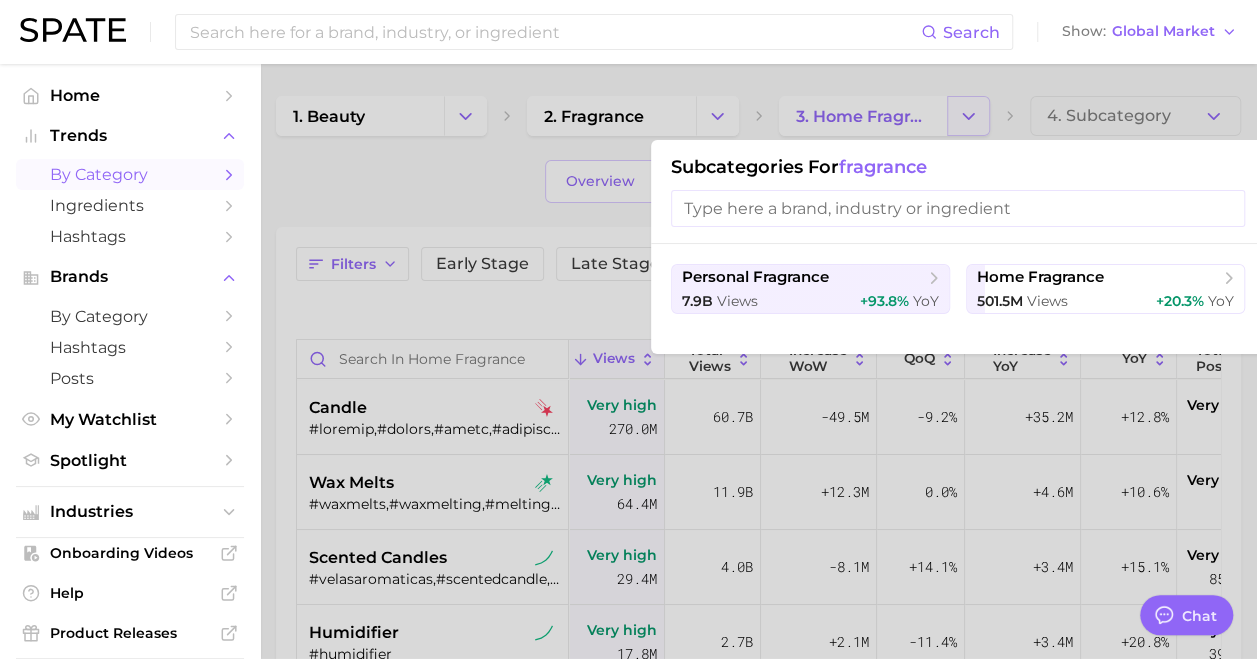 type 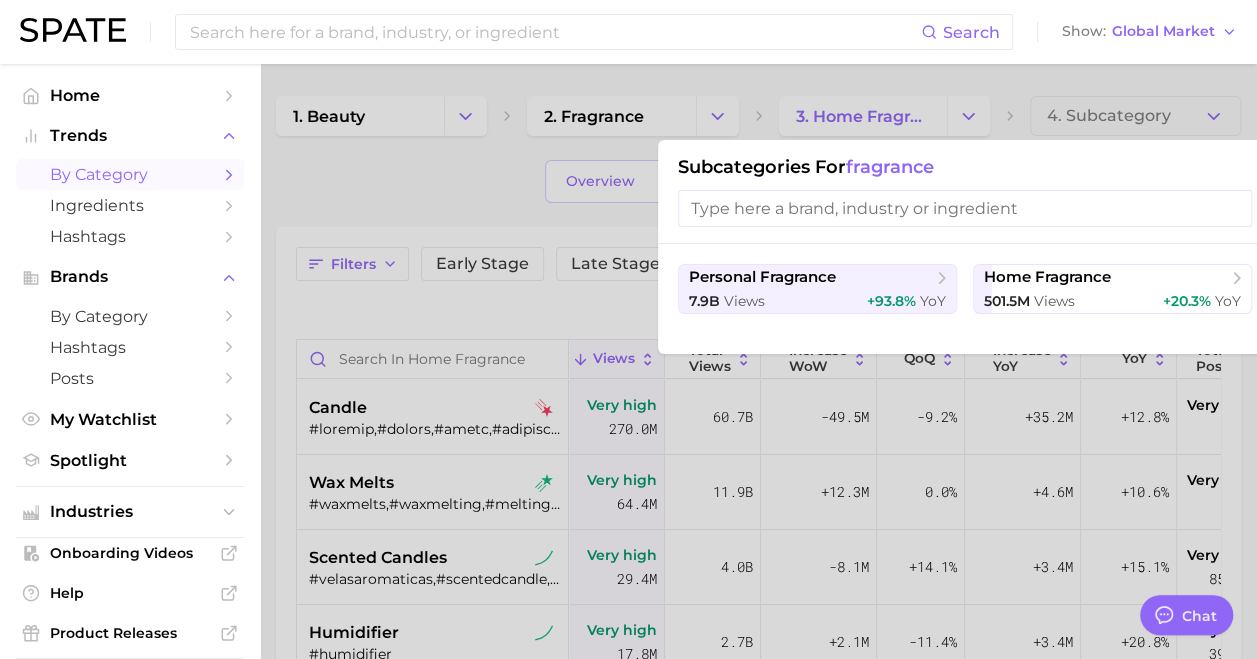 click at bounding box center (628, 329) 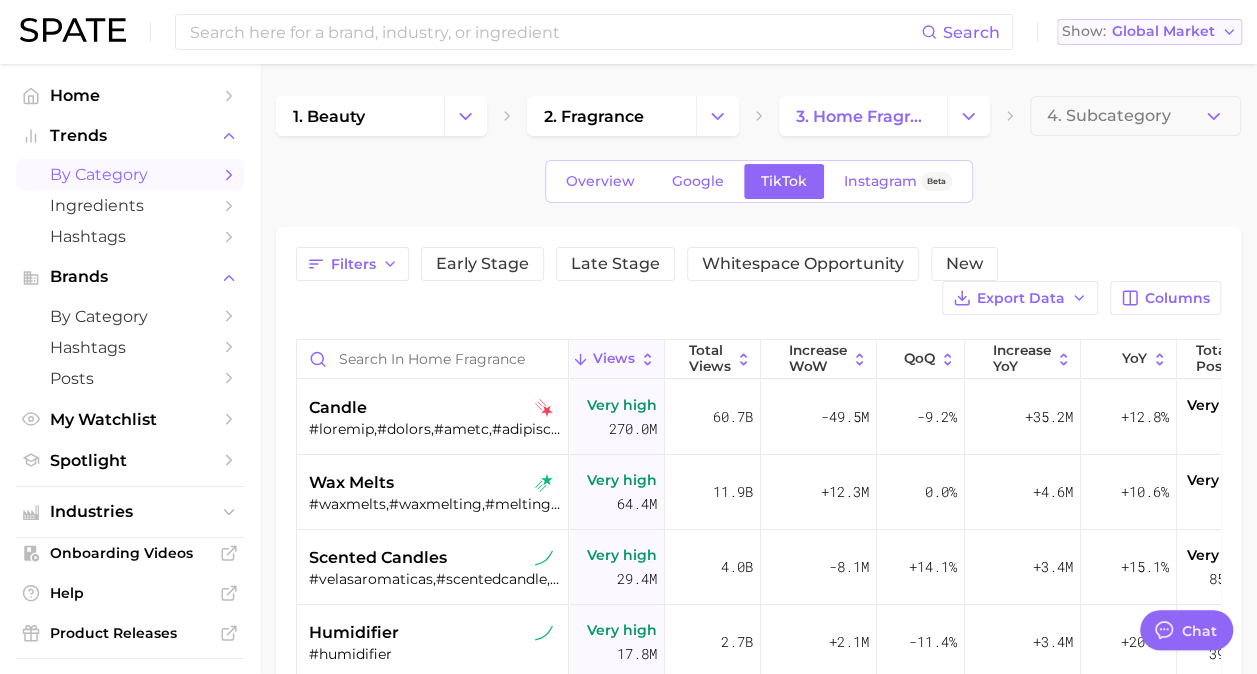 click 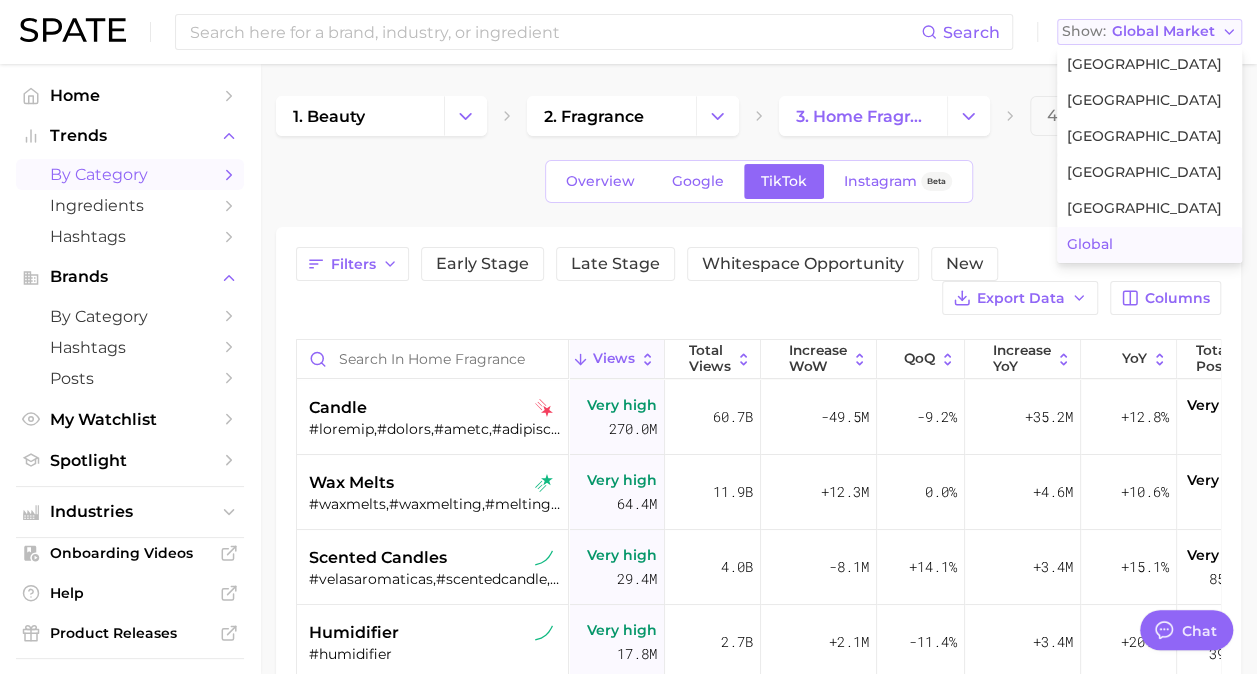 click 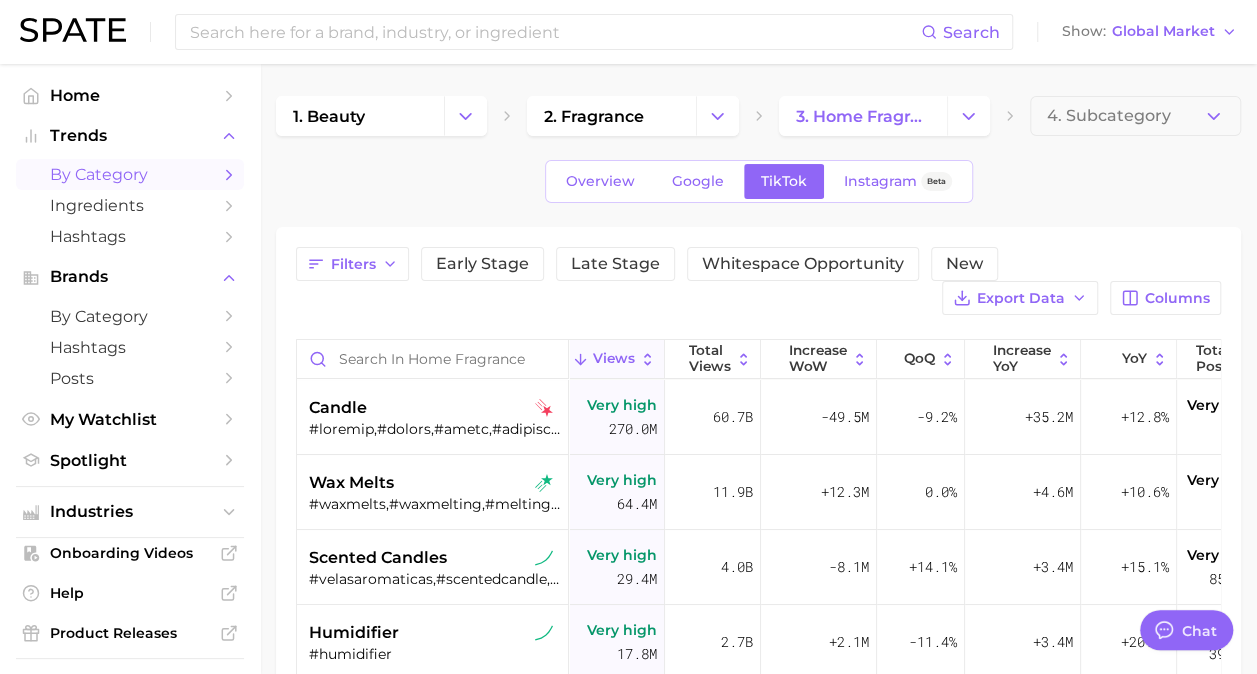 click on "Overview Google TikTok Instagram Beta" at bounding box center [758, 181] 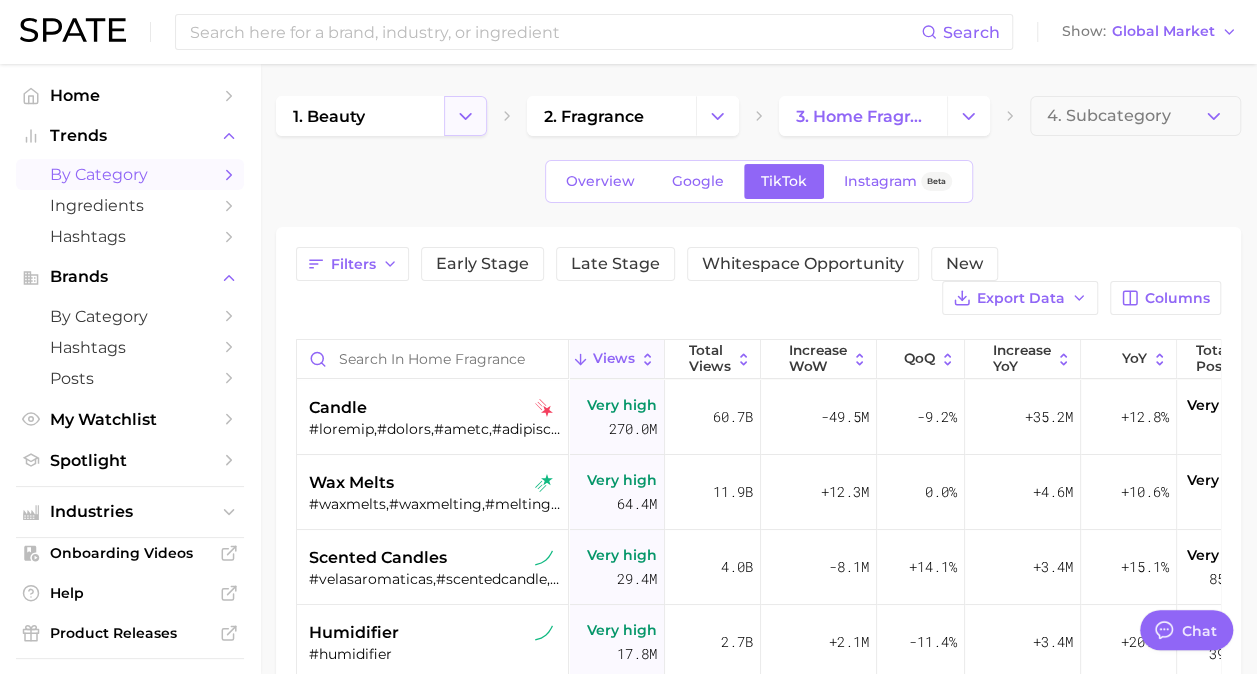 click 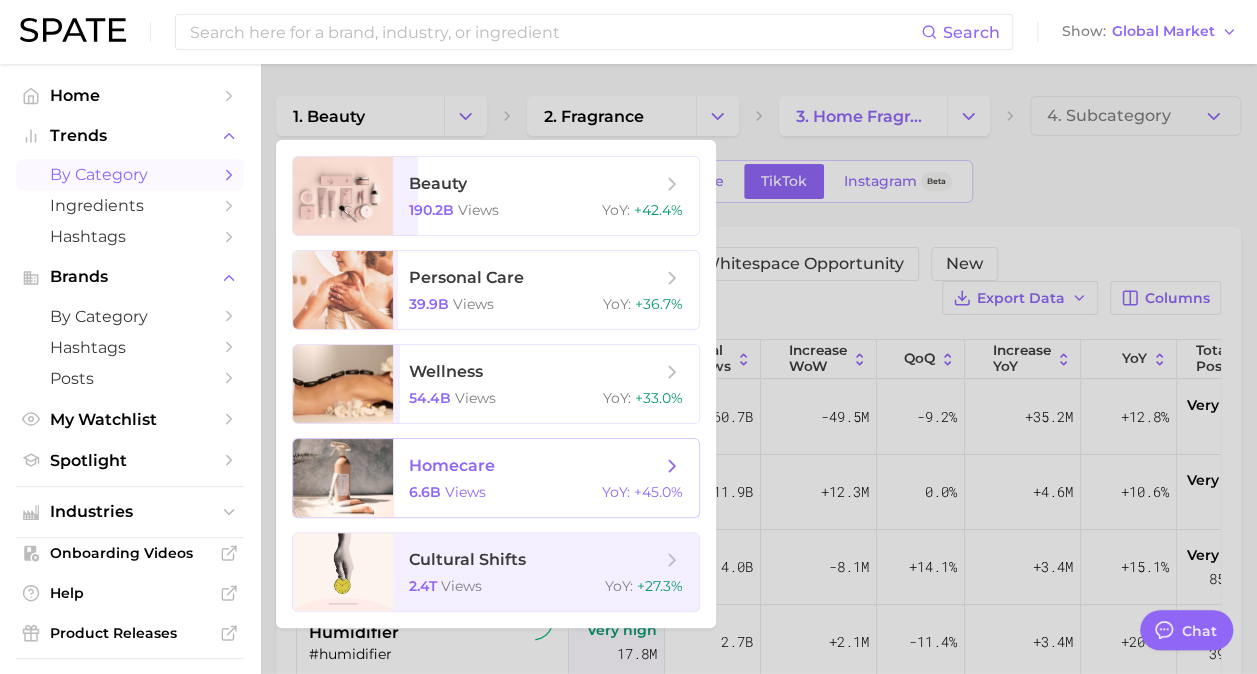 click on "homecare" at bounding box center [535, 466] 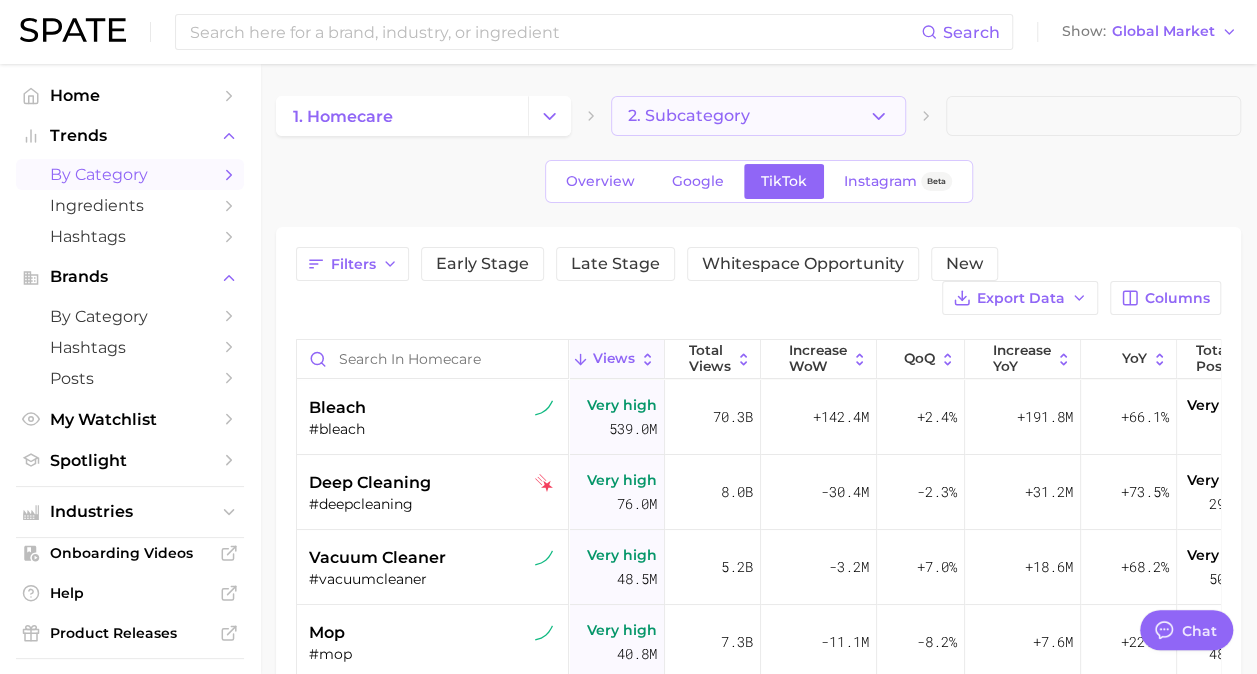 click 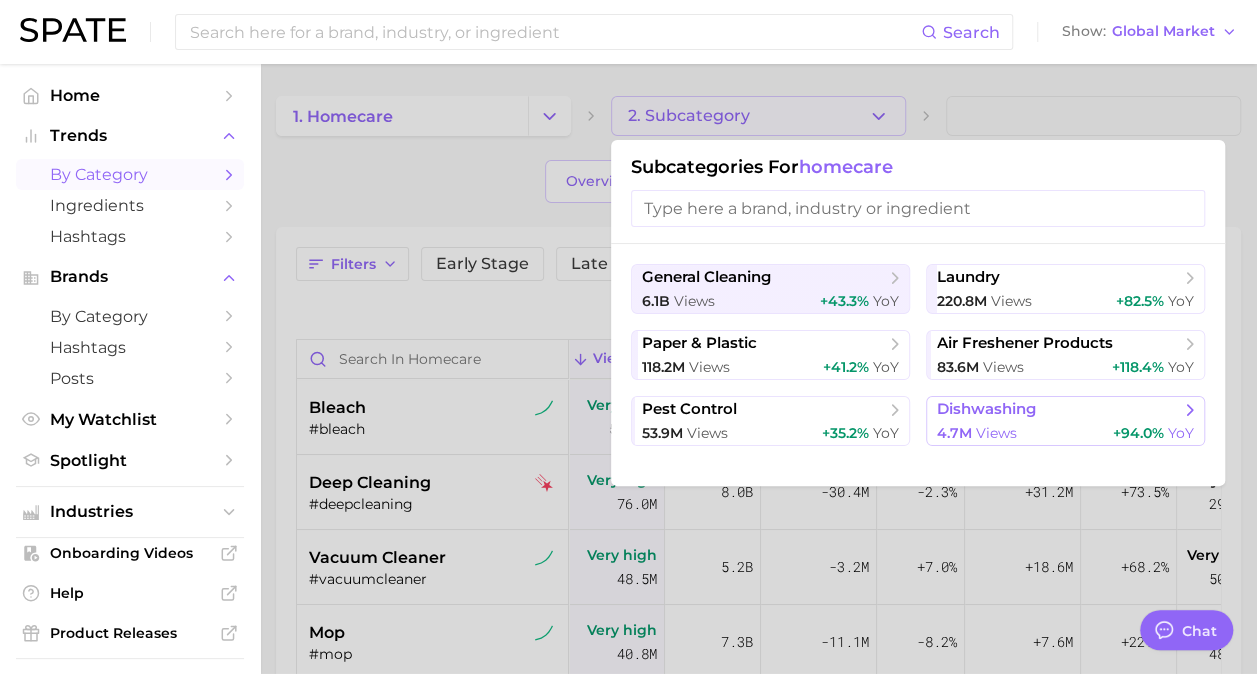 type 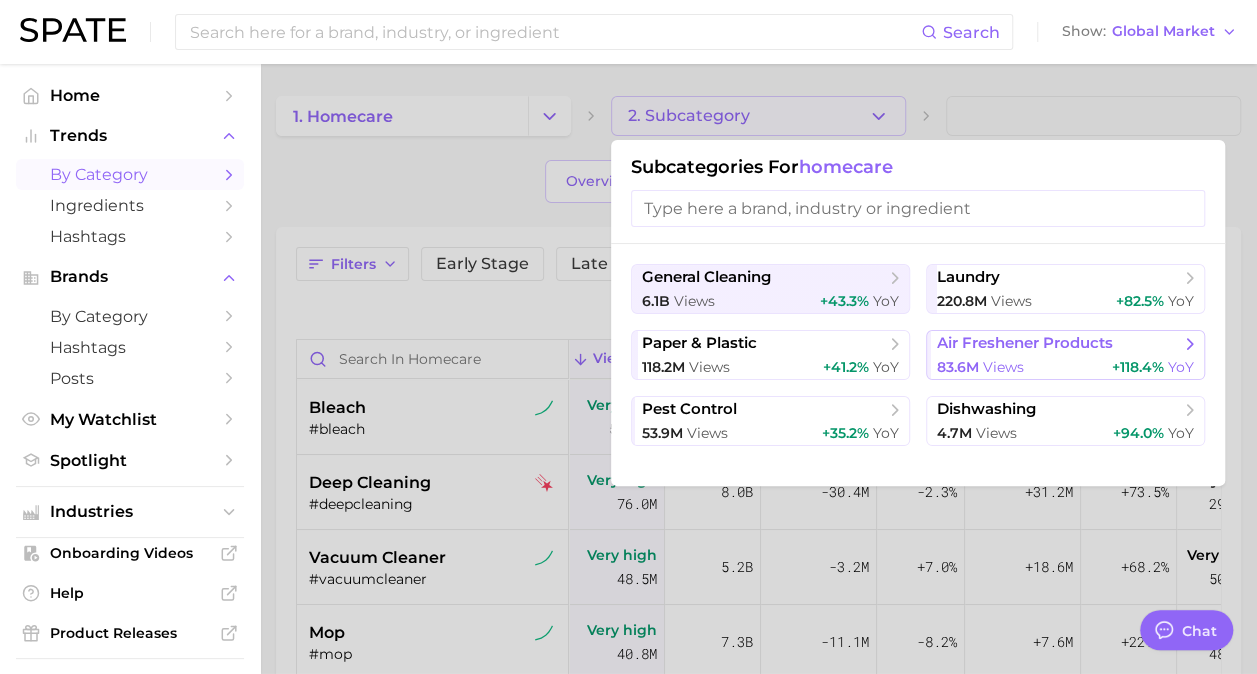 click on "air freshener products" at bounding box center [1025, 343] 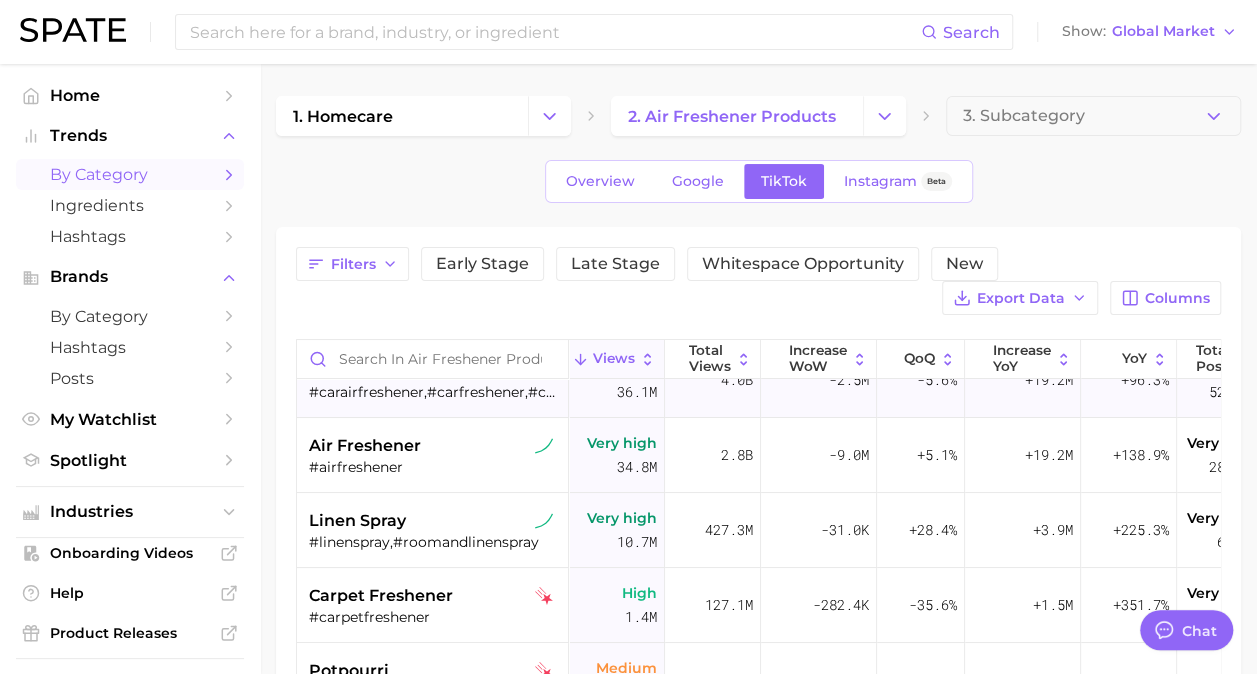 scroll, scrollTop: 57, scrollLeft: 0, axis: vertical 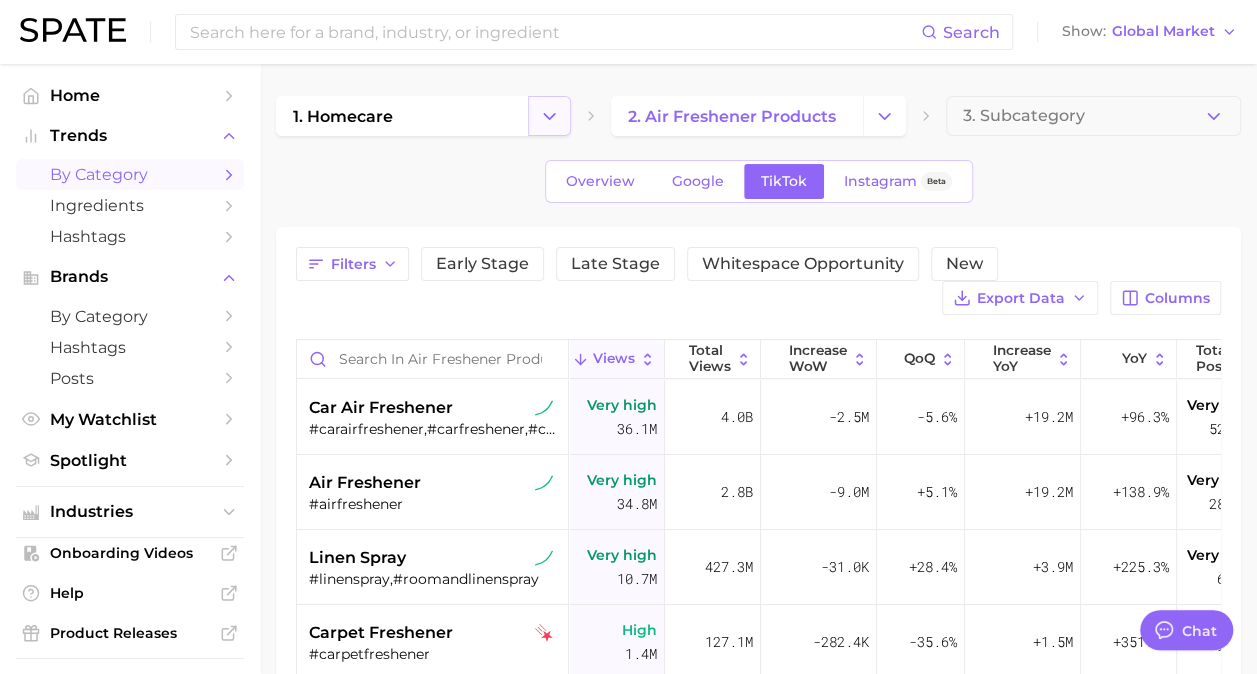 click 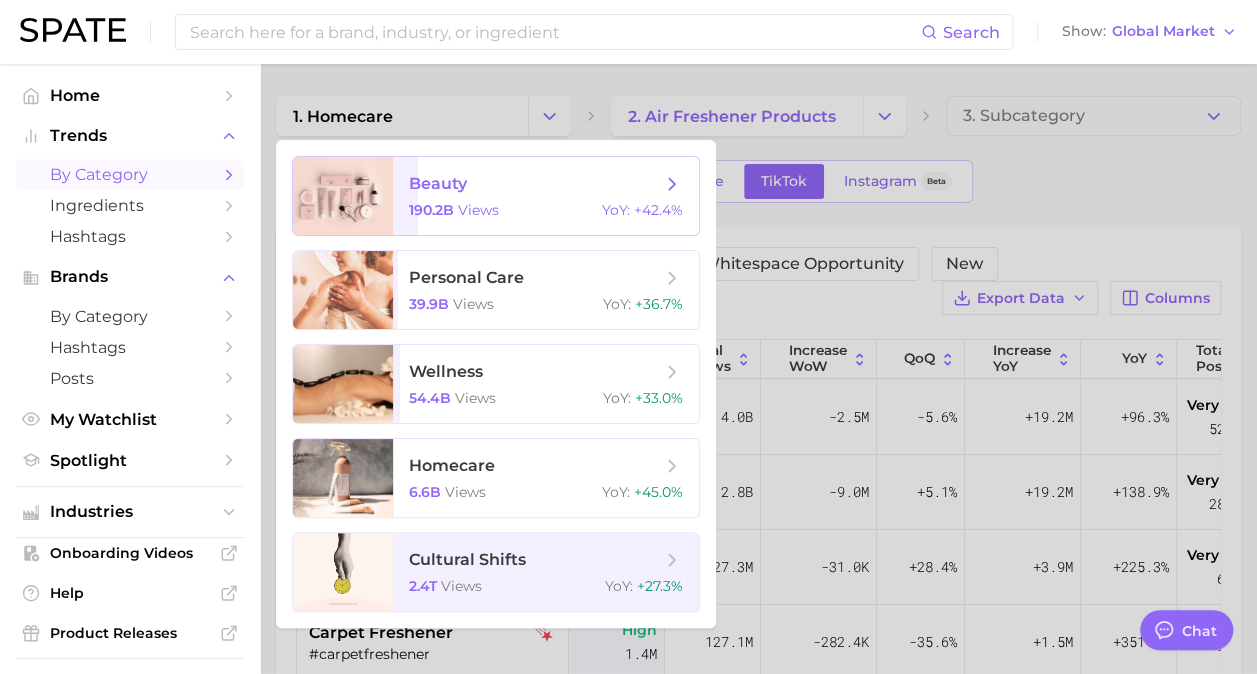 click on "beauty" at bounding box center [438, 183] 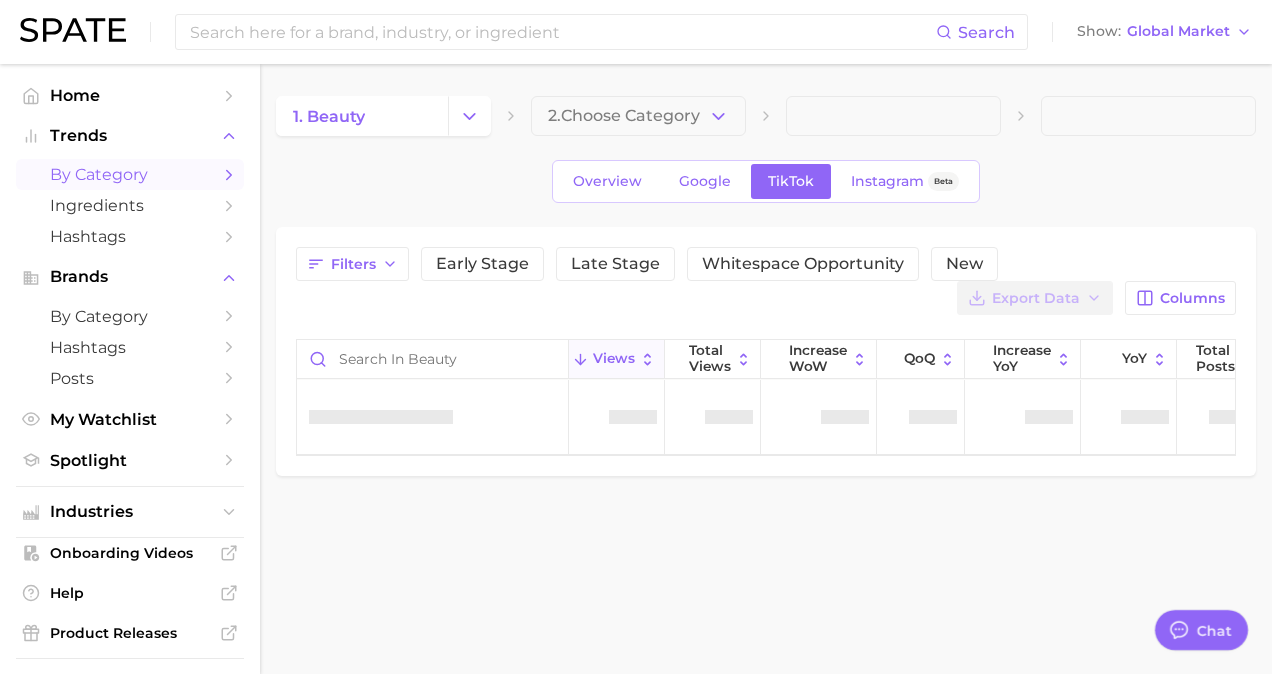 click on "2.  Choose Category" at bounding box center [638, 116] 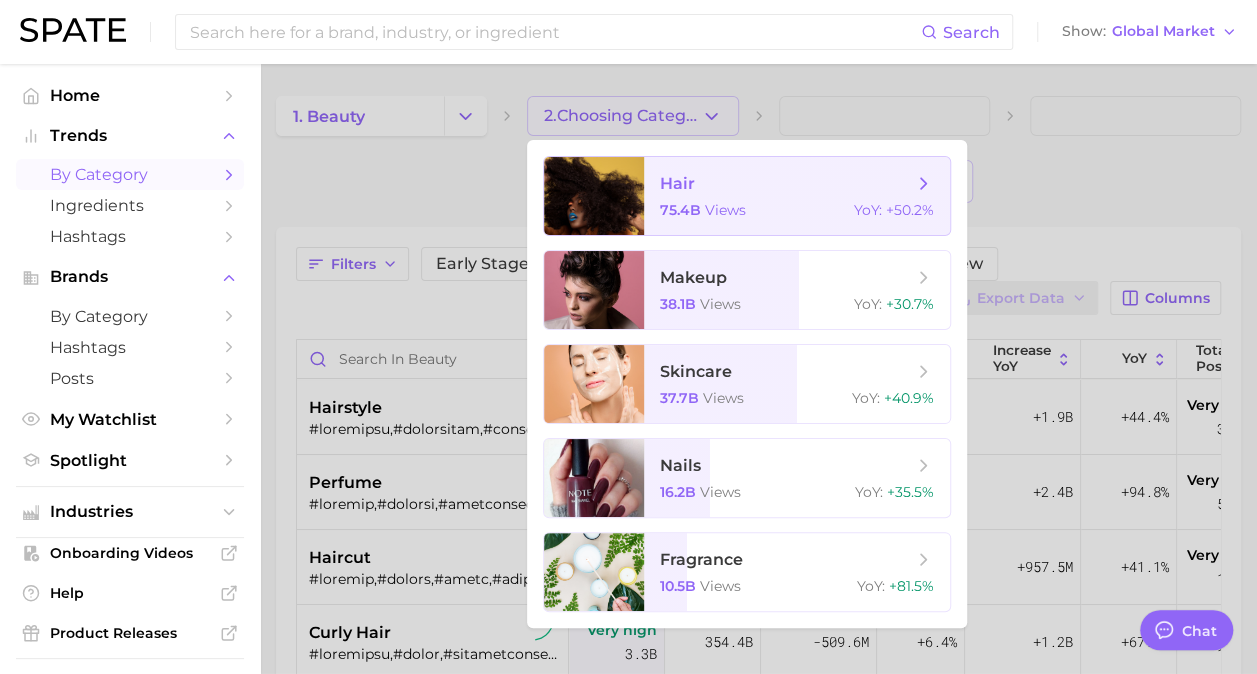 type on "x" 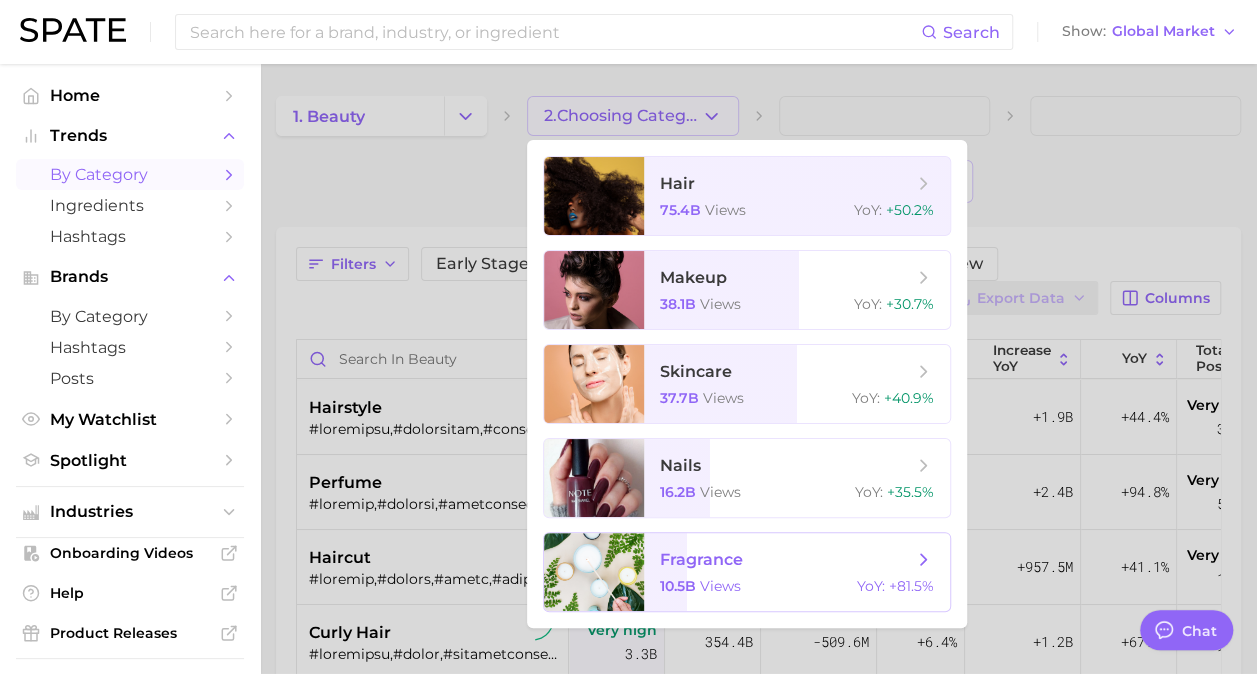 click on "10.5b   views YoY :   +81.5%" at bounding box center [797, 586] 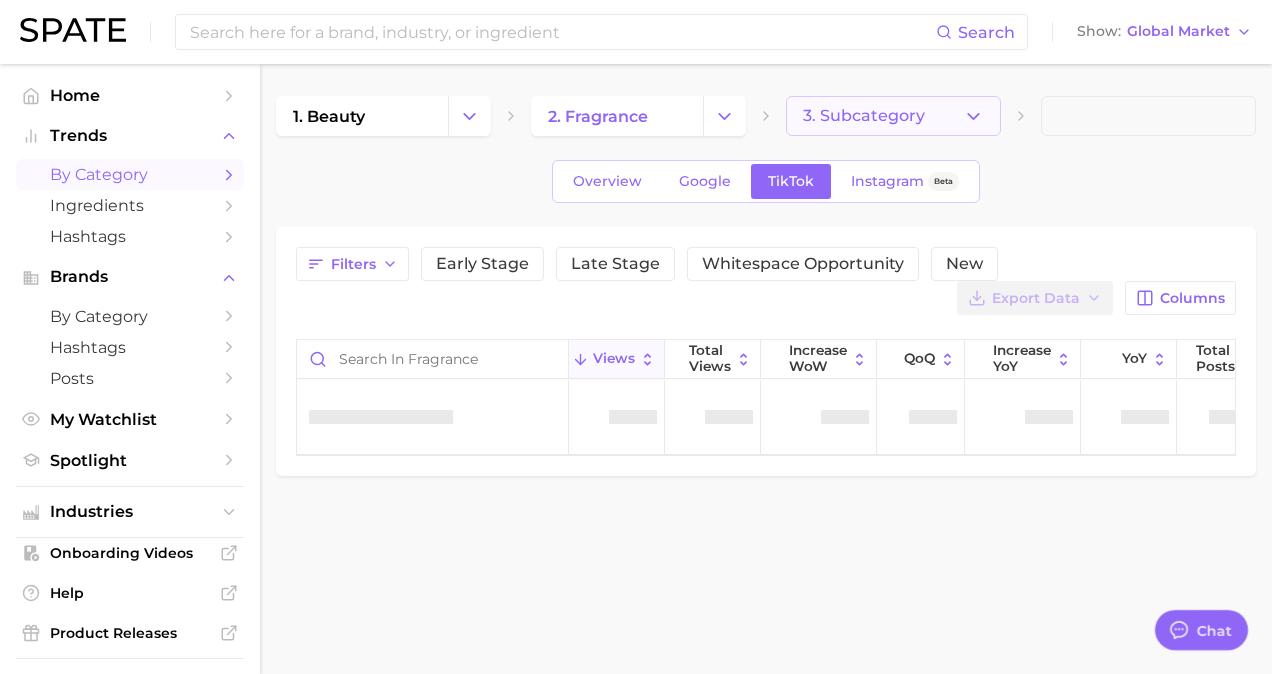 click on "1. beauty 2. fragrance 3. Subcategory" at bounding box center [766, 116] 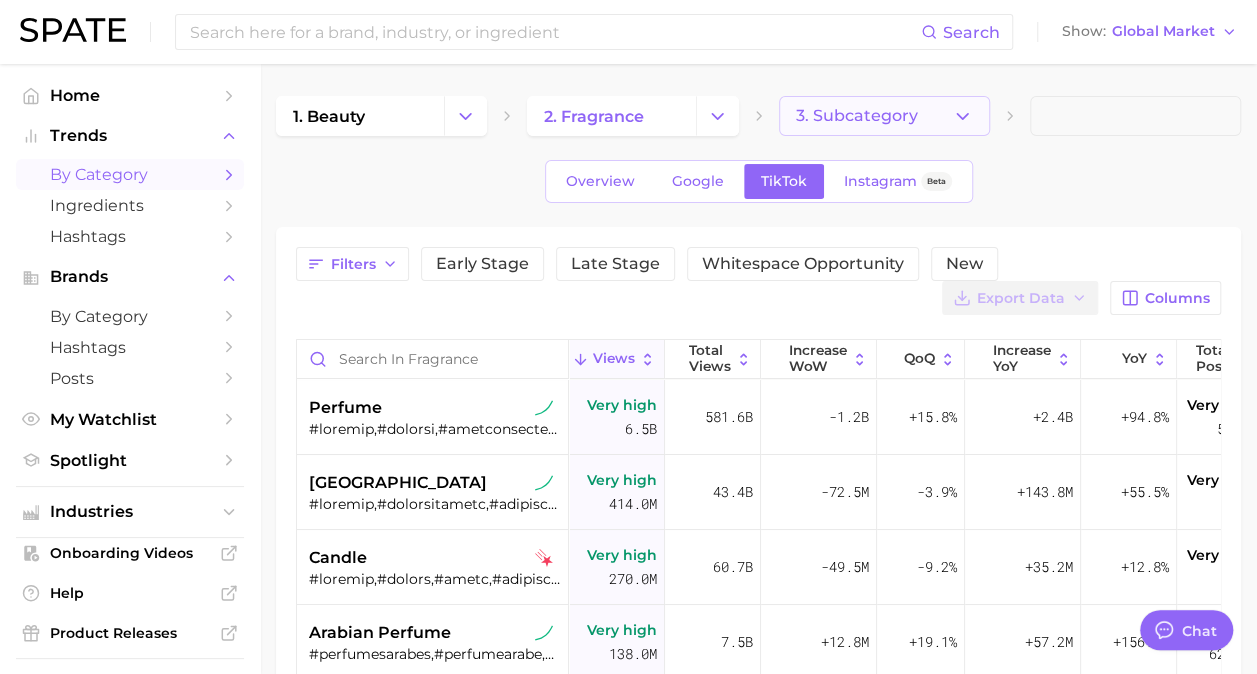 click 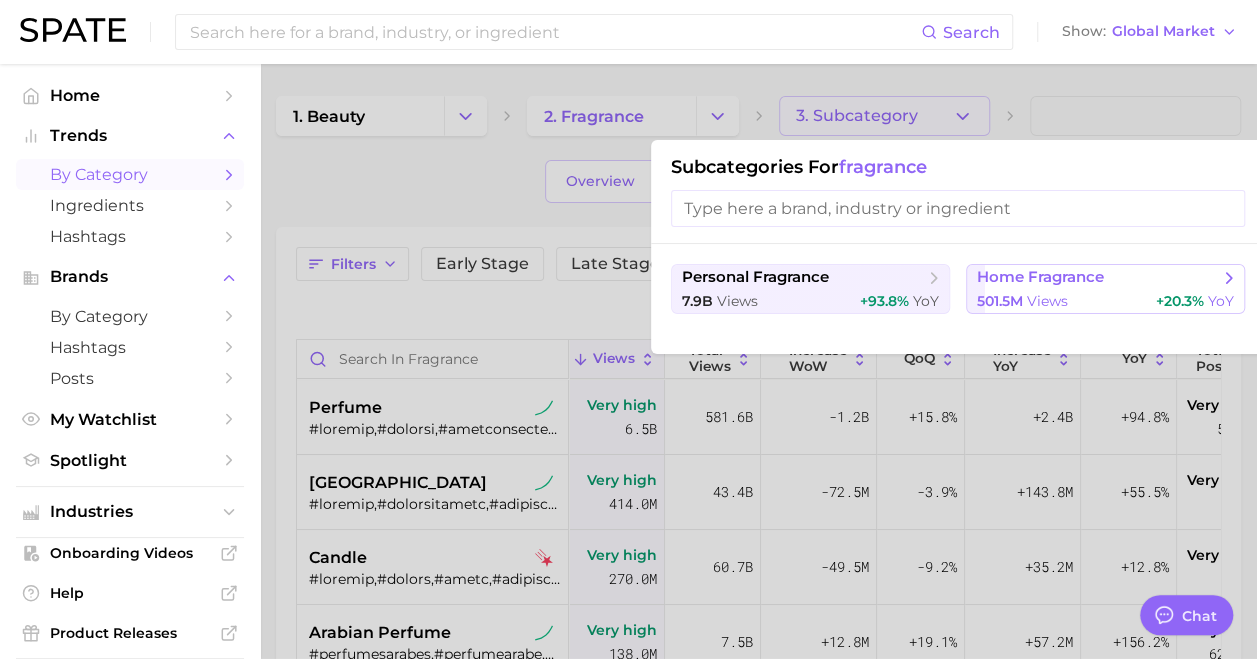 click on "views" at bounding box center [1047, 301] 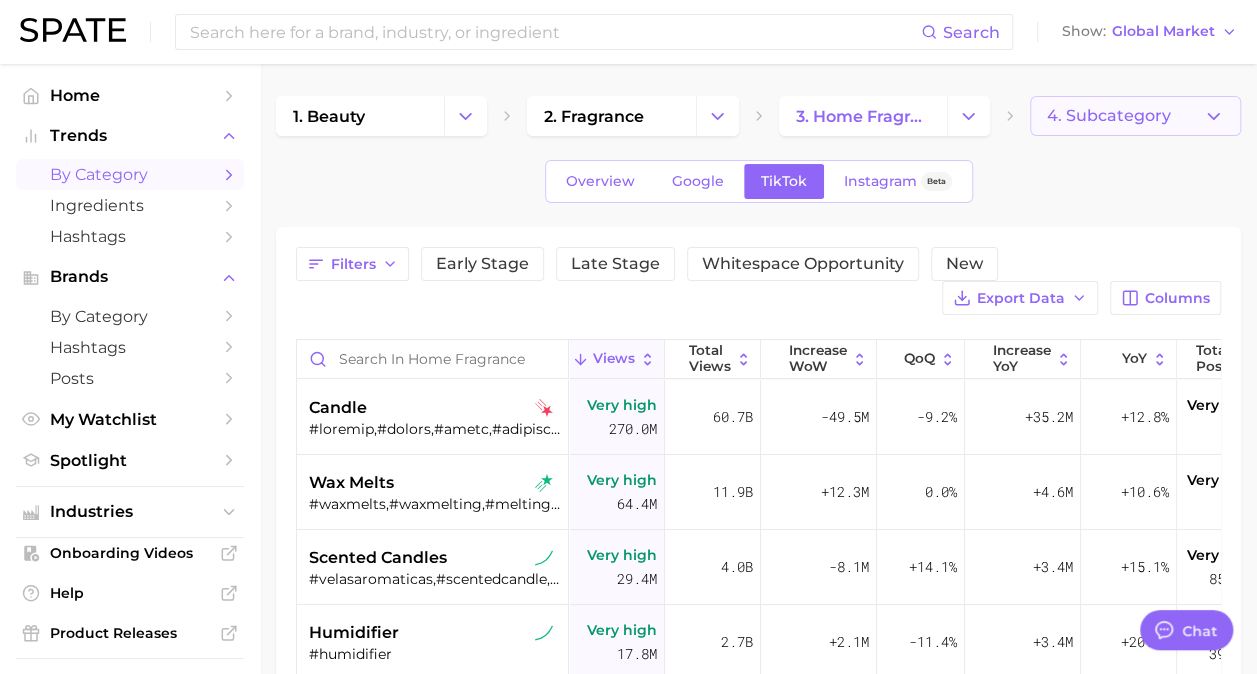 click on "4. Subcategory" at bounding box center (1109, 116) 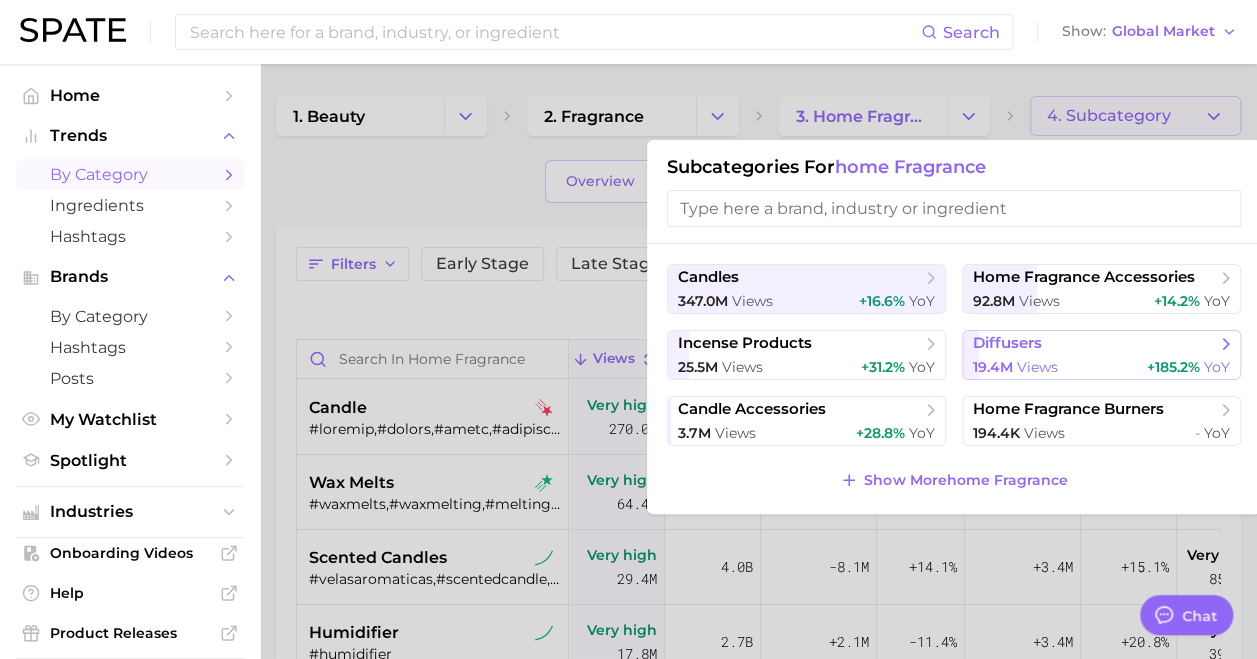 click on "diffusers" at bounding box center (1094, 344) 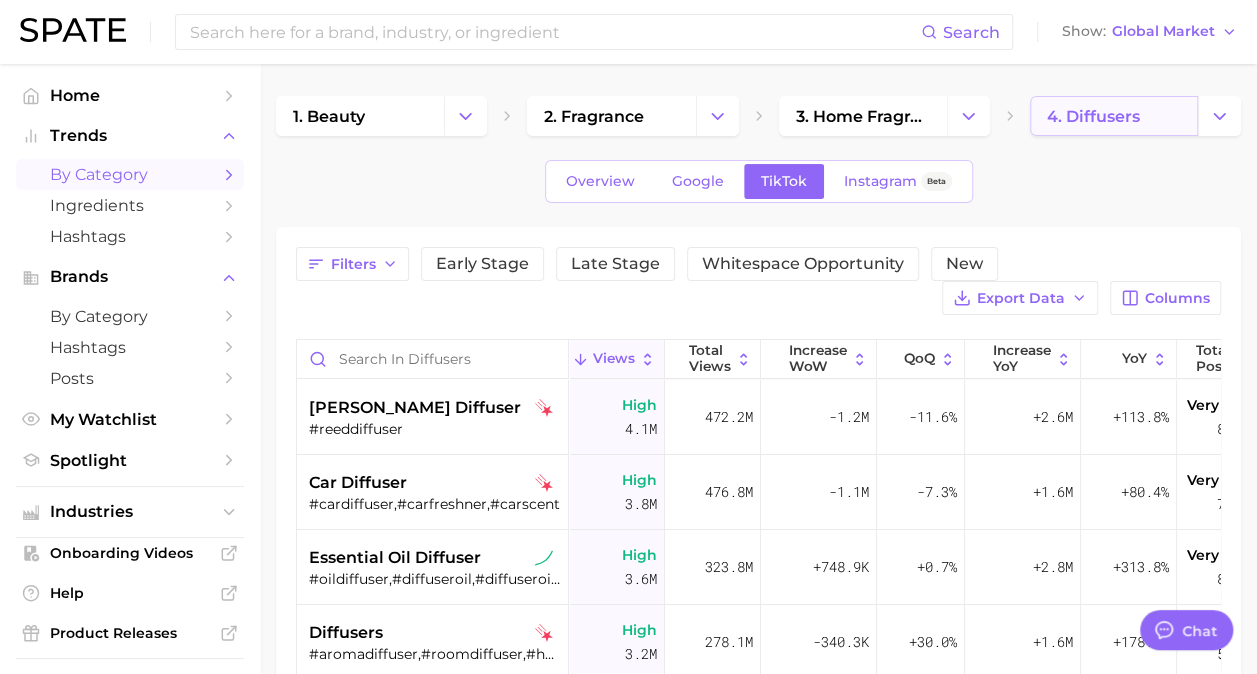 click on "4. diffusers" at bounding box center (1093, 116) 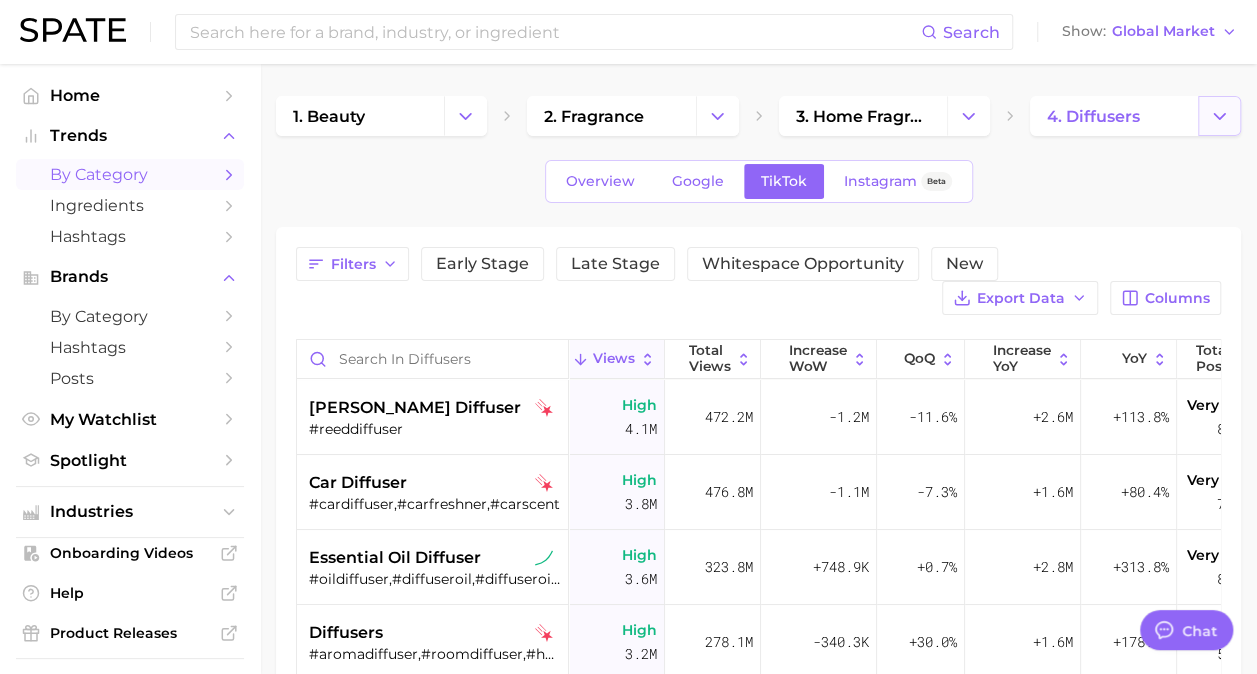 click 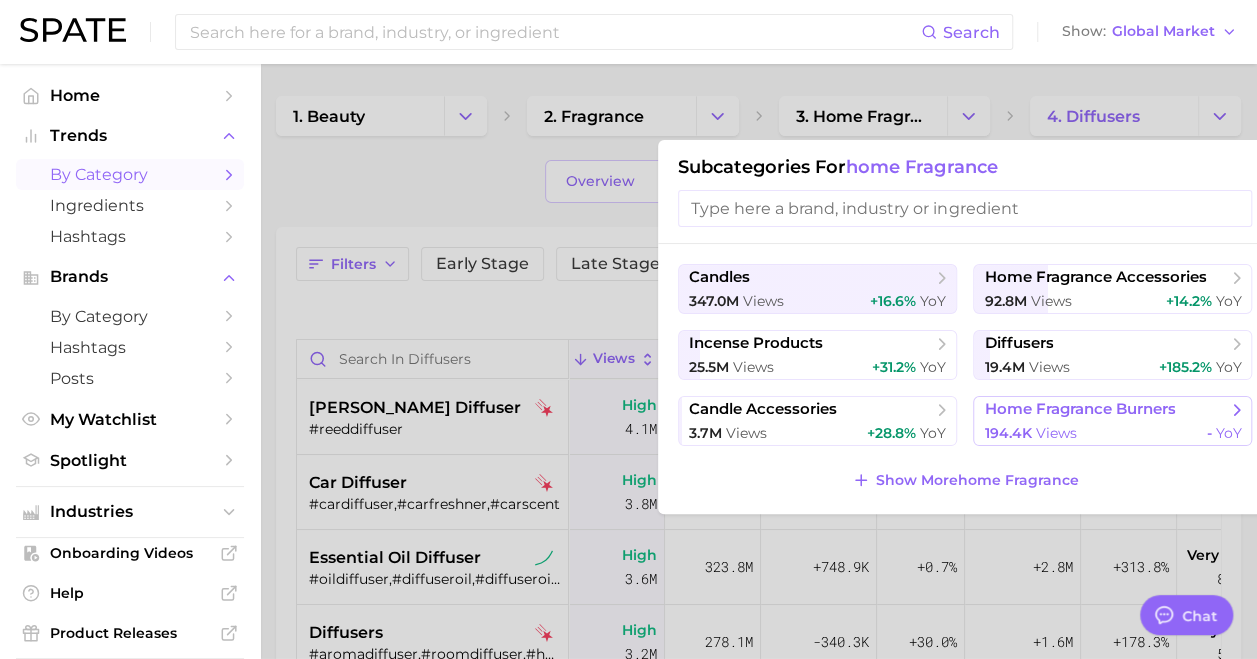 click on "194.4k   views -   YoY" at bounding box center [1112, 433] 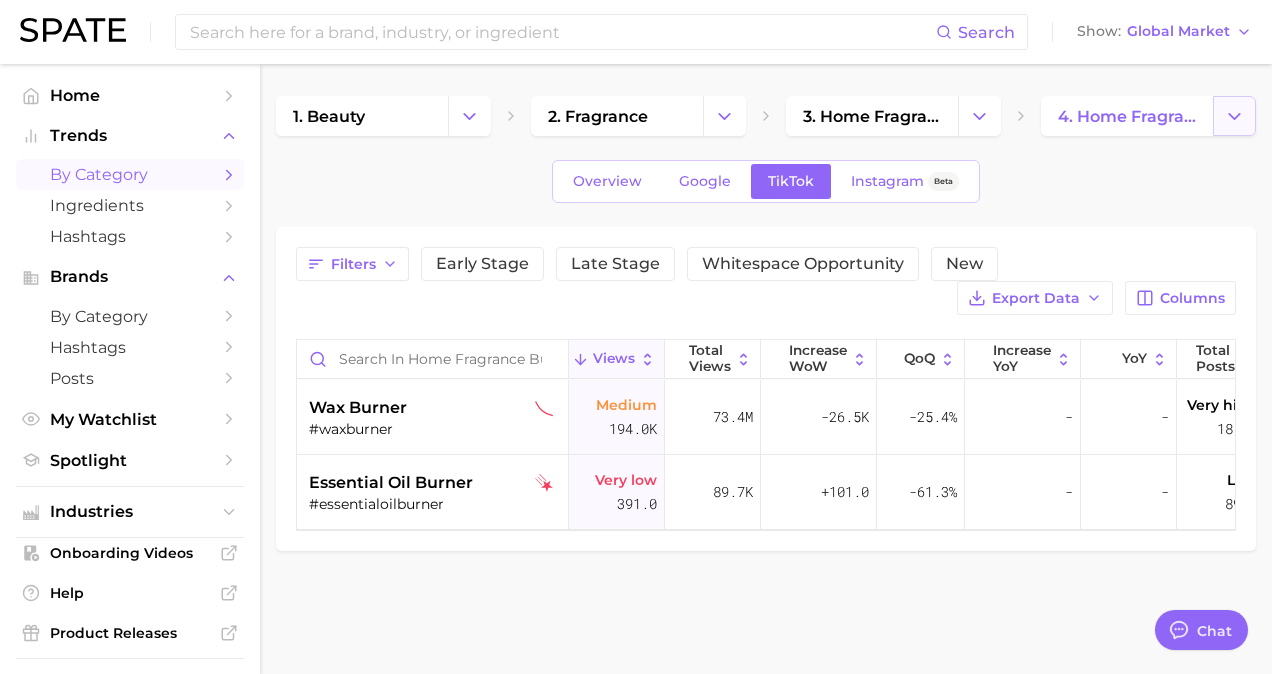 click at bounding box center [1234, 116] 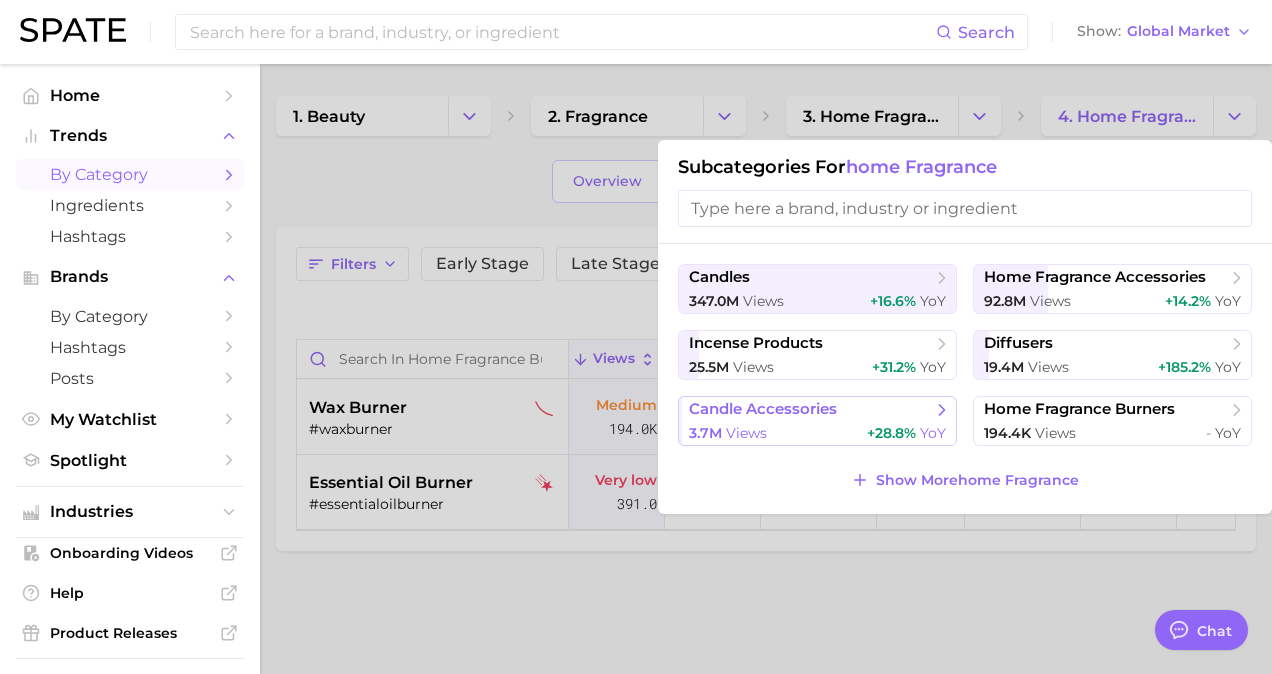 click on "3.7m   views +28.8%   YoY" at bounding box center (817, 433) 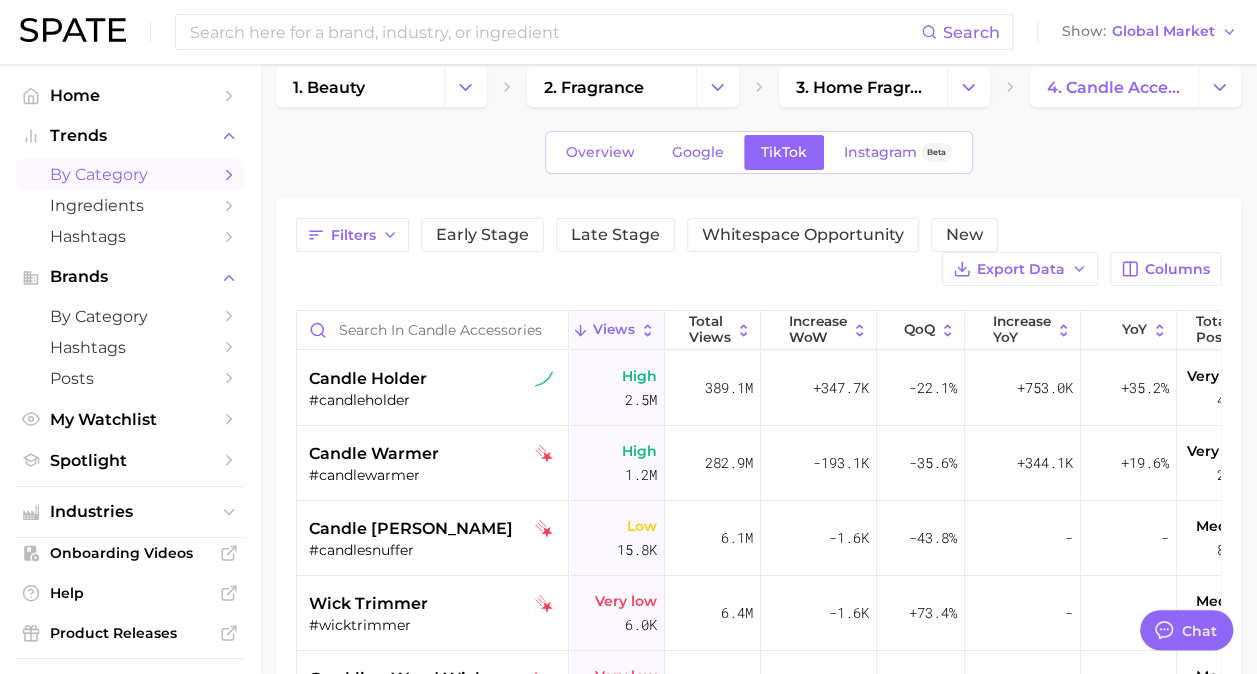 scroll, scrollTop: 0, scrollLeft: 0, axis: both 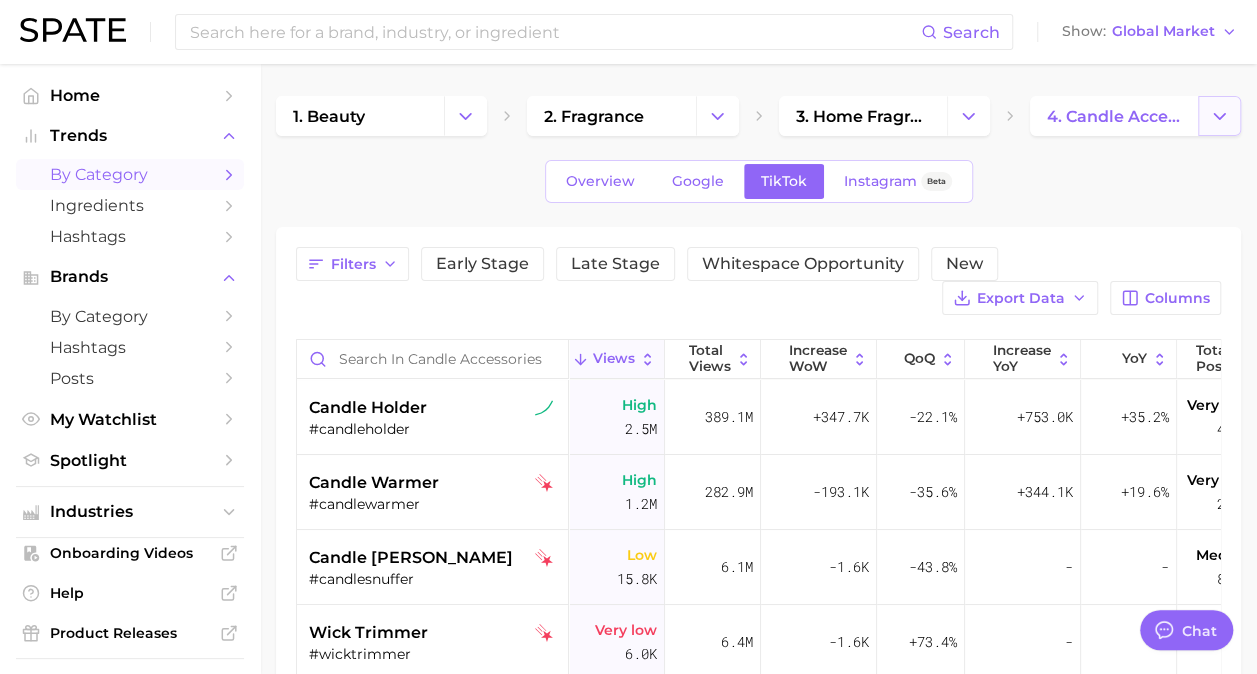 click at bounding box center (1219, 116) 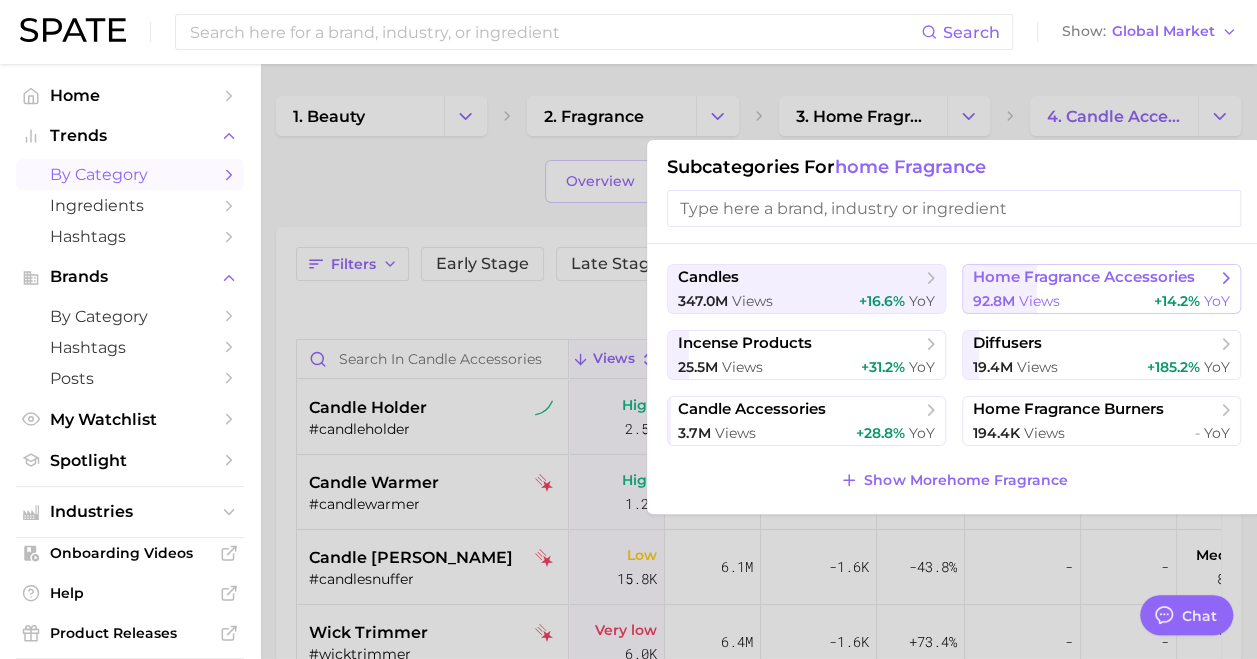 click on "views" at bounding box center [1039, 301] 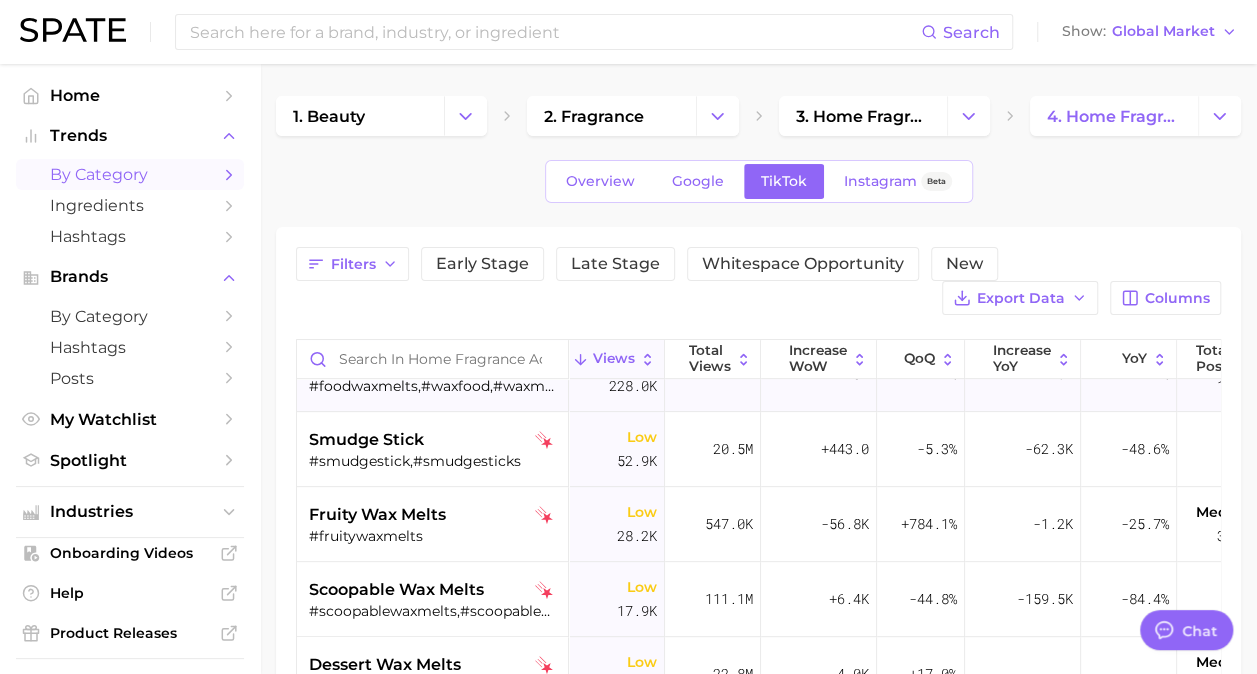 scroll, scrollTop: 507, scrollLeft: 0, axis: vertical 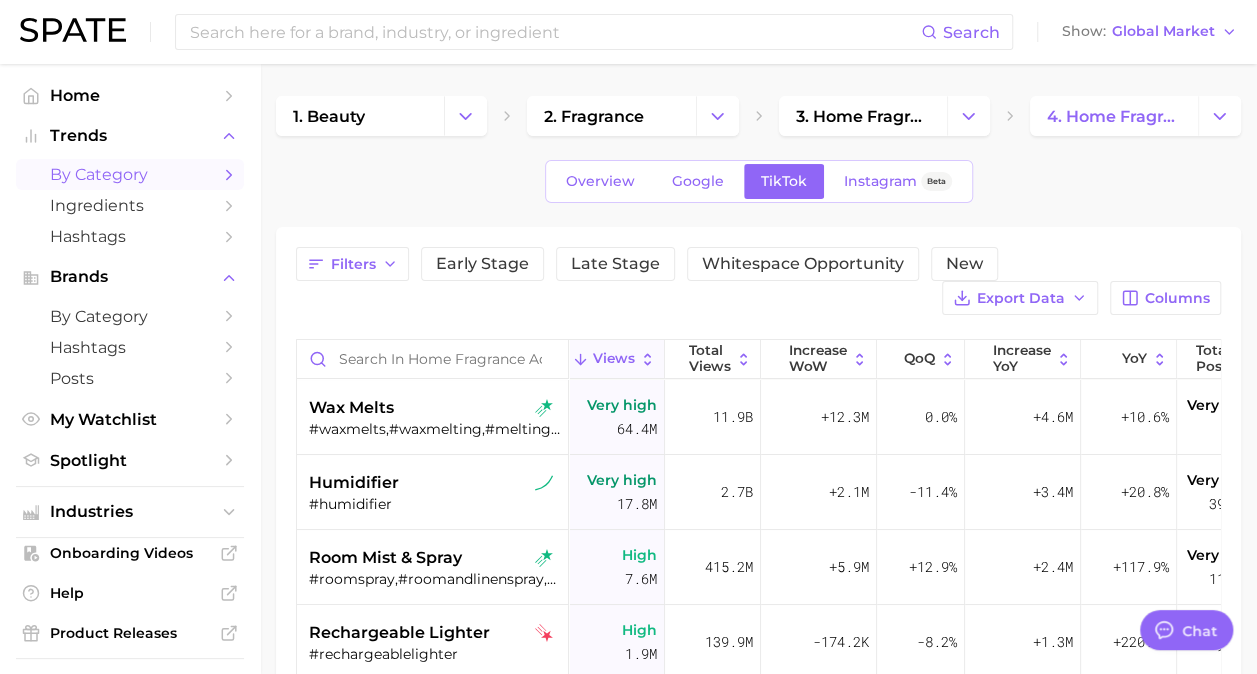 click on "Overview Google TikTok Instagram Beta" at bounding box center [758, 181] 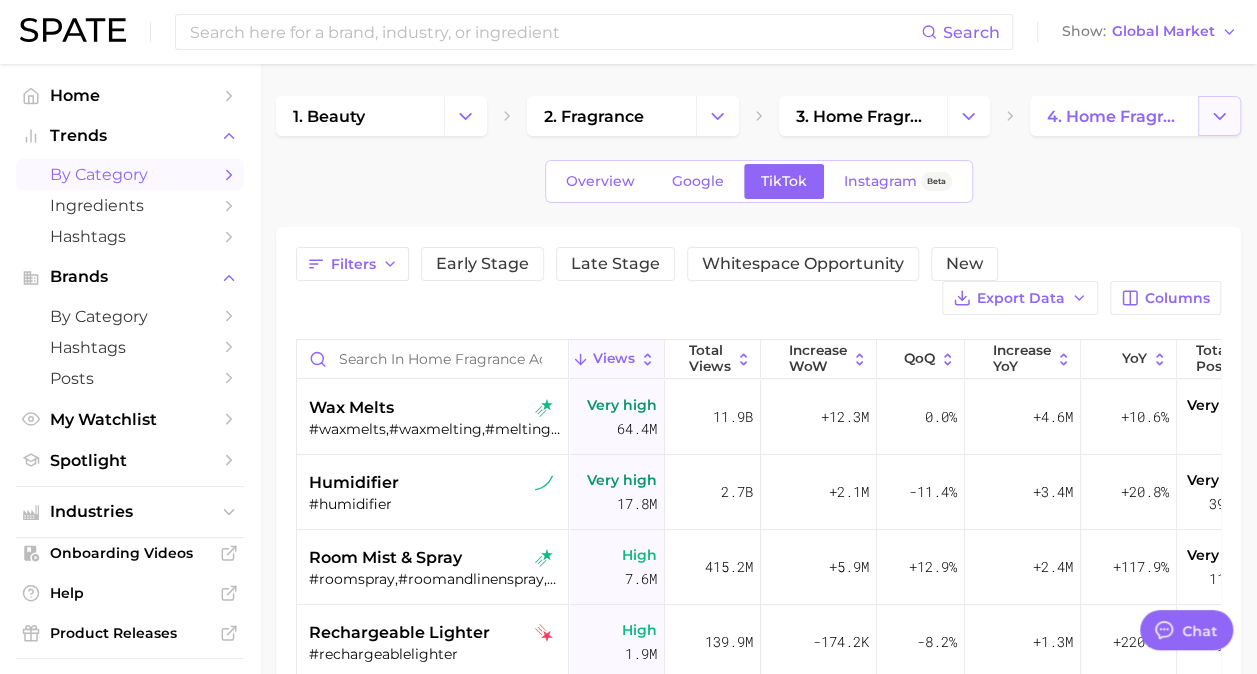 click 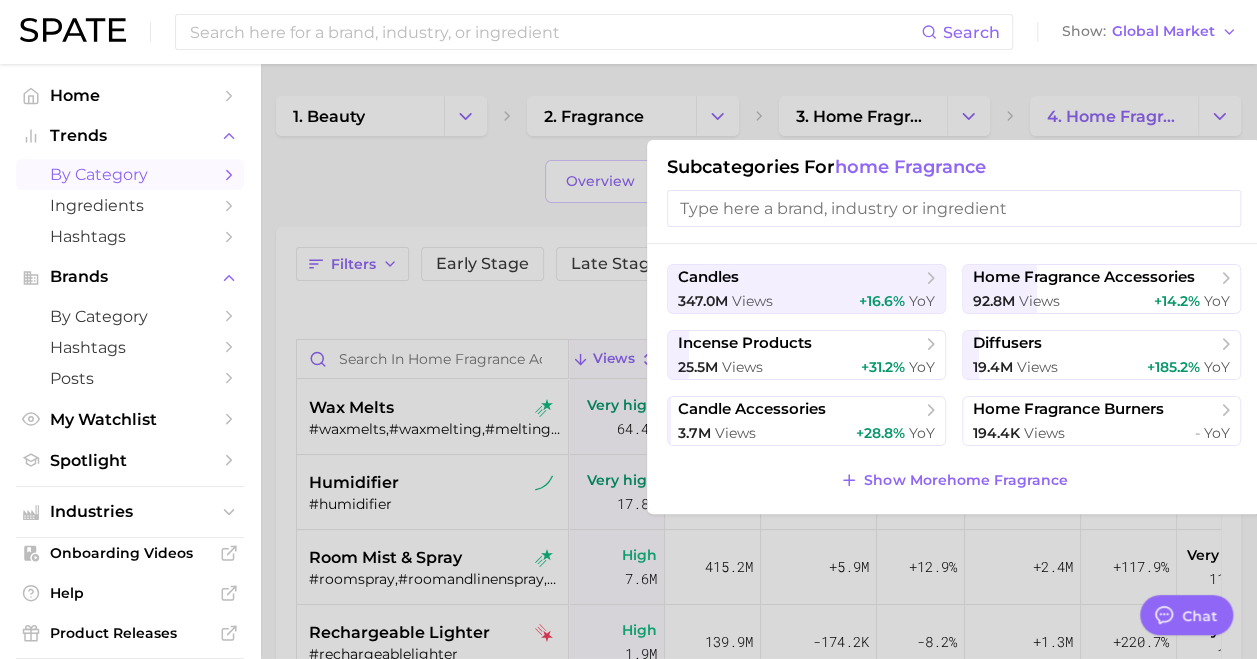 click at bounding box center (628, 329) 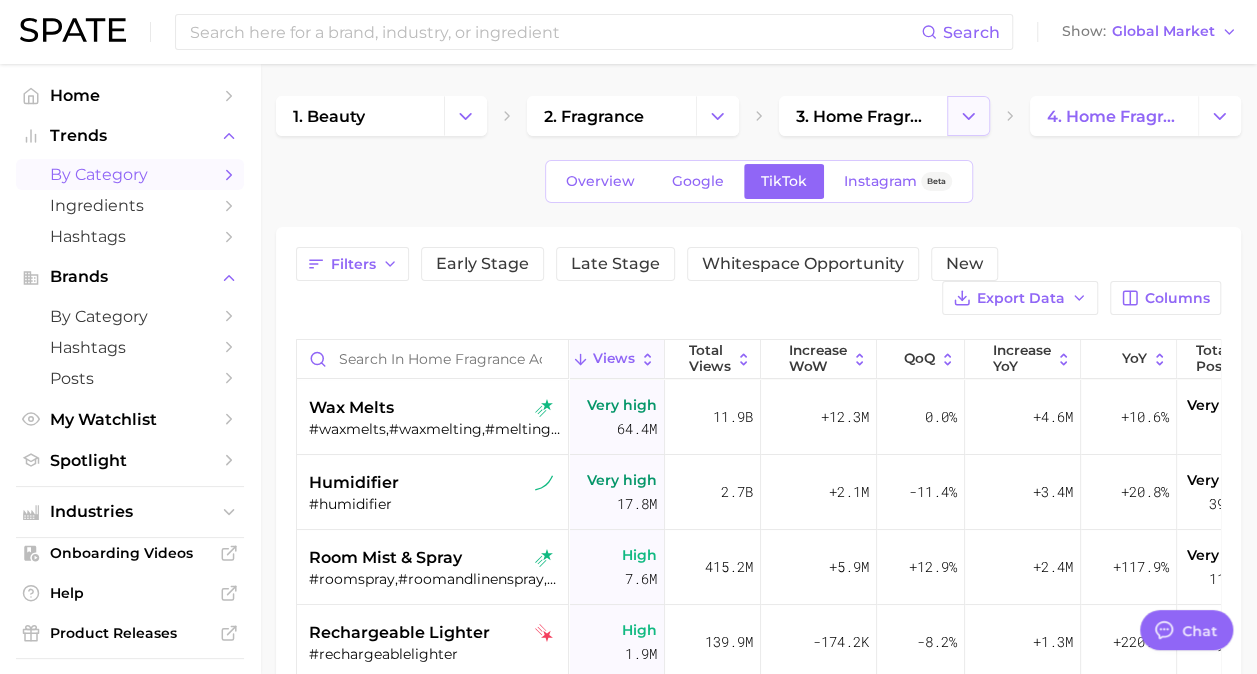click 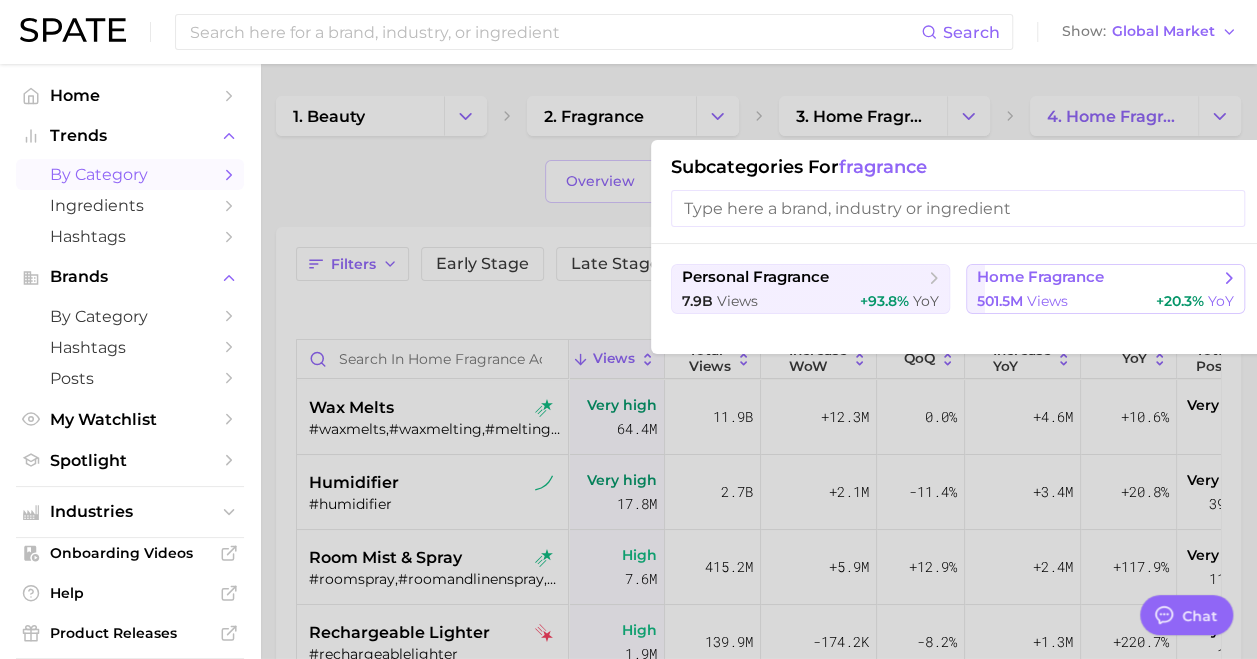 click on "home fragrance" at bounding box center (1040, 277) 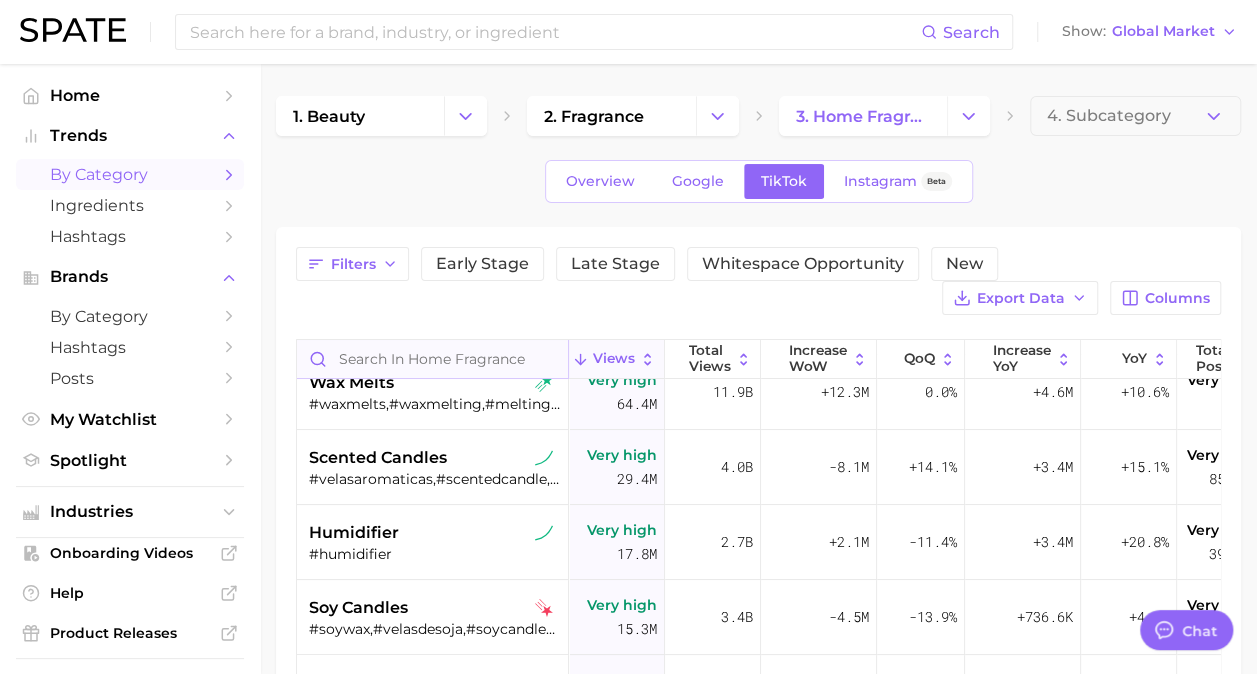 scroll, scrollTop: 0, scrollLeft: 0, axis: both 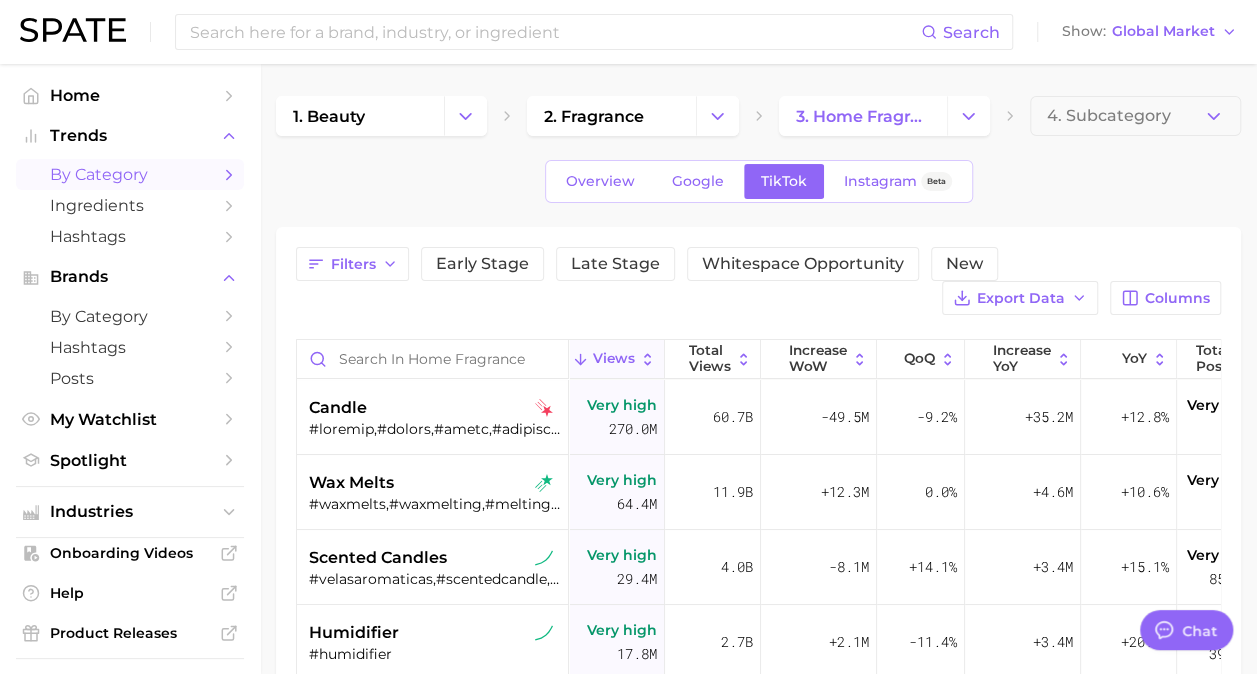 click on "Views" at bounding box center (614, 359) 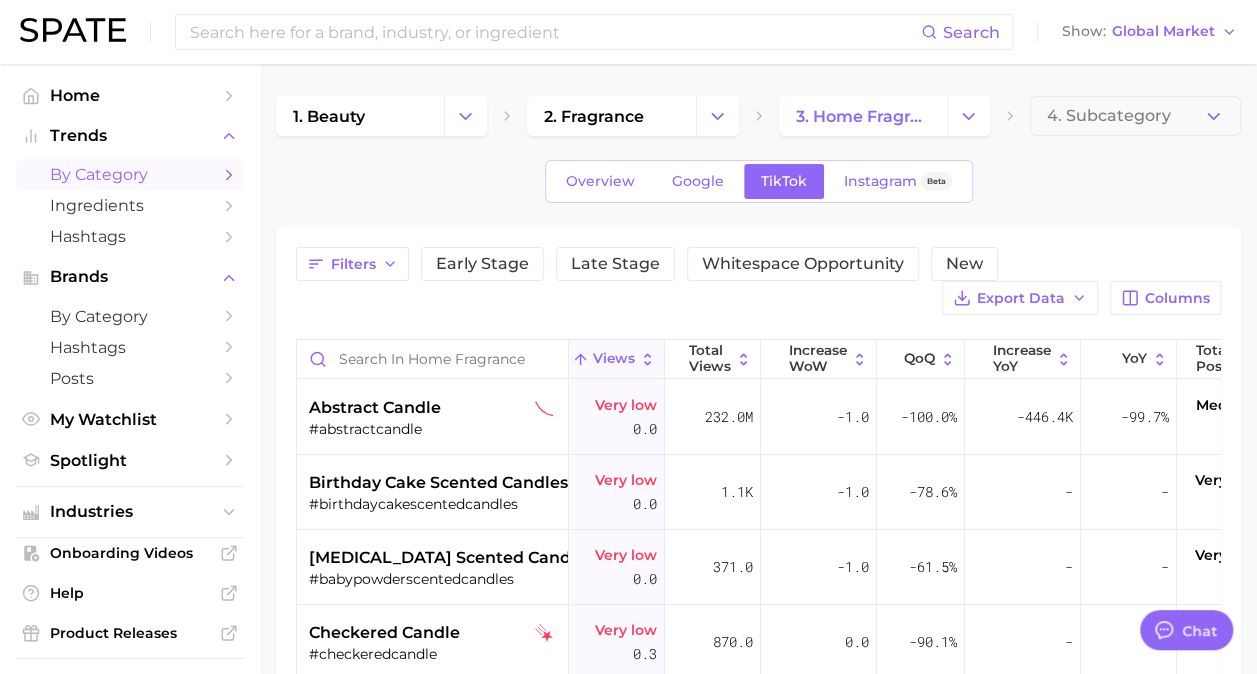 click on "Views" at bounding box center (614, 359) 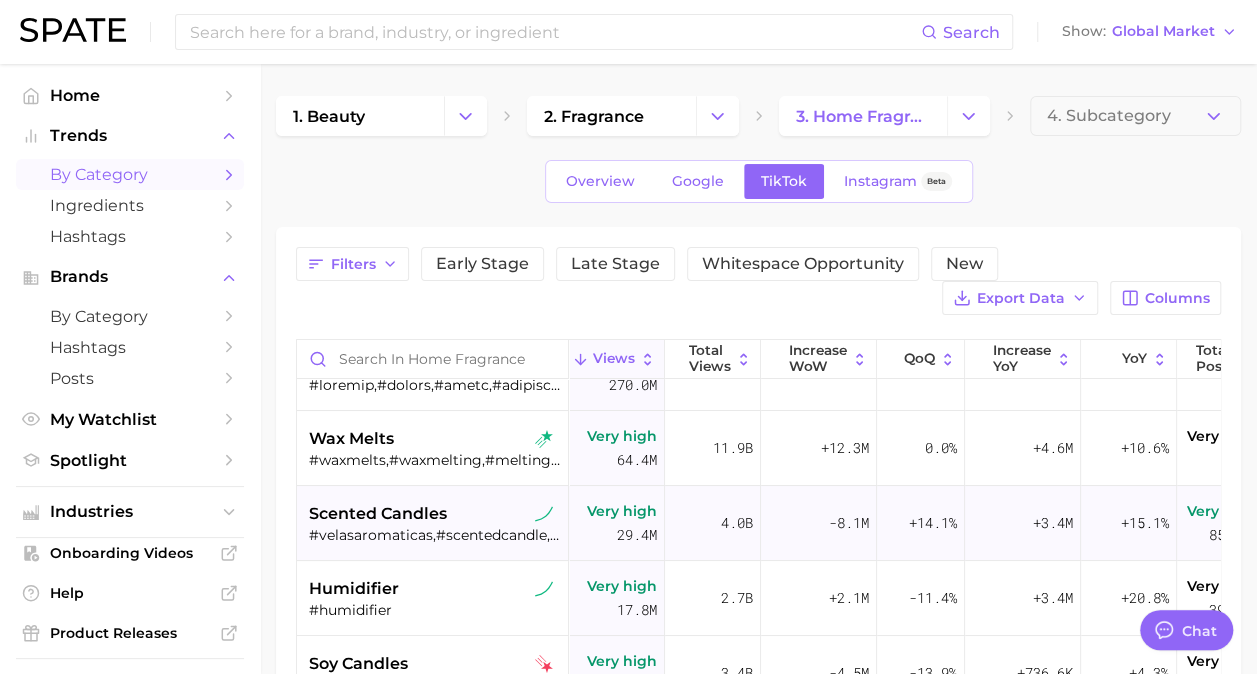 scroll, scrollTop: 0, scrollLeft: 0, axis: both 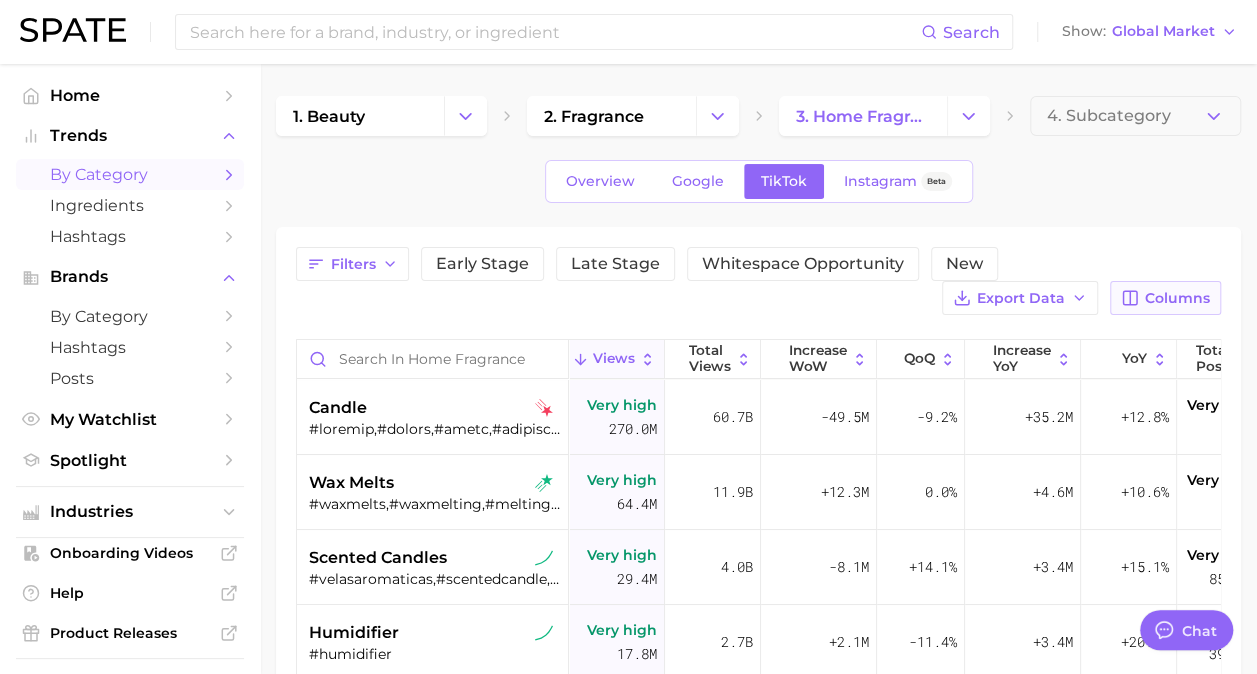 click on "Columns" at bounding box center (1177, 298) 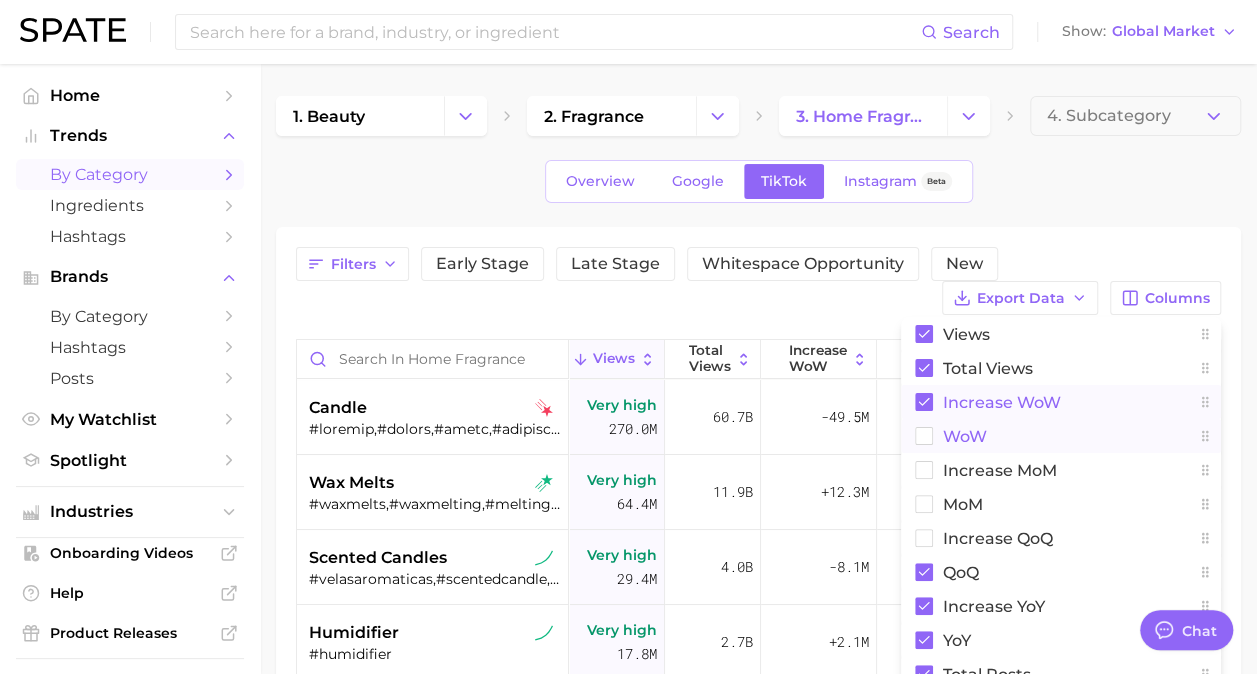 click on "Increase WoW" at bounding box center [1002, 402] 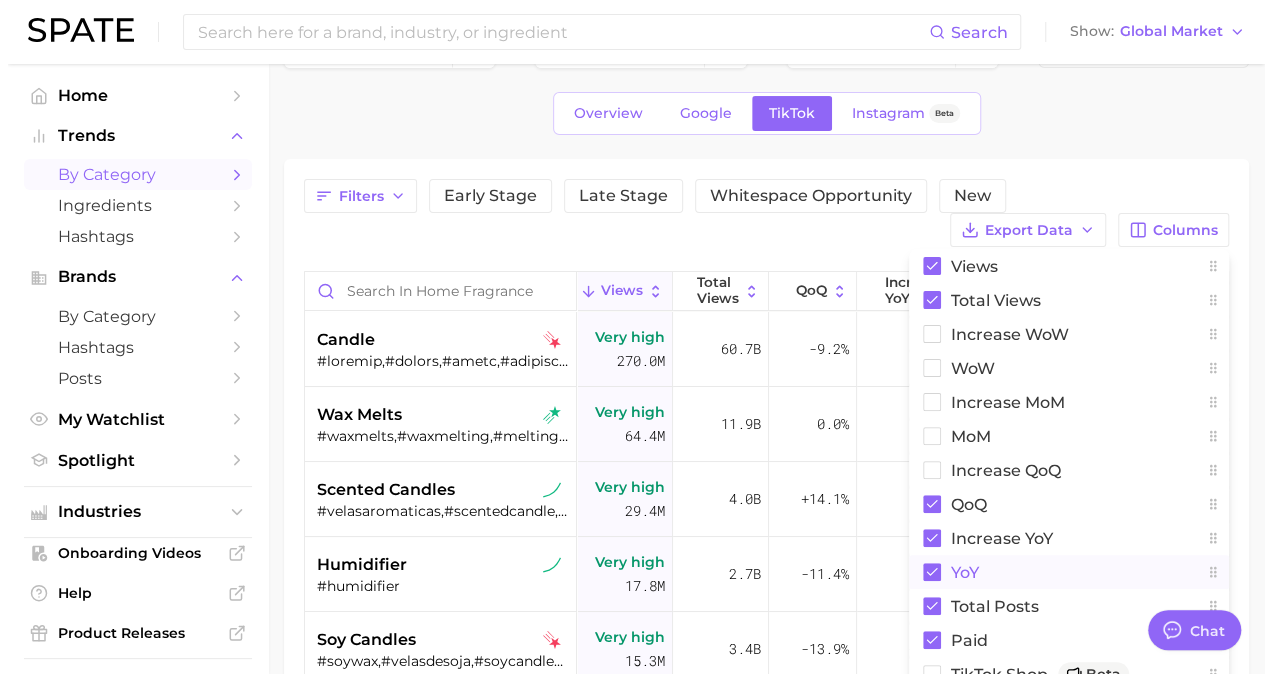 scroll, scrollTop: 100, scrollLeft: 0, axis: vertical 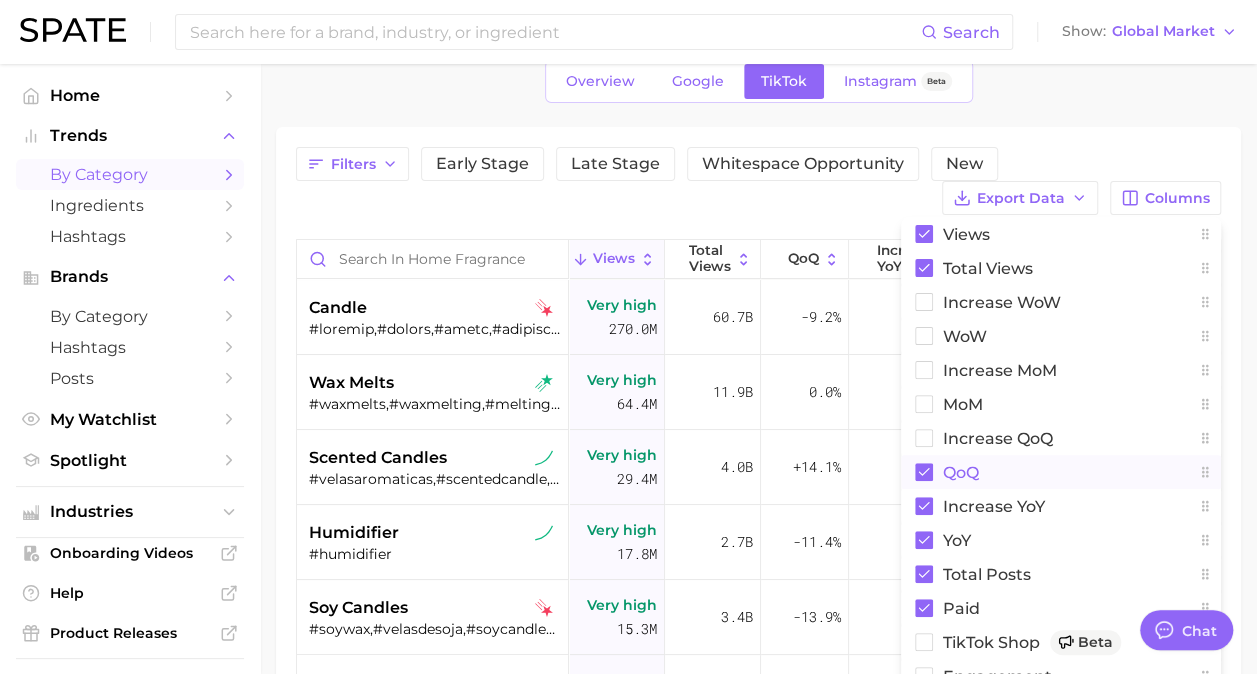 click on "QoQ" at bounding box center (961, 472) 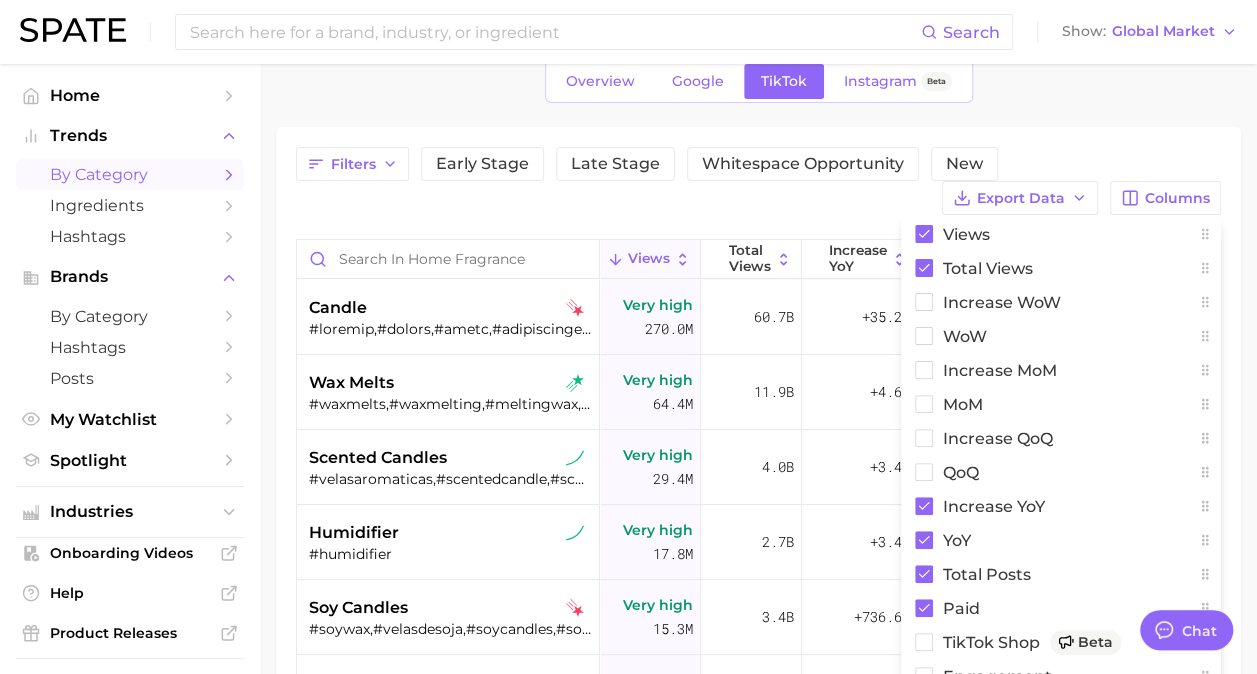 click on "1. beauty 2. fragrance 3. home fragrance 4. Subcategory Overview Google TikTok Instagram Beta Filters Early Stage Late Stage Whitespace Opportunity New Export Data Columns Views Total Views Increase WoW WoW increase MoM MoM increase QoQ QoQ increase YoY YoY Total Posts Paid TikTok Shop Beta engagement Sentiment Views Total Views increase YoY YoY Total Posts Paid candle Very high 270.0m 60.7b +35.2m +12.8% Very high 8.1m Medium 6.7% wax melts #waxmelts,#waxmelting,#meltingwax,#gelwax,#waxmeltsoftiktok,#gelwaxmelts,#waxmelt,#realisticwaxmelts,#candlemelts,#waxmeltaddict,#uniquewaxmelts,#waxmeltbusiness,#gelmelts,#meltwax,#gelwaxmeltsuk,#cutewaxmelt,#fallwaxmelts,#coolwaxmelts Very high 64.4m 11.9b +4.6m +10.6% Very high 1.5m Low 2.6% scented candles #velasaromaticas,#scentedcandle,#scentedcandles,#fragrancecandle,#candlescents,#sentedcandle,#candlescented,#candlefragrance,#candlefragrances,#scentedcandlesindia Very high 29.4m 4.0b +3.4m +15.1% Very high 857.3k Low 1.5% humidifier #humidifier Very high 17.8m Low" at bounding box center (758, 464) 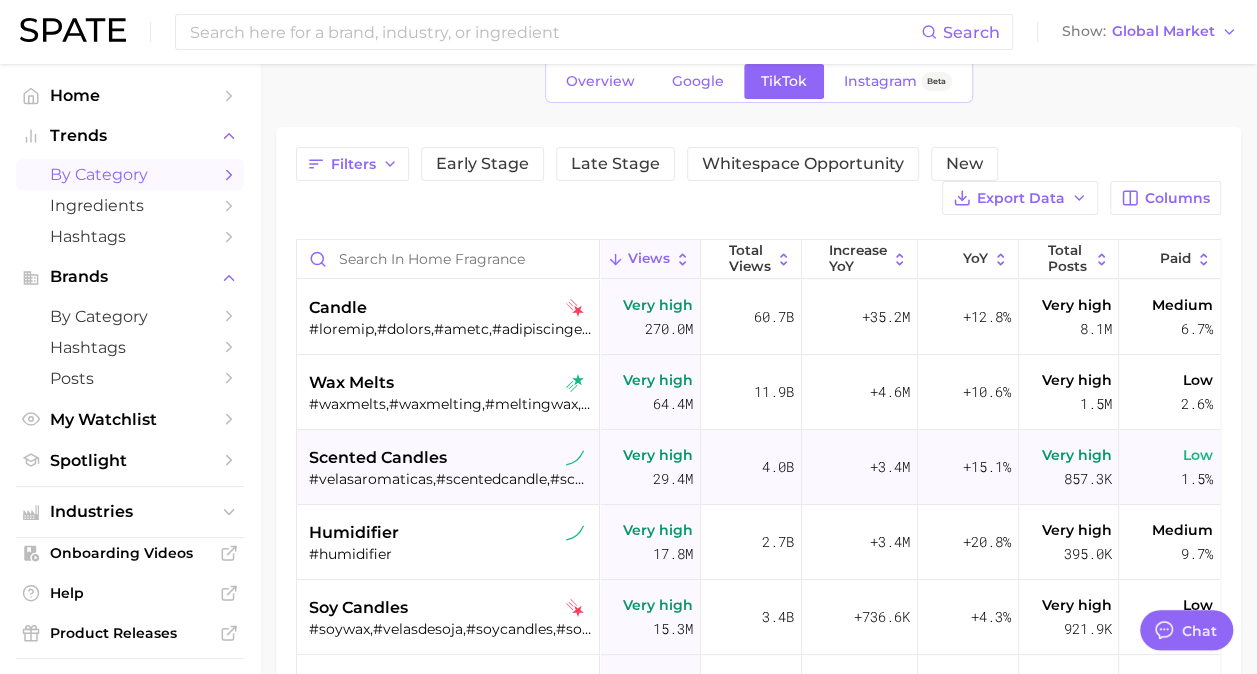 click on "#velasaromaticas,#scentedcandle,#scentedcandles,#fragrancecandle,#candlescents,#sentedcandle,#candlescented,#candlefragrance,#candlefragrances,#scentedcandlesindia" at bounding box center (450, 479) 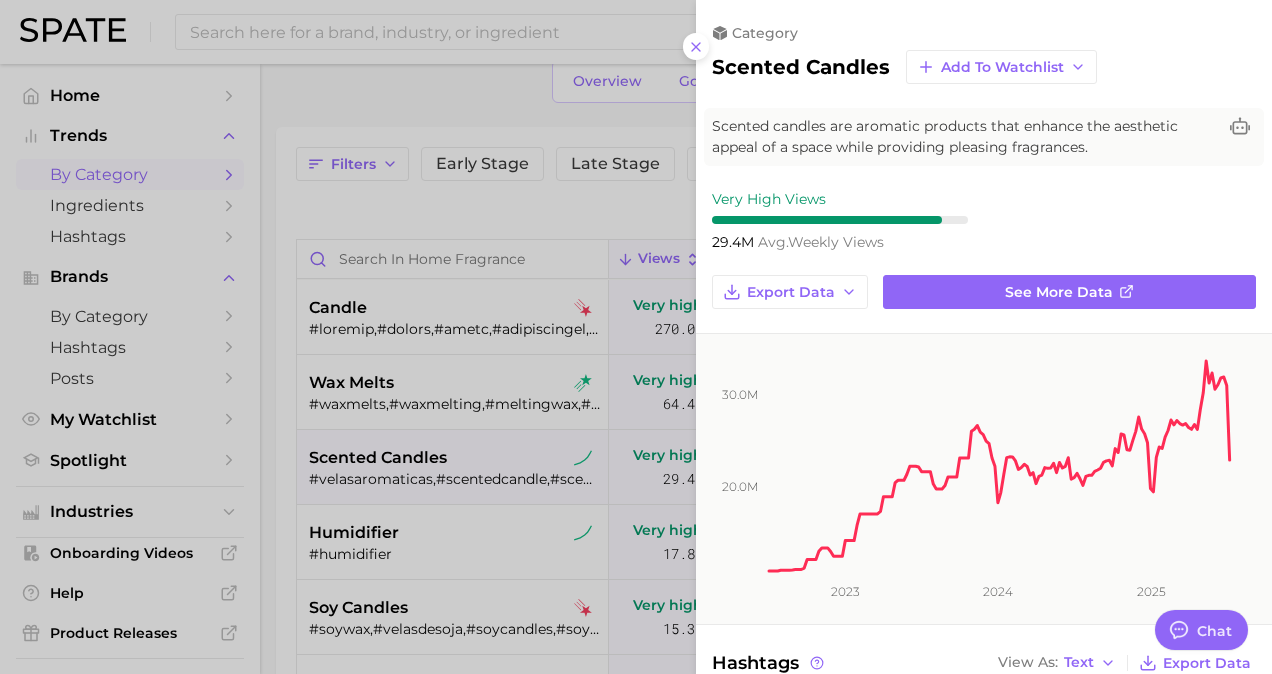 scroll, scrollTop: 0, scrollLeft: 0, axis: both 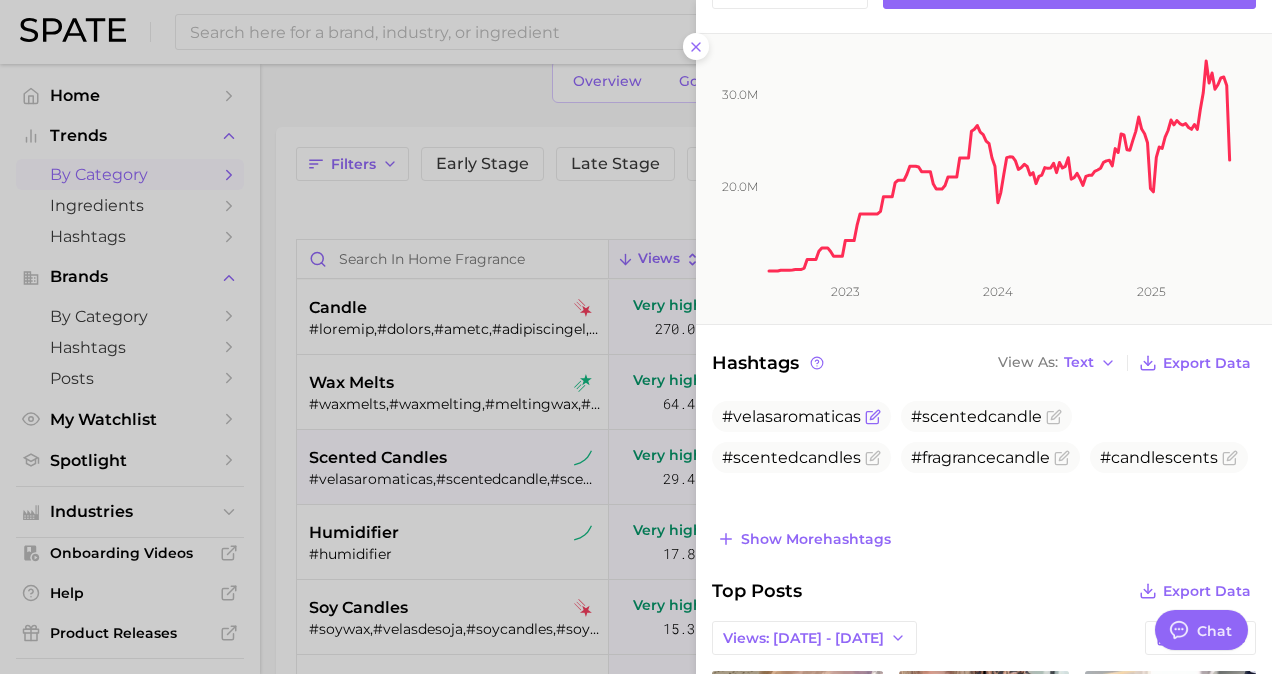 click on "#velasaromaticas" at bounding box center [791, 416] 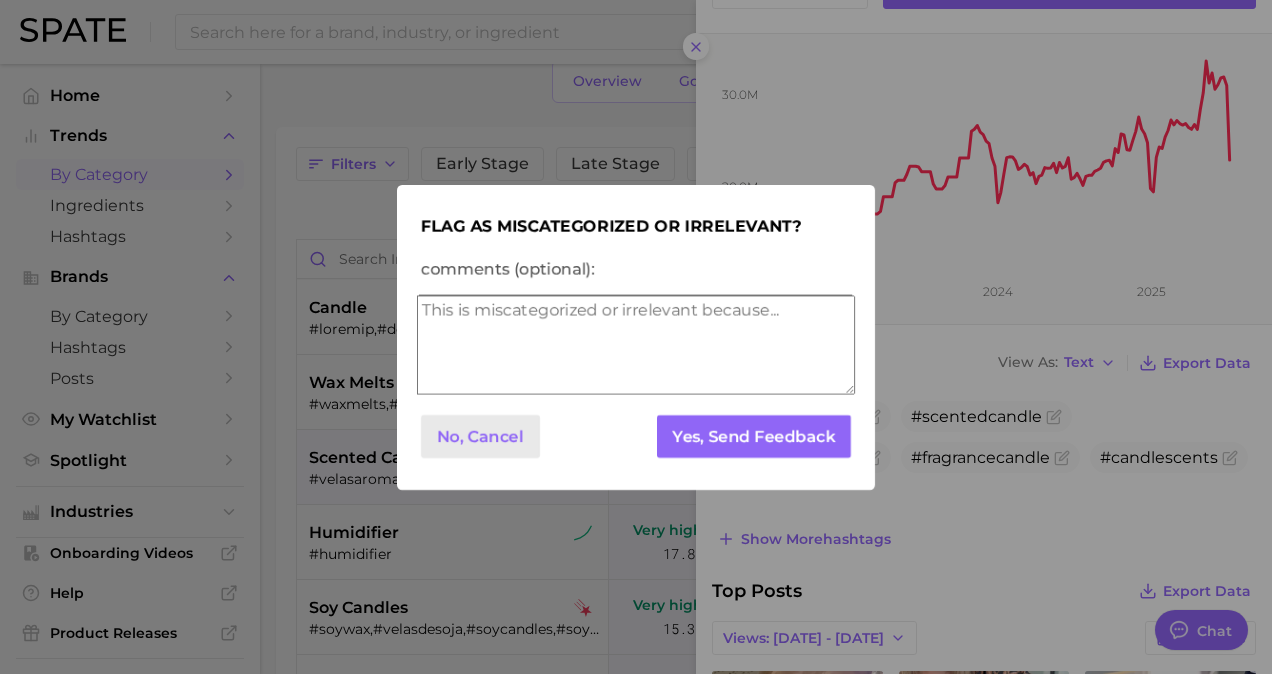 click on "No, Cancel" at bounding box center [480, 436] 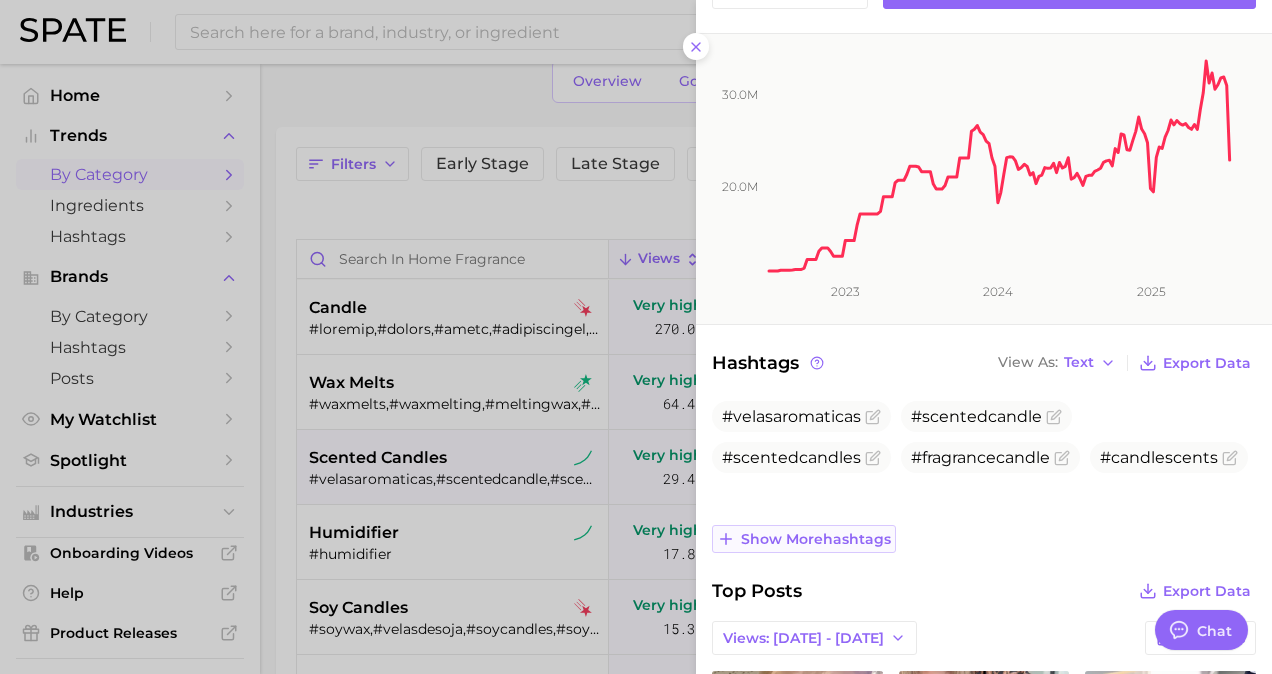click on "Show more  hashtags" at bounding box center (816, 539) 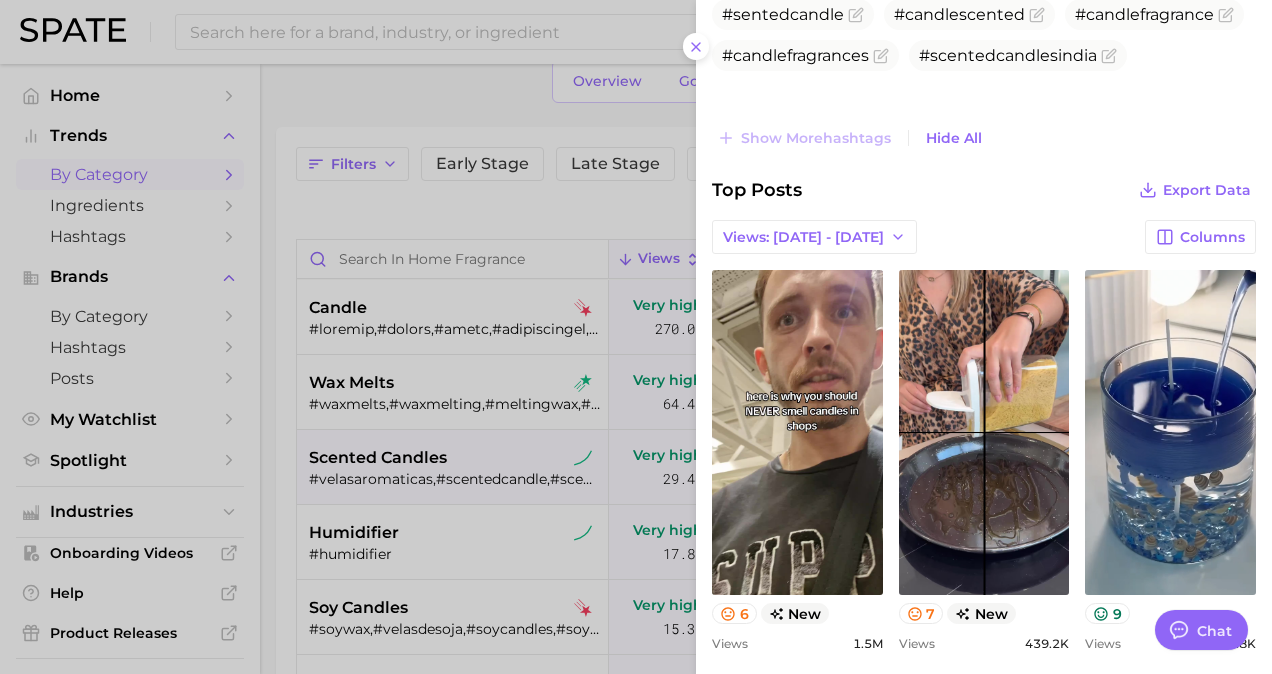 scroll, scrollTop: 900, scrollLeft: 0, axis: vertical 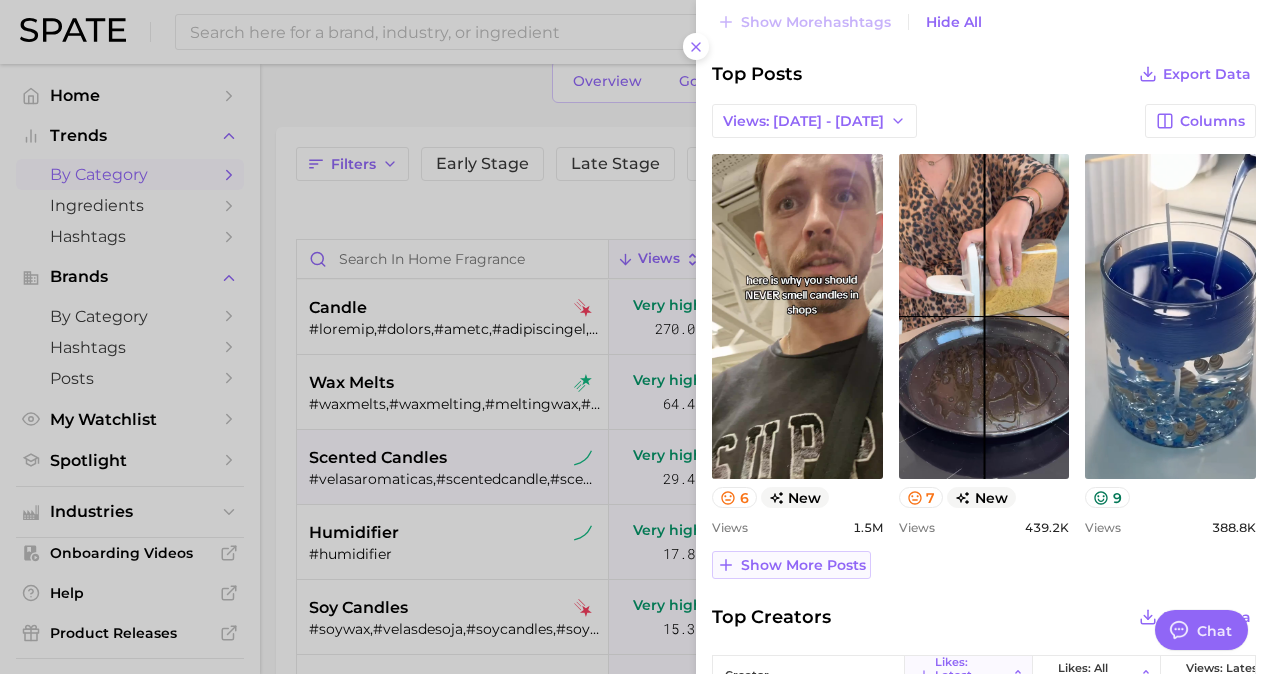 click on "Show more posts" at bounding box center [803, 565] 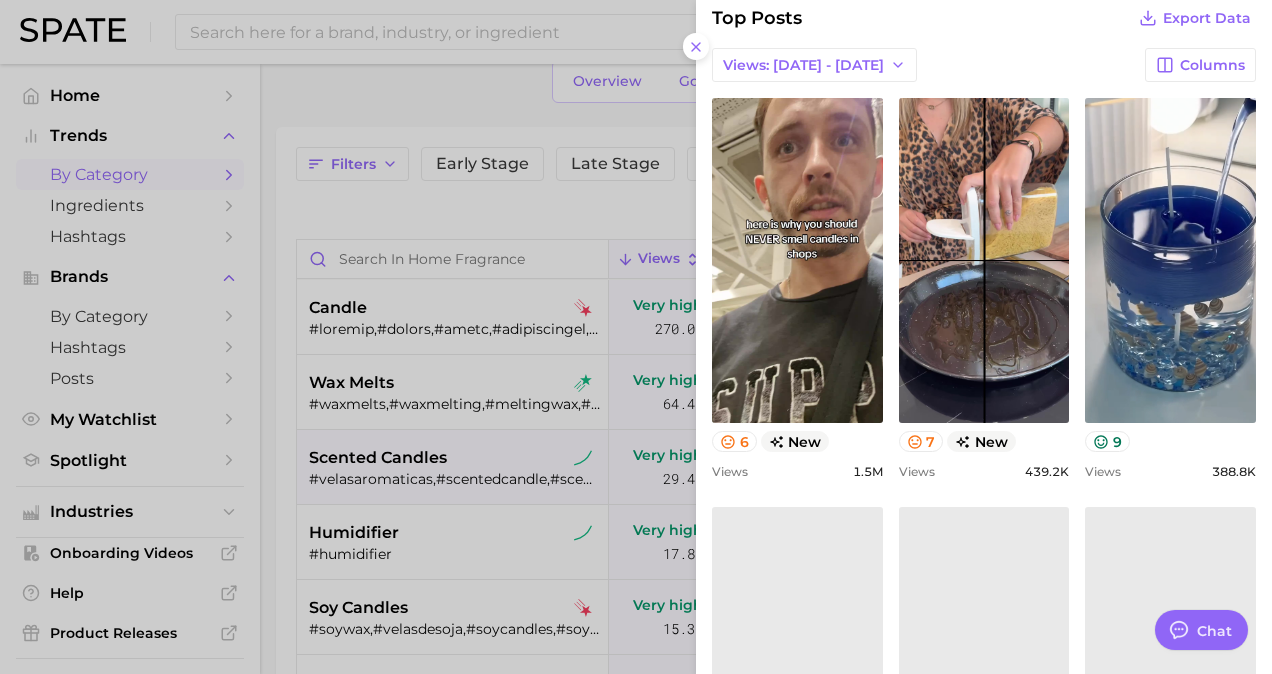 scroll, scrollTop: 1000, scrollLeft: 0, axis: vertical 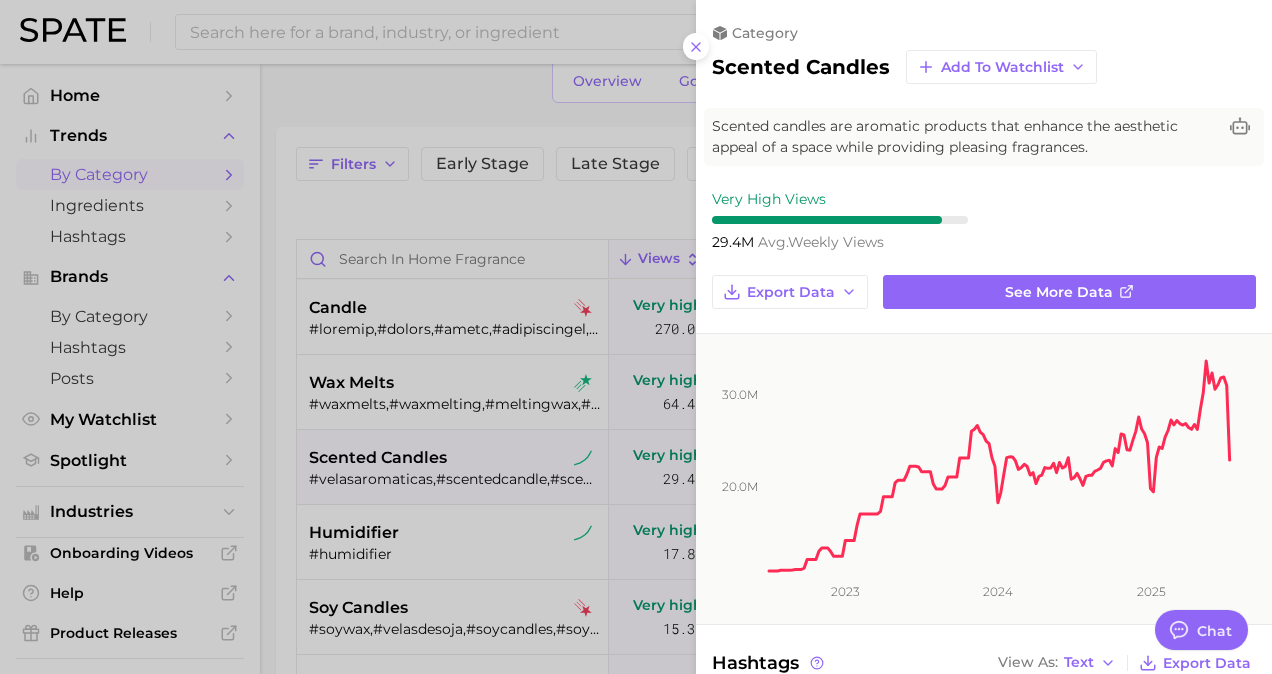 click at bounding box center [636, 337] 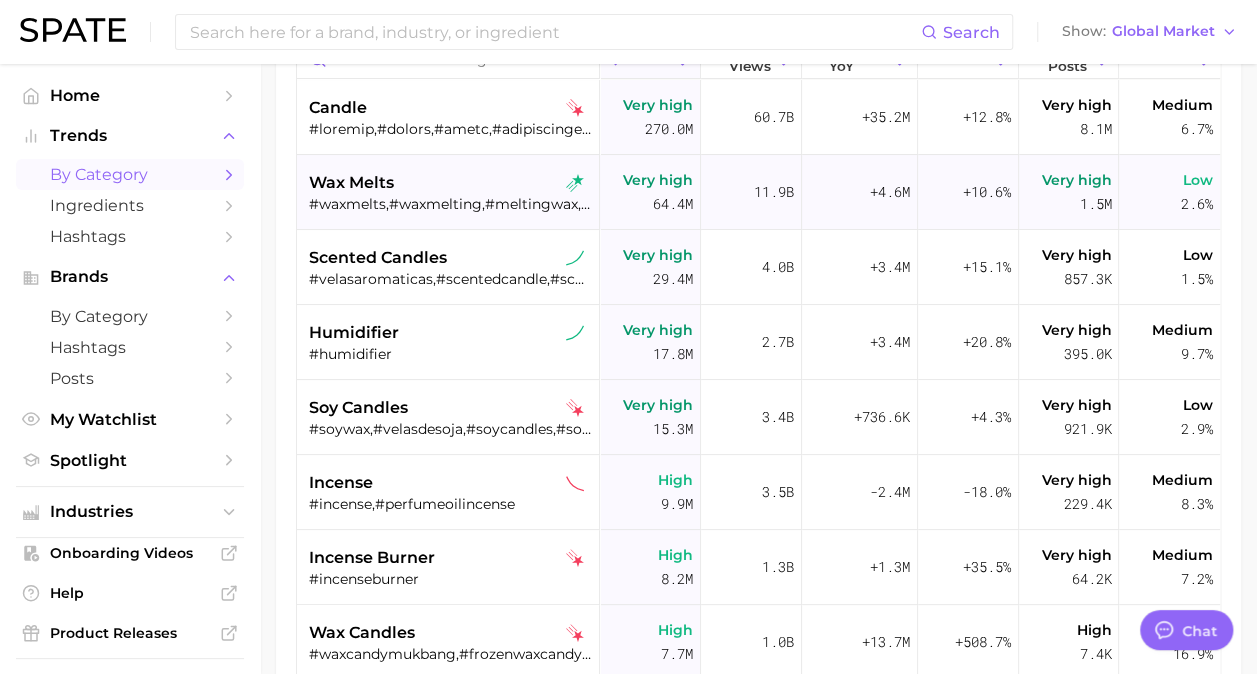 scroll, scrollTop: 200, scrollLeft: 0, axis: vertical 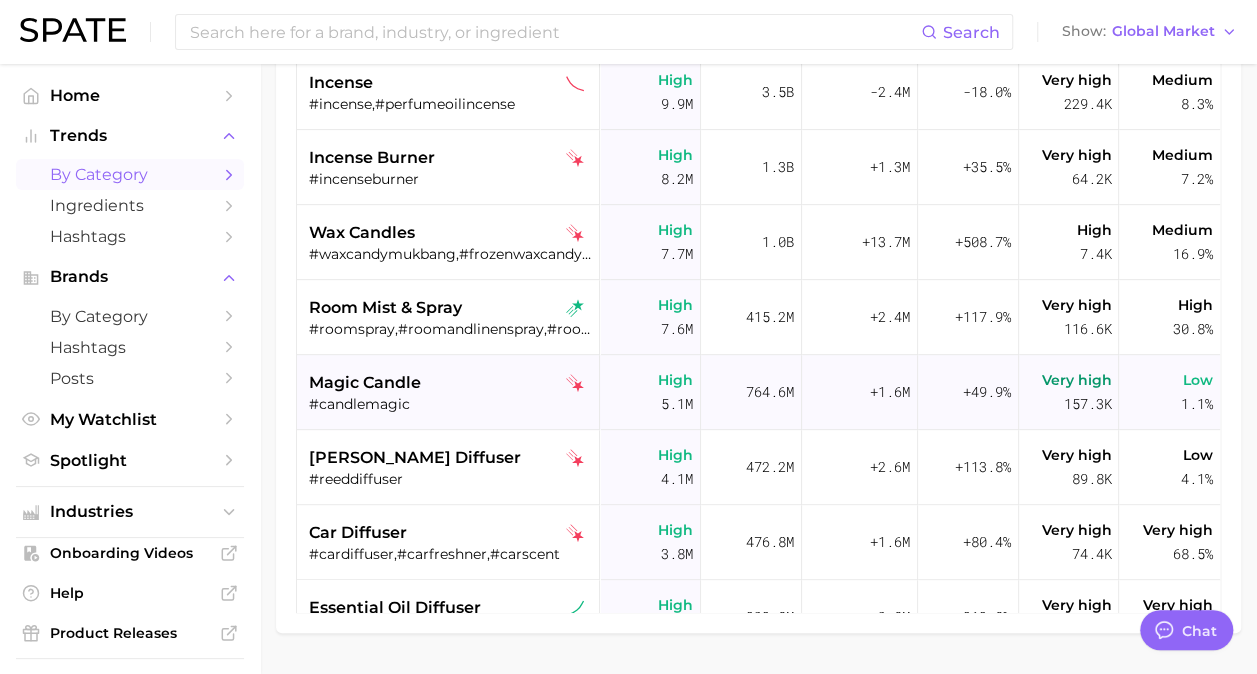 click on "magic candle" at bounding box center (365, 383) 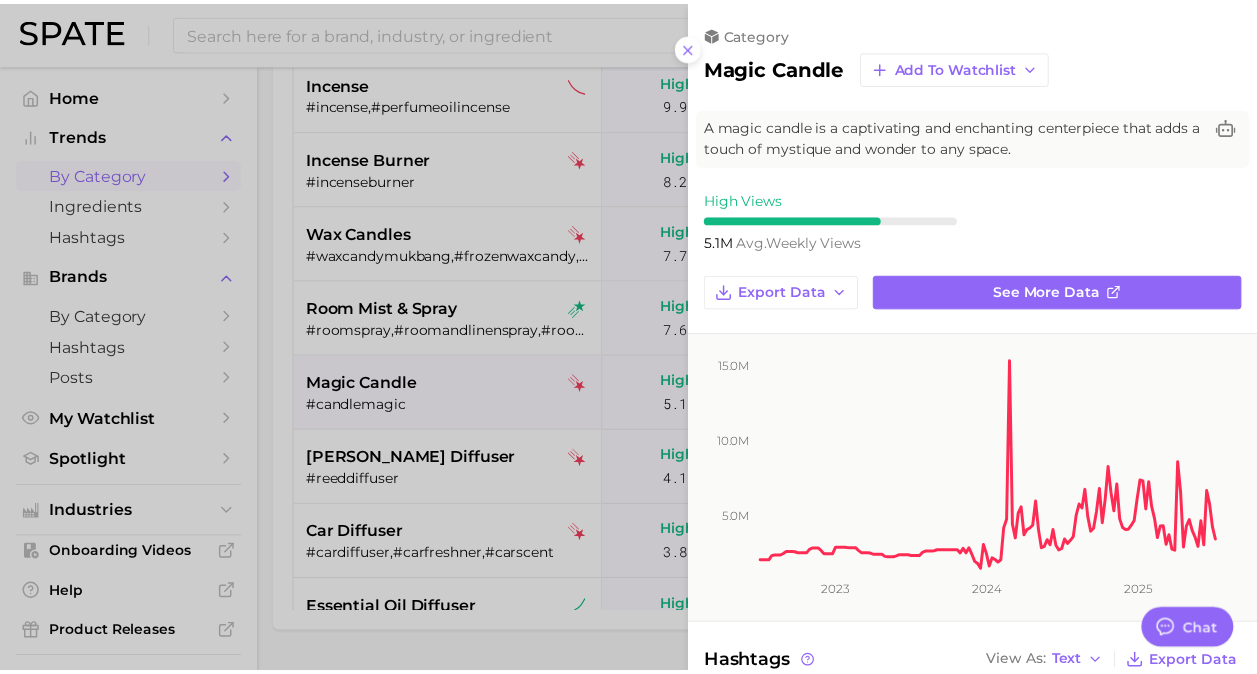 scroll, scrollTop: 0, scrollLeft: 0, axis: both 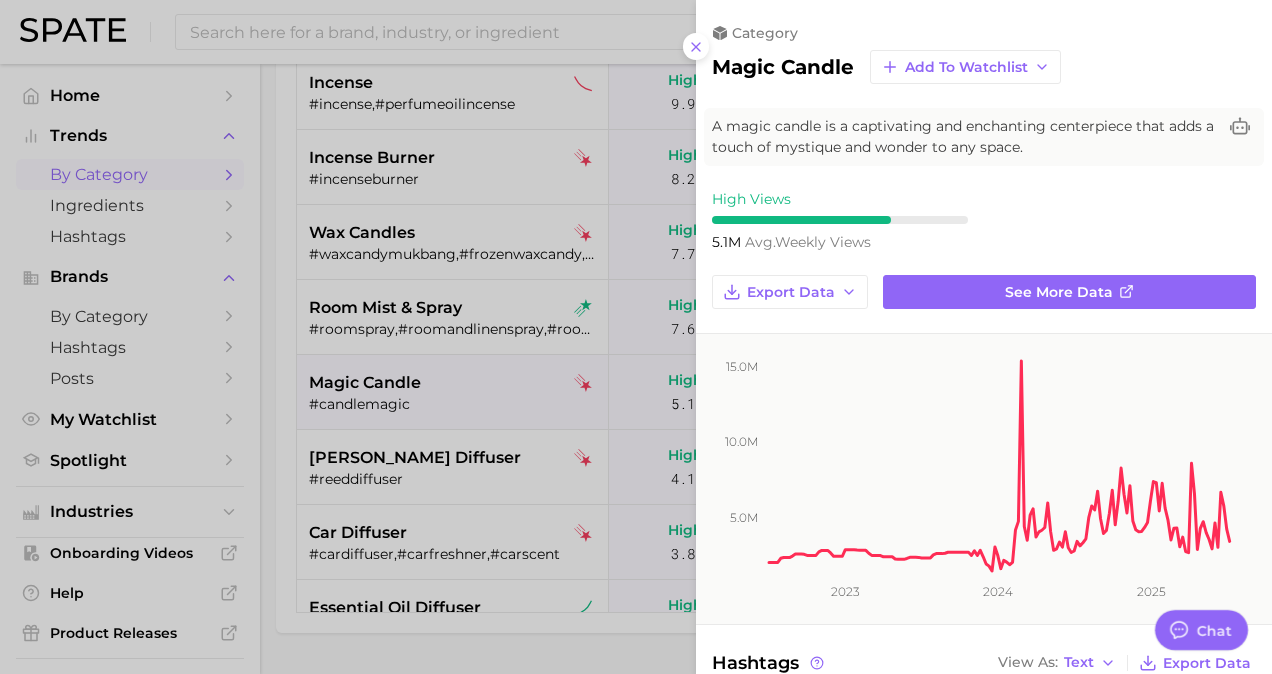 click at bounding box center [636, 337] 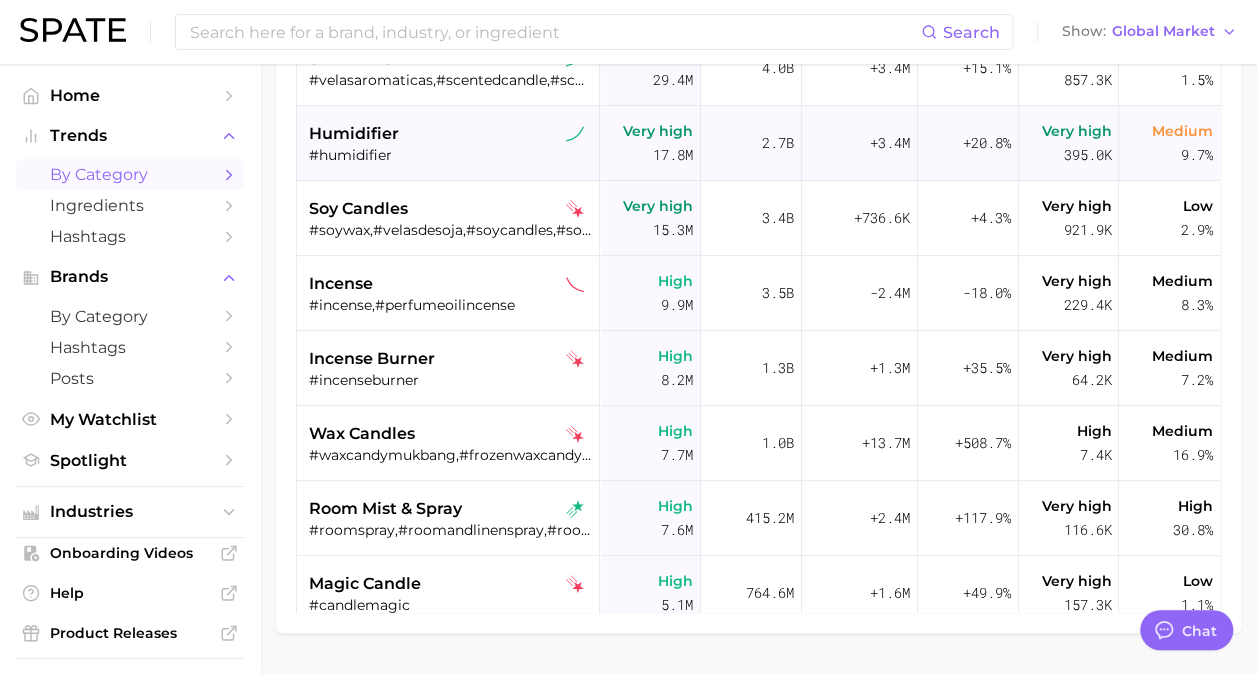 scroll, scrollTop: 0, scrollLeft: 0, axis: both 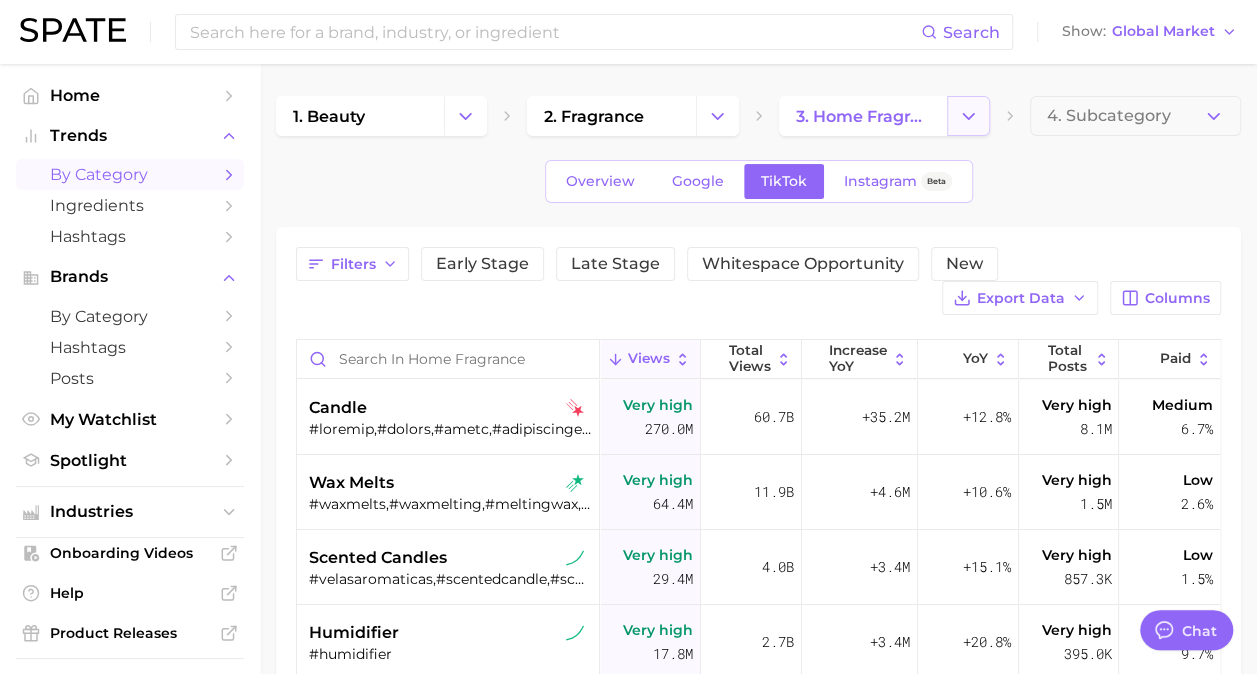 click 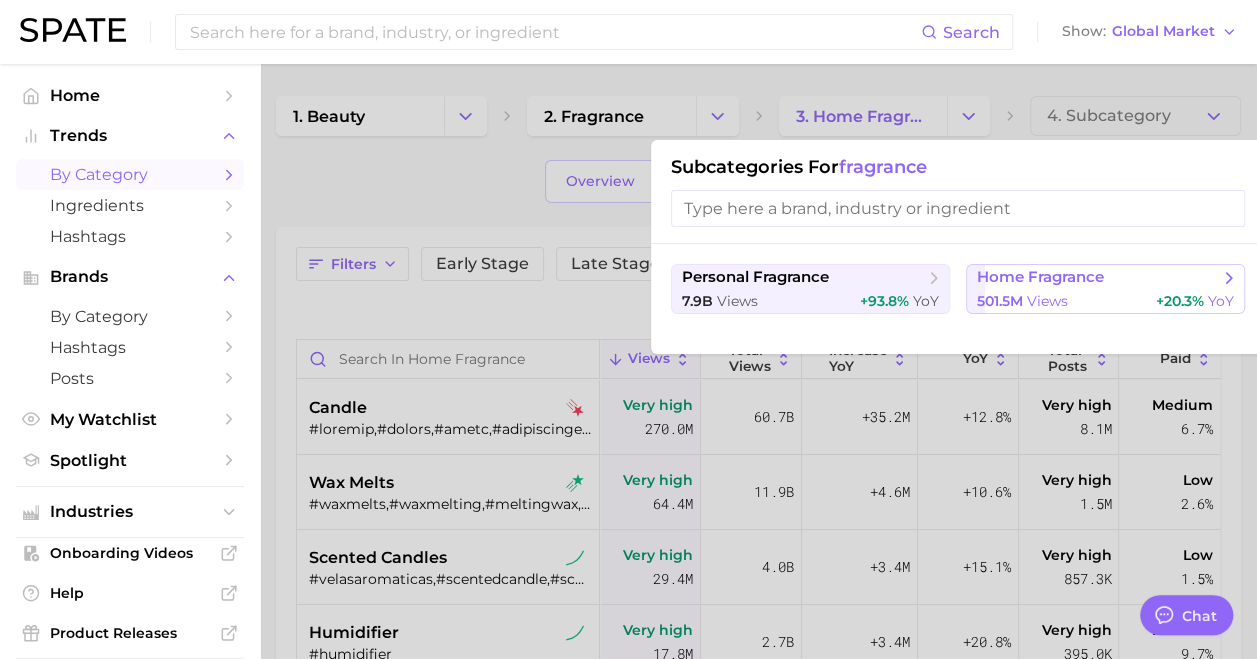 click on "501.5m   views +20.3%   YoY" at bounding box center [1105, 301] 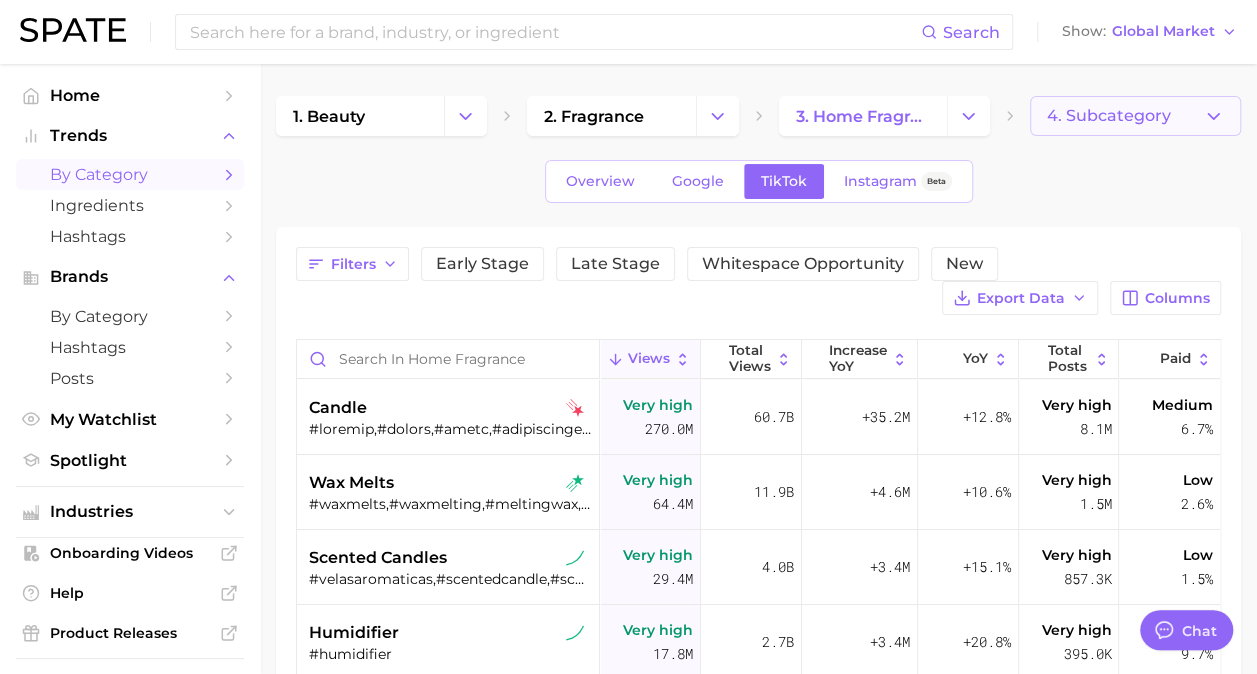 click on "4. Subcategory" at bounding box center [1135, 116] 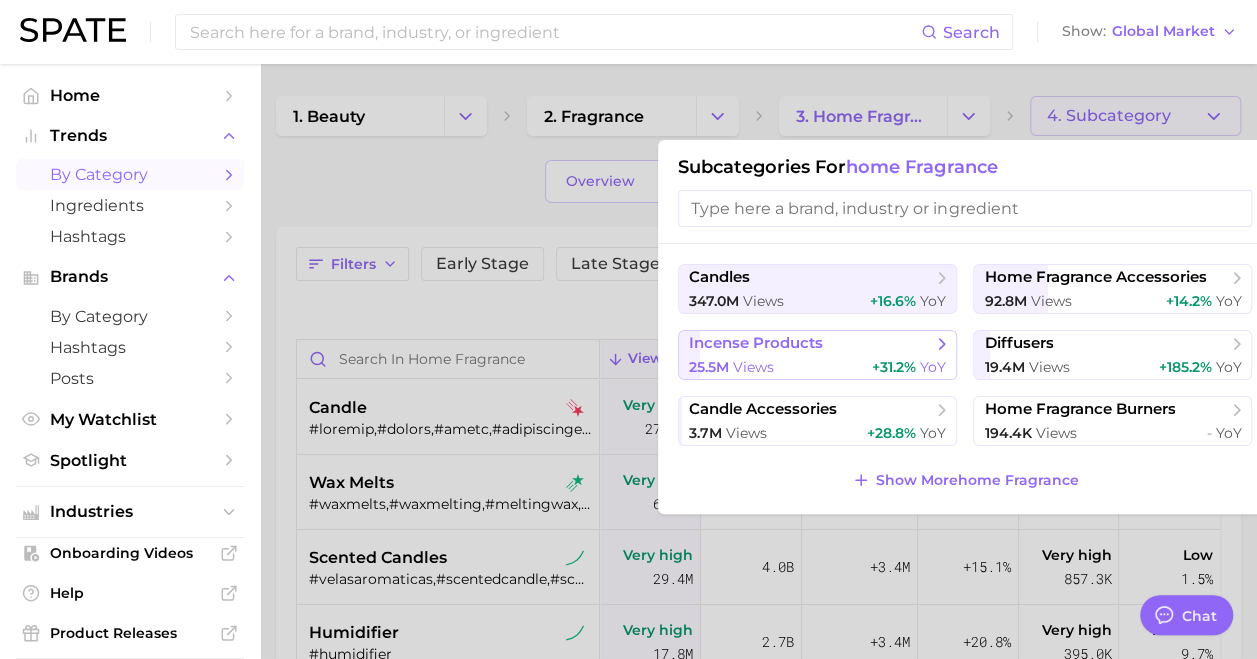 click on "incense products 25.5m   views +31.2%   YoY" at bounding box center (817, 355) 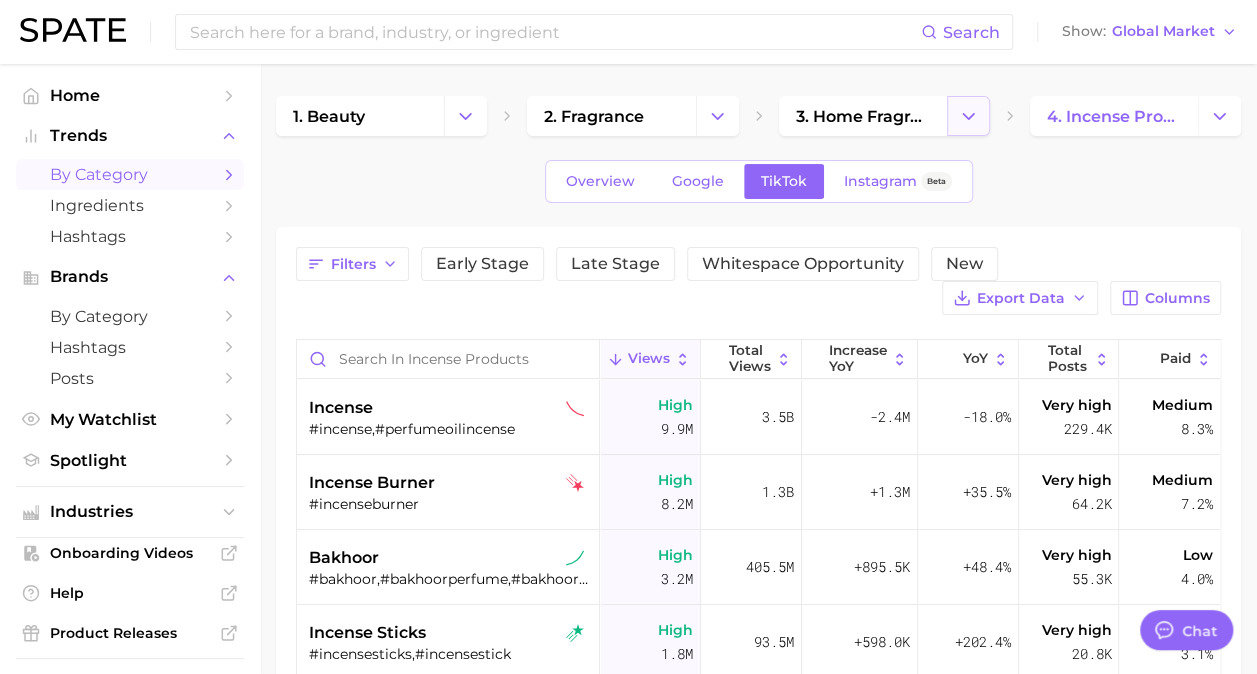 click 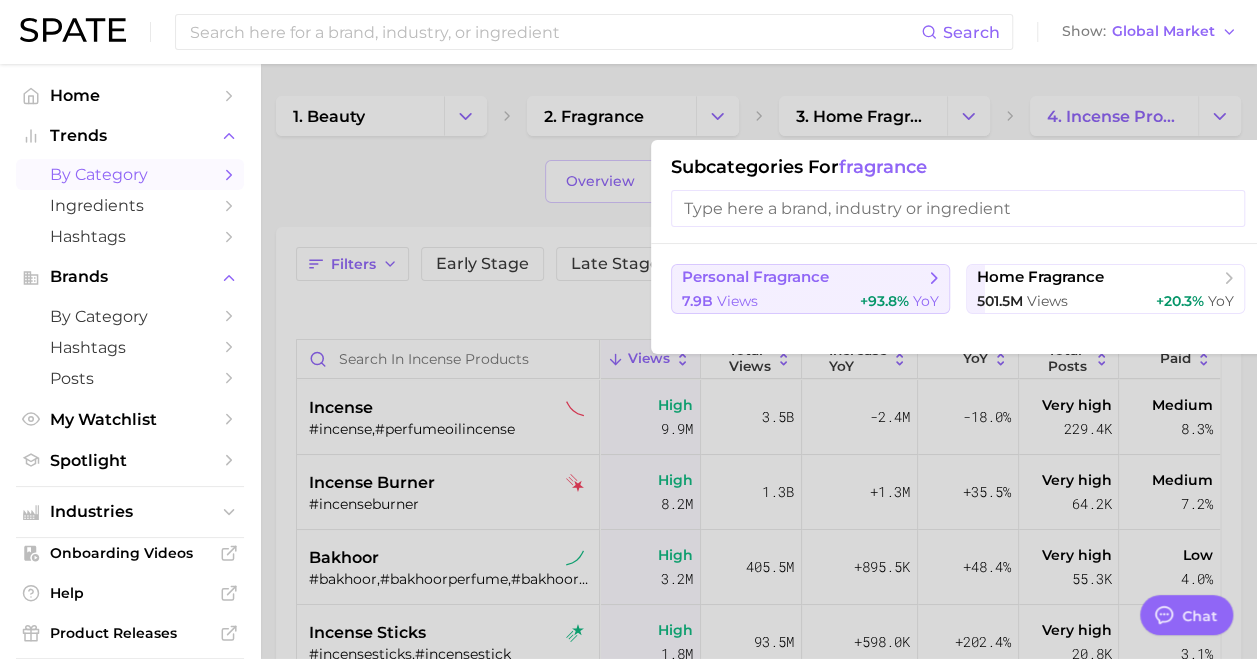 click on "7.9b   views +93.8%   YoY" at bounding box center (810, 301) 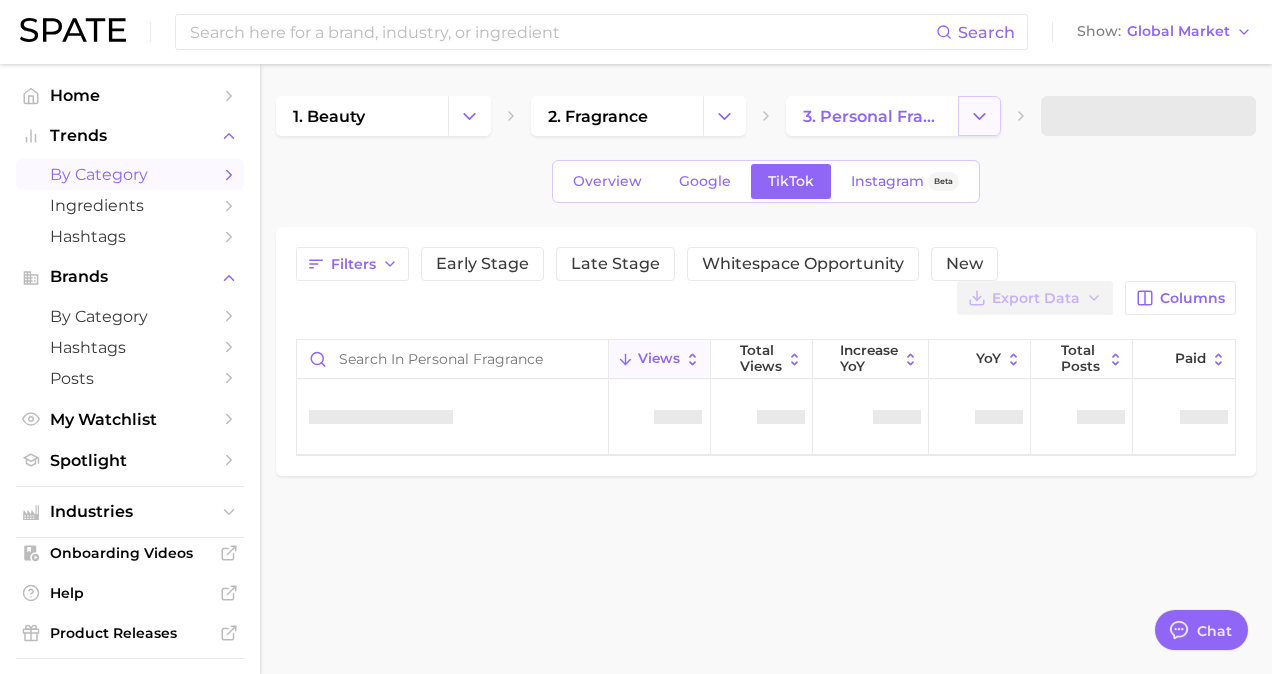 click 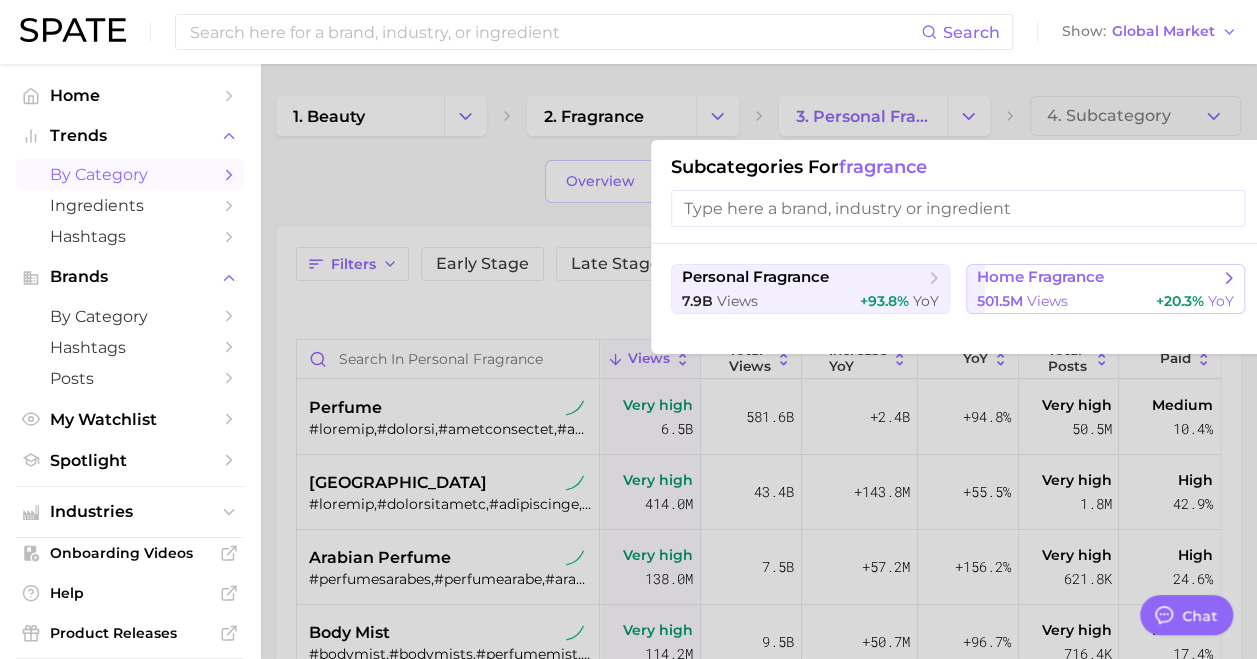click on "home fragrance 501.5m   views +20.3%   YoY" at bounding box center [1105, 289] 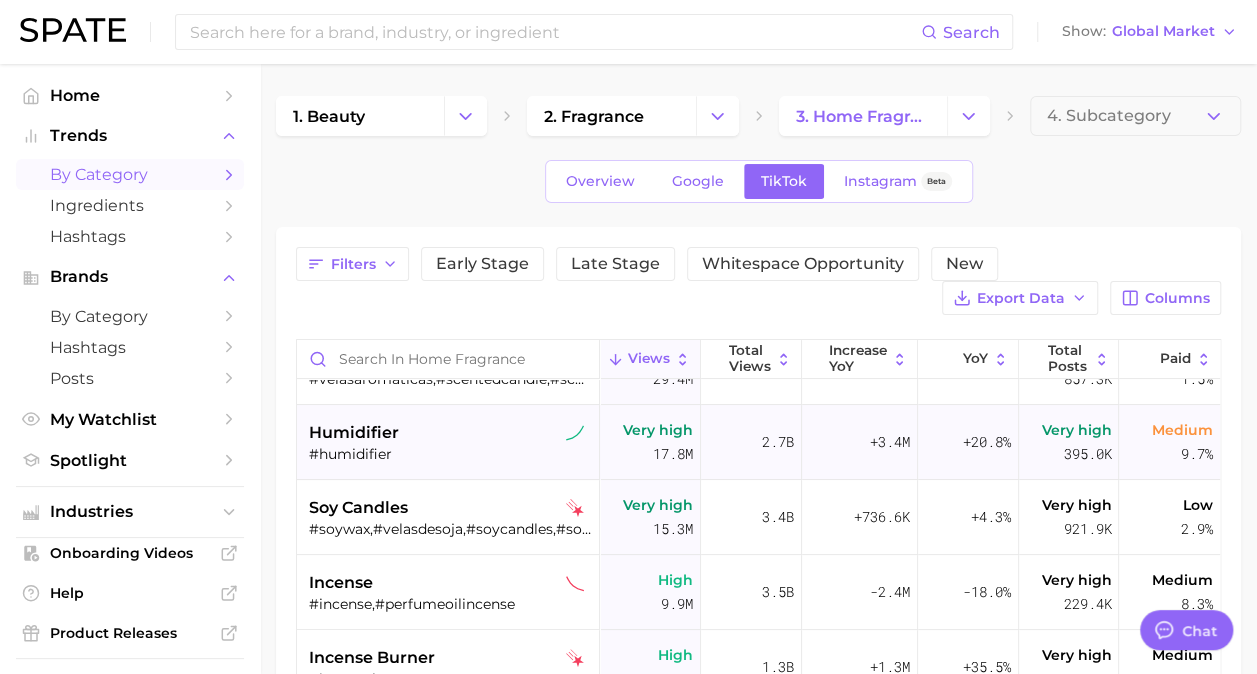scroll, scrollTop: 0, scrollLeft: 0, axis: both 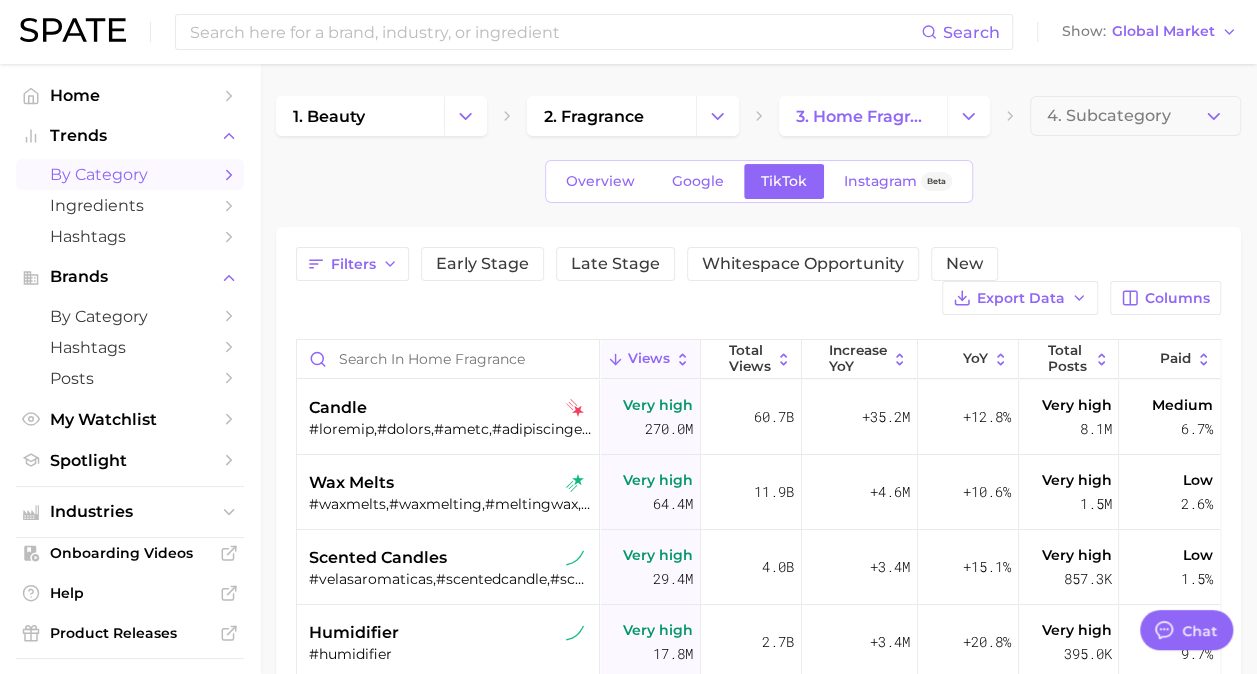 click on "Views" at bounding box center (649, 359) 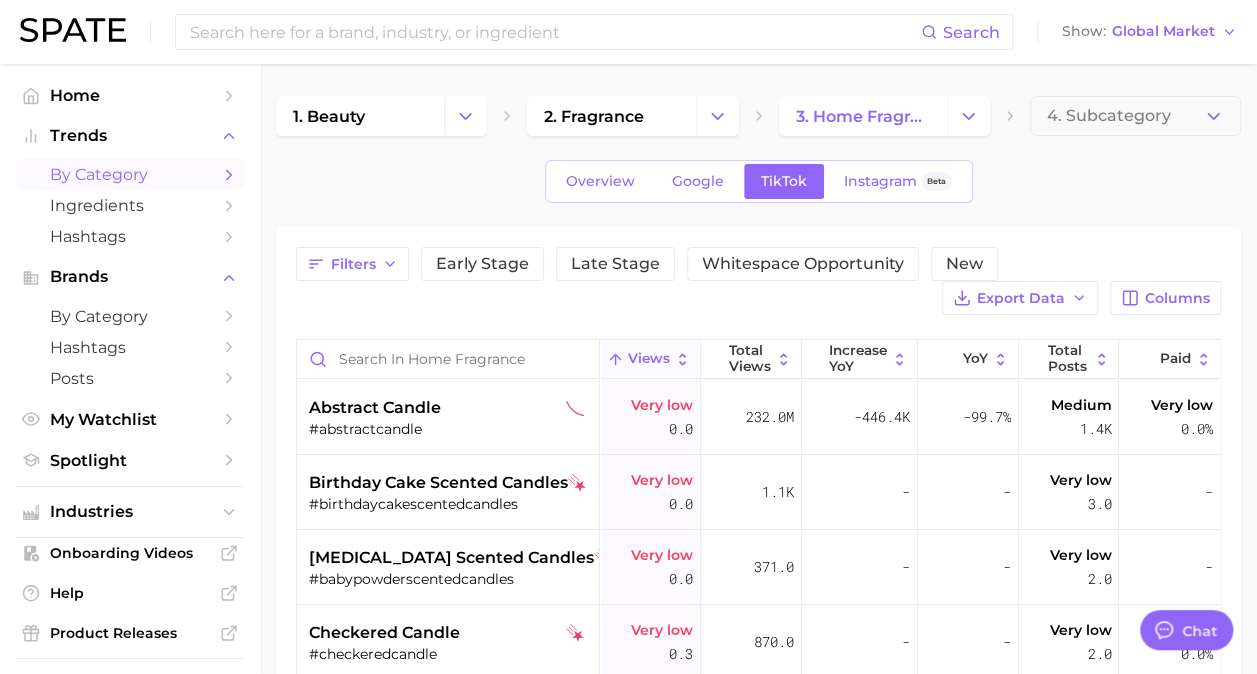 click on "Views" at bounding box center (649, 359) 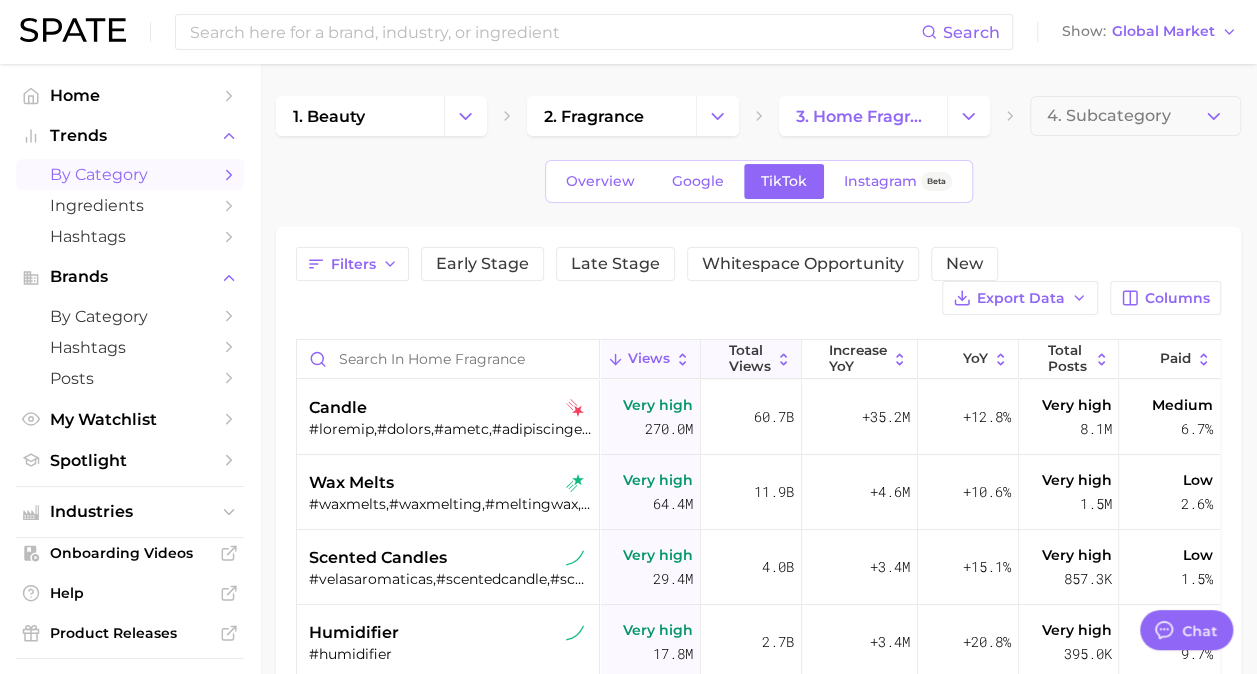 click on "Total Views" at bounding box center (750, 358) 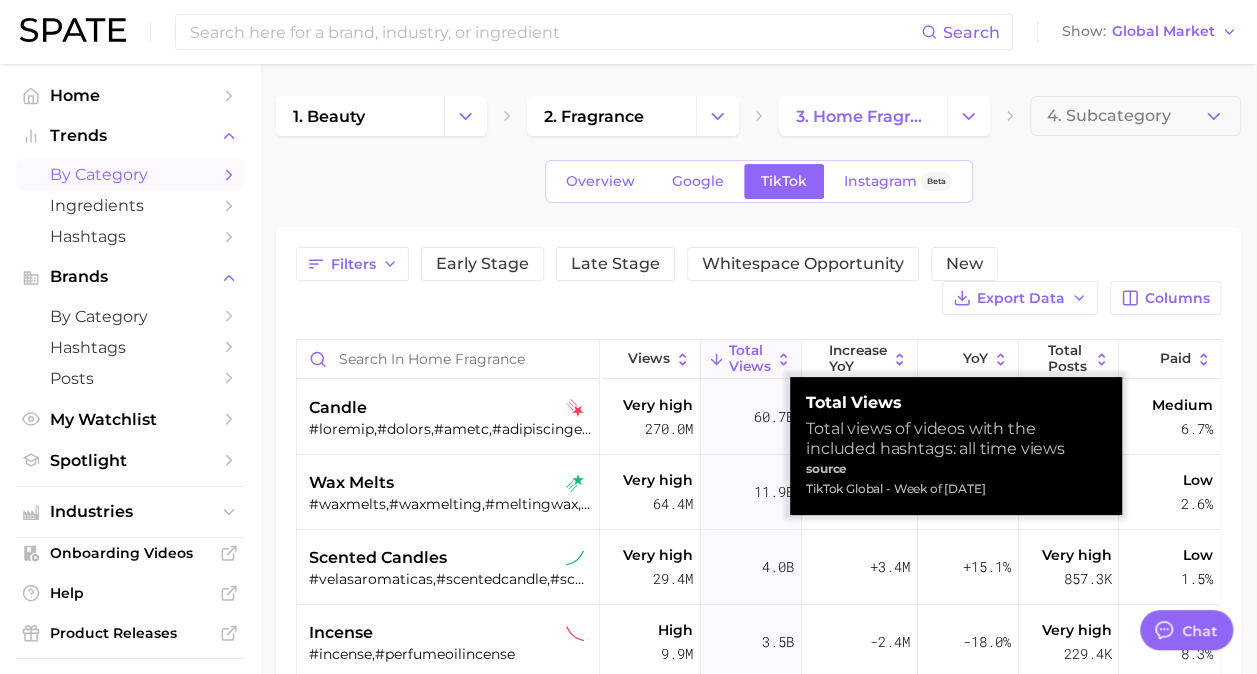 click on "Total Views" at bounding box center (750, 358) 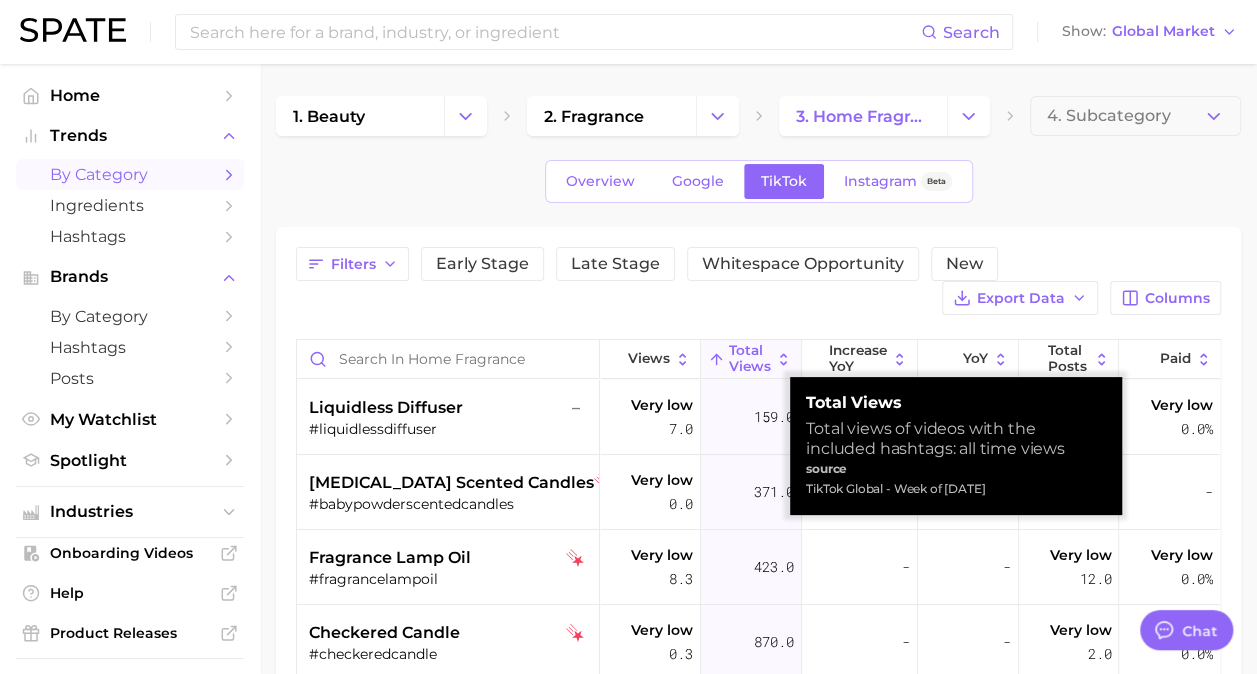click on "Total Views" at bounding box center (750, 358) 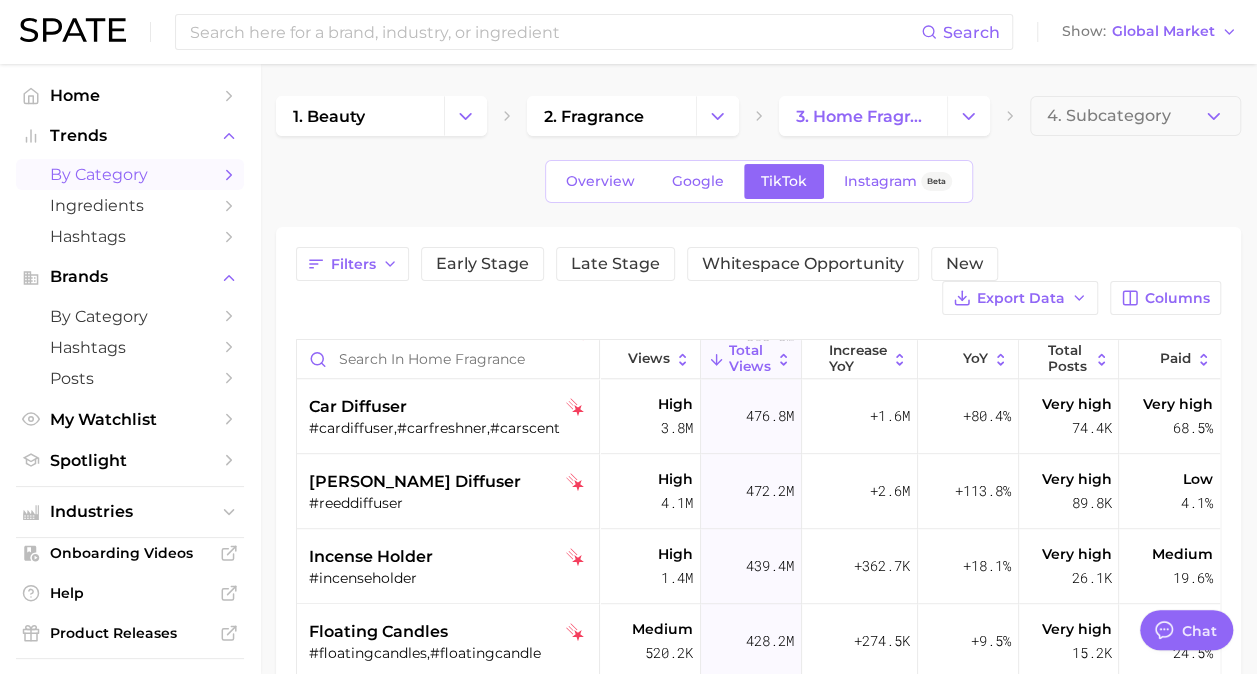 scroll, scrollTop: 800, scrollLeft: 0, axis: vertical 